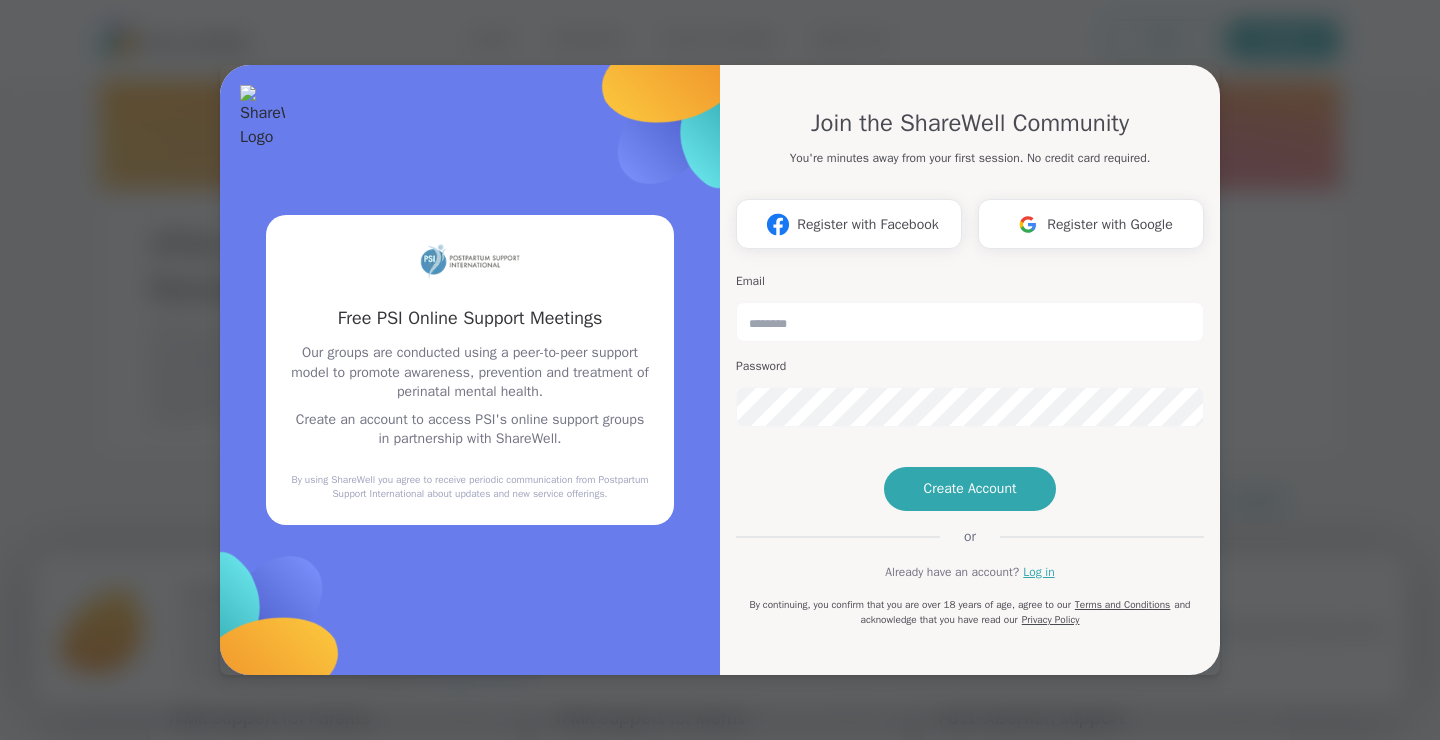 scroll, scrollTop: 0, scrollLeft: 0, axis: both 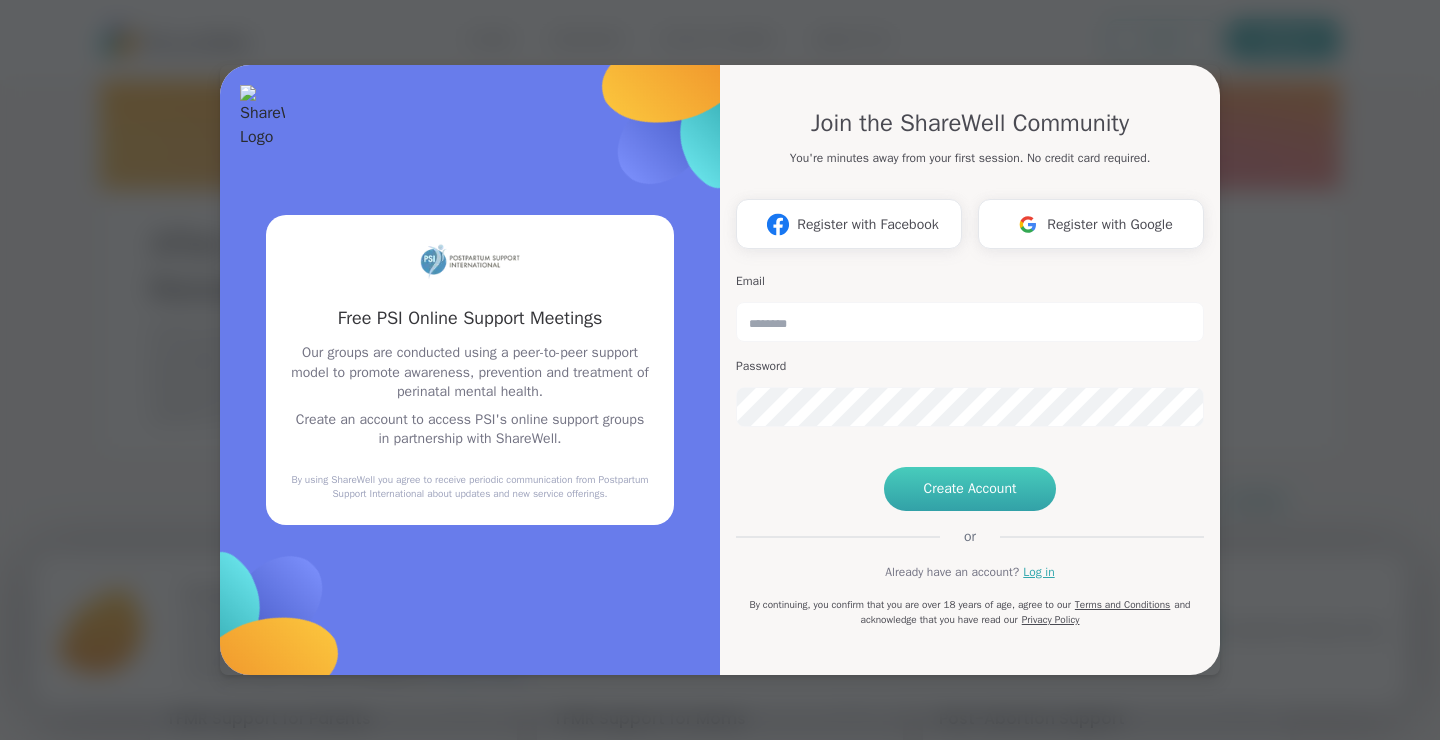 click on "Create Account" at bounding box center (970, 489) 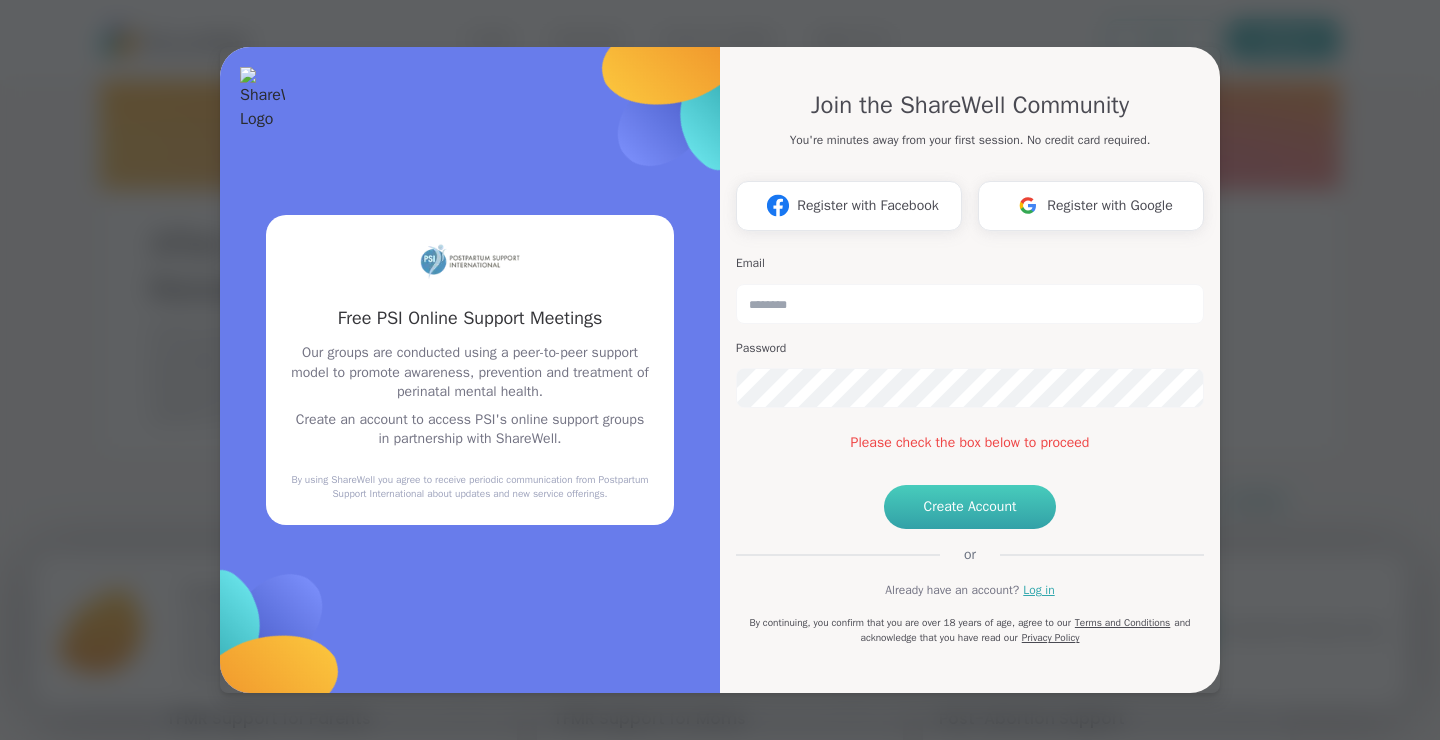 click on "Create Account" at bounding box center (970, 507) 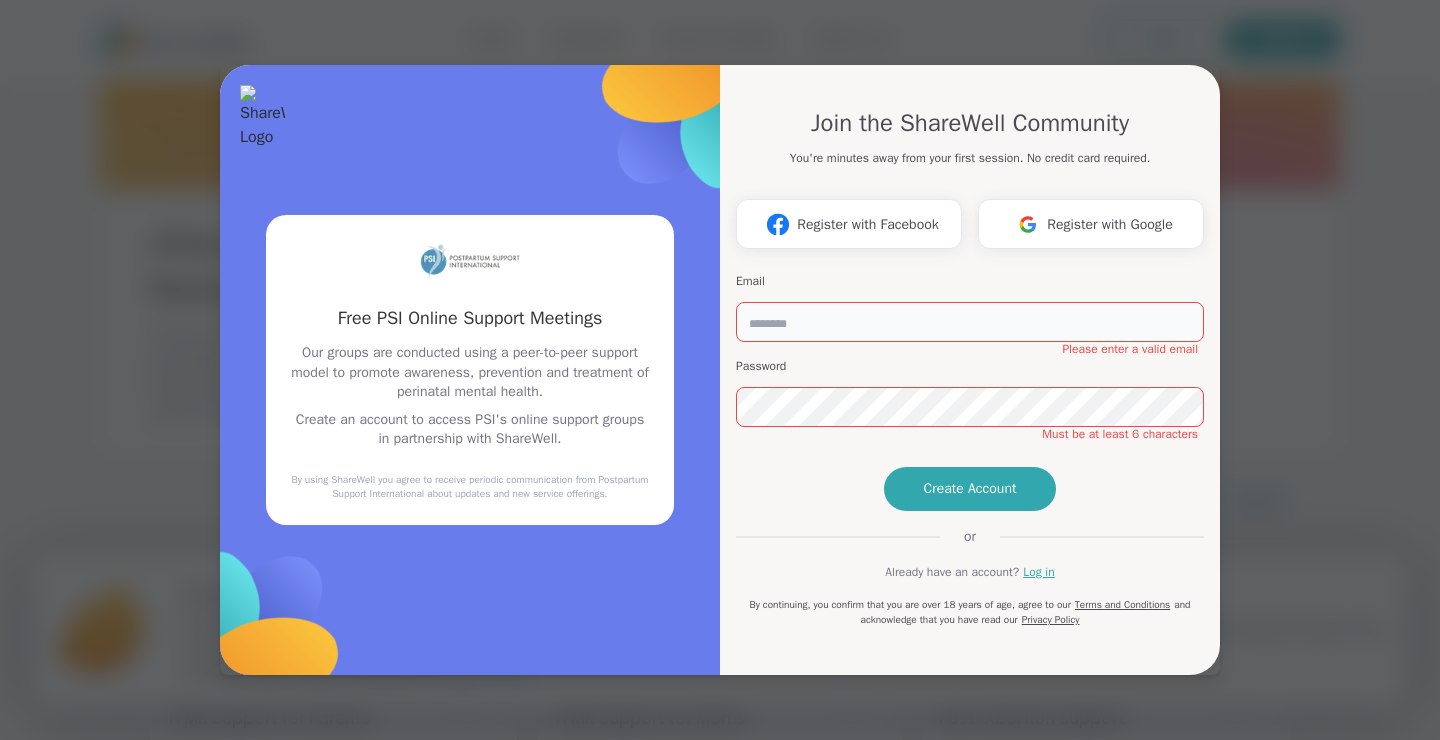 click at bounding box center (970, 322) 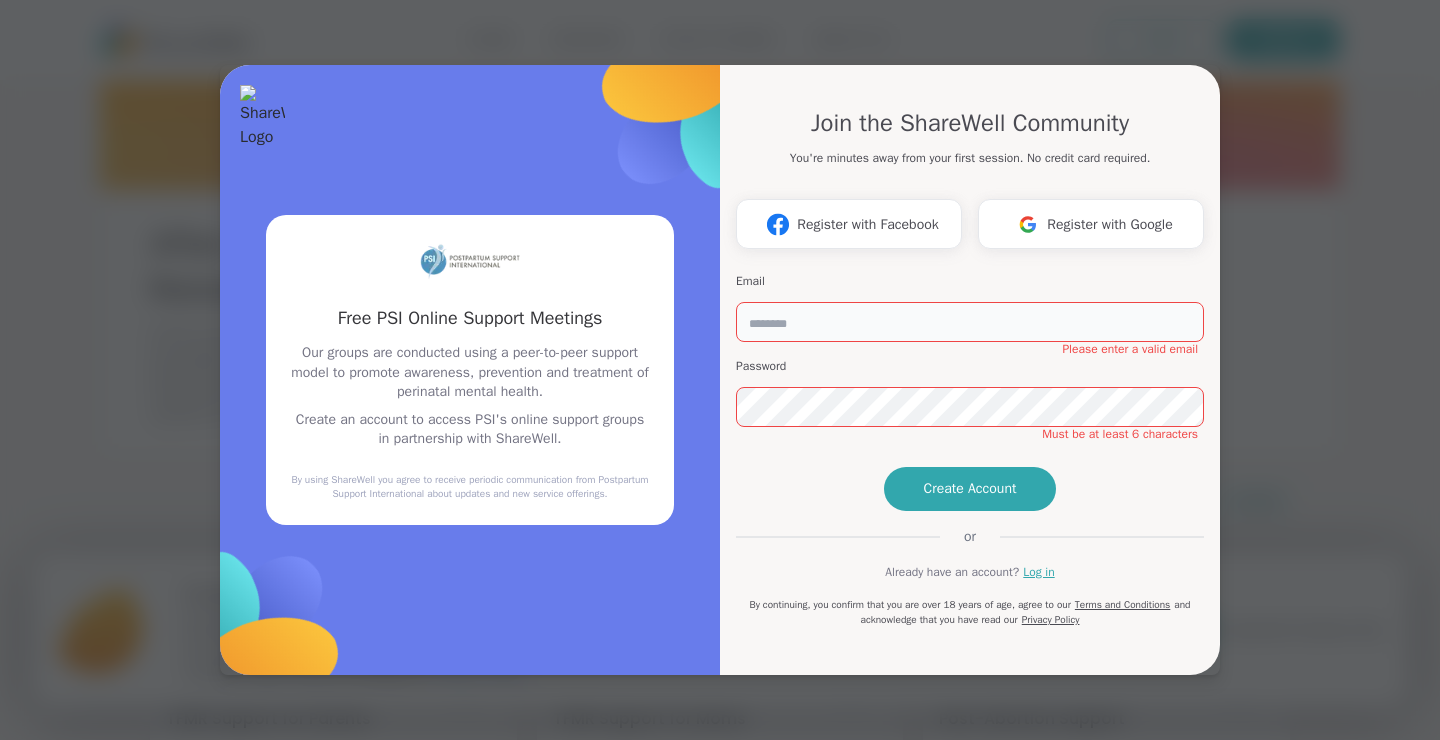 type on "**********" 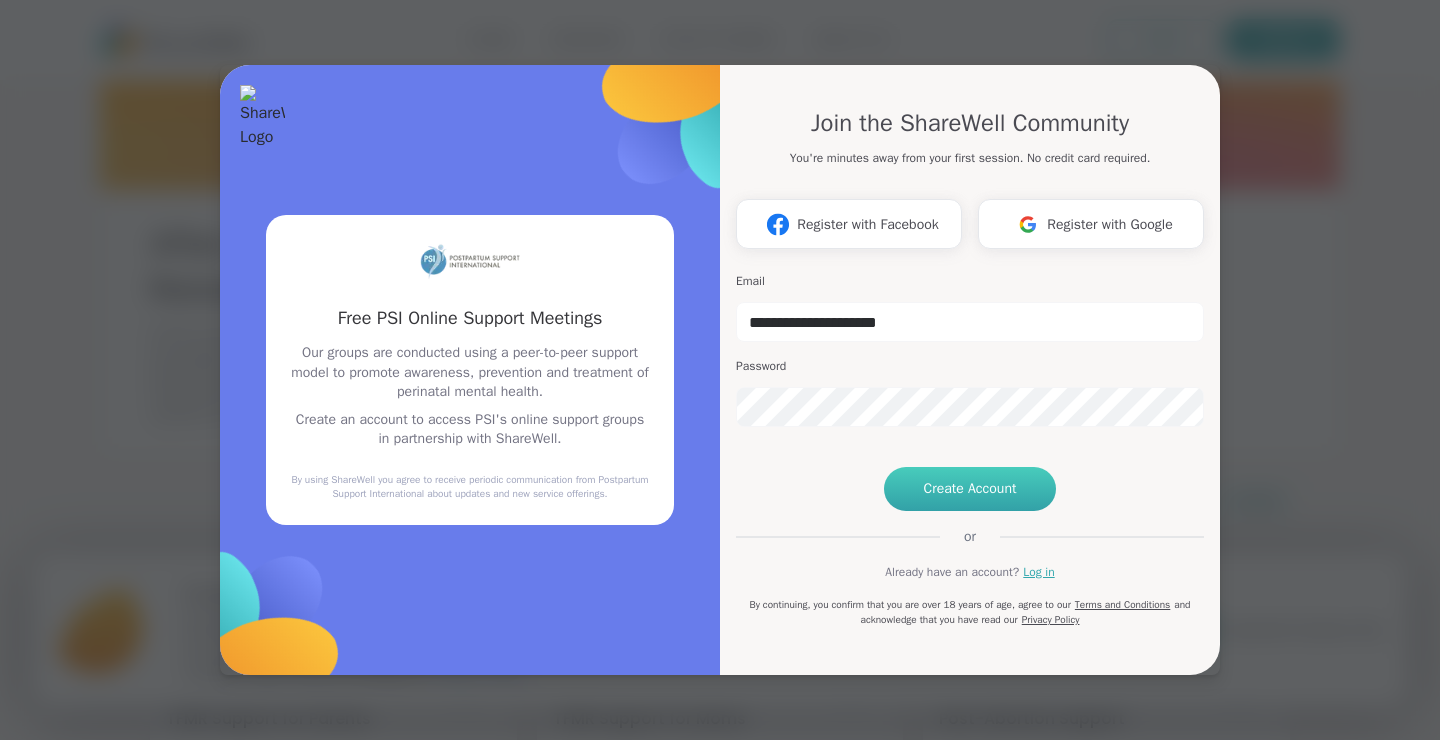 click on "Create Account" at bounding box center [970, 489] 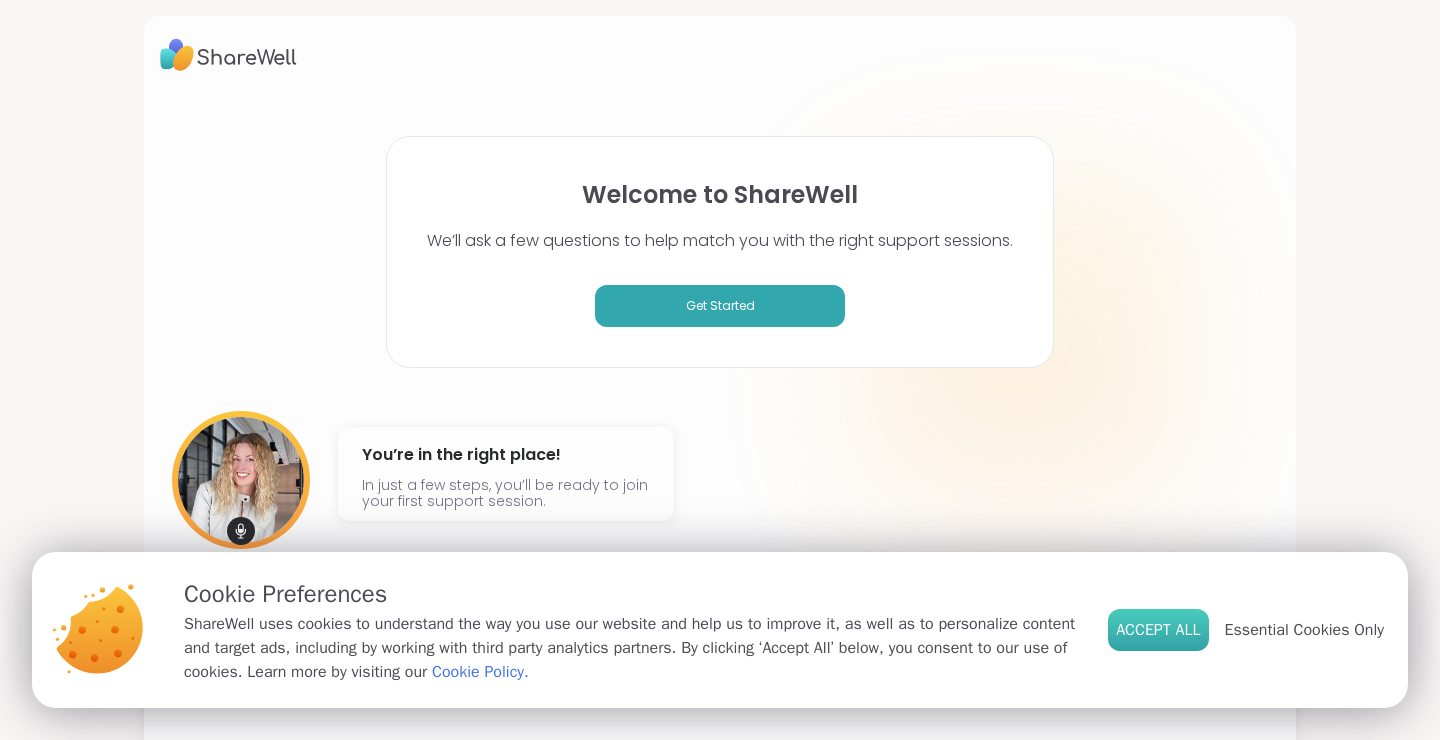 click on "Accept All" at bounding box center [1158, 630] 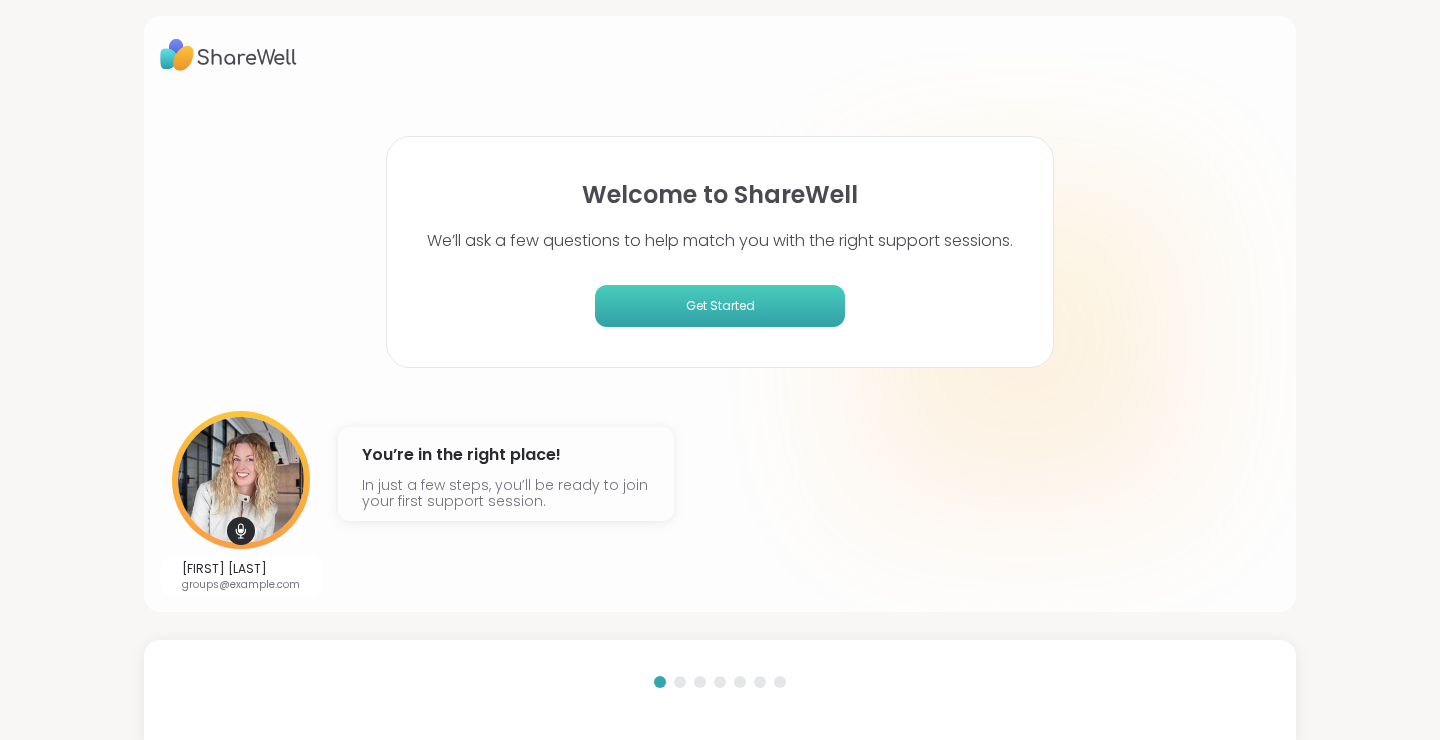 click on "Get Started" at bounding box center (720, 306) 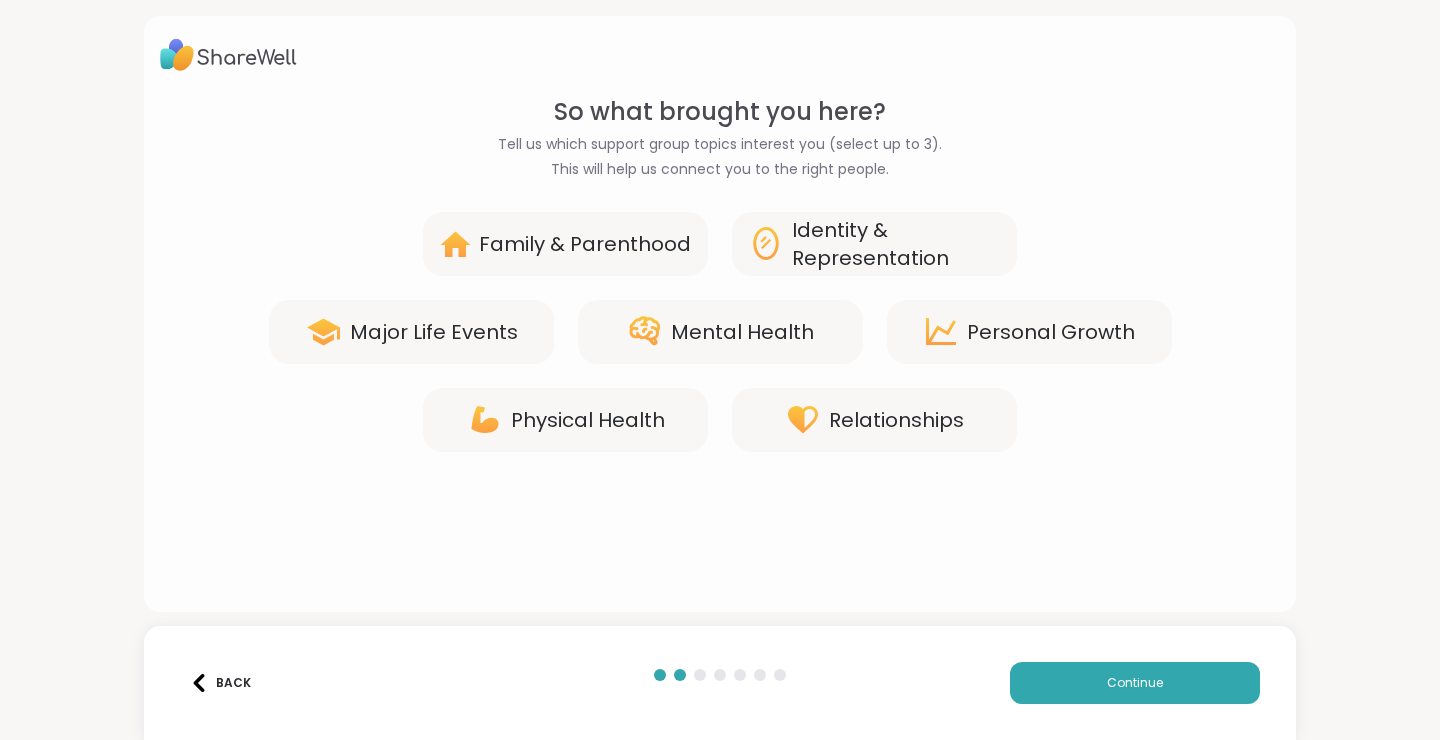 click on "Family & Parenthood" at bounding box center (585, 244) 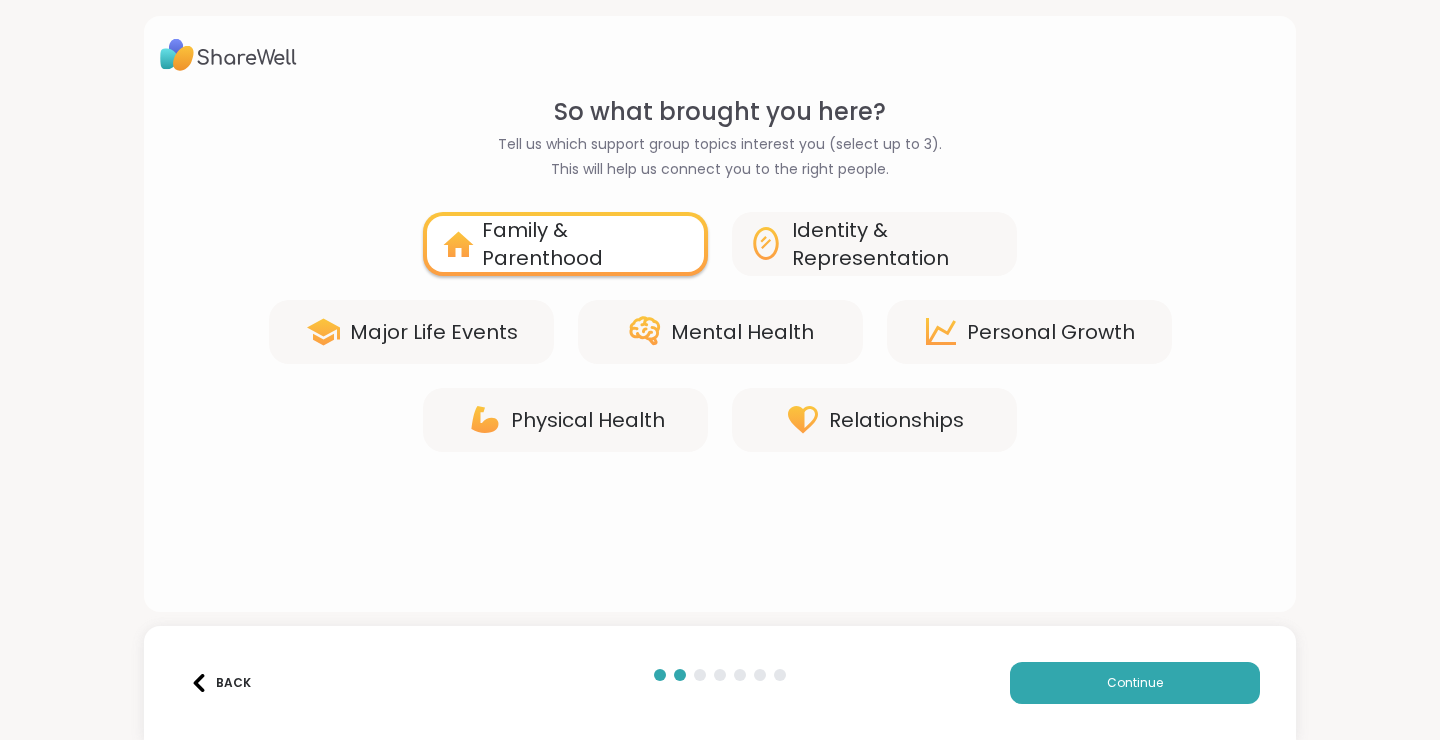 click on "Relationships" at bounding box center [896, 420] 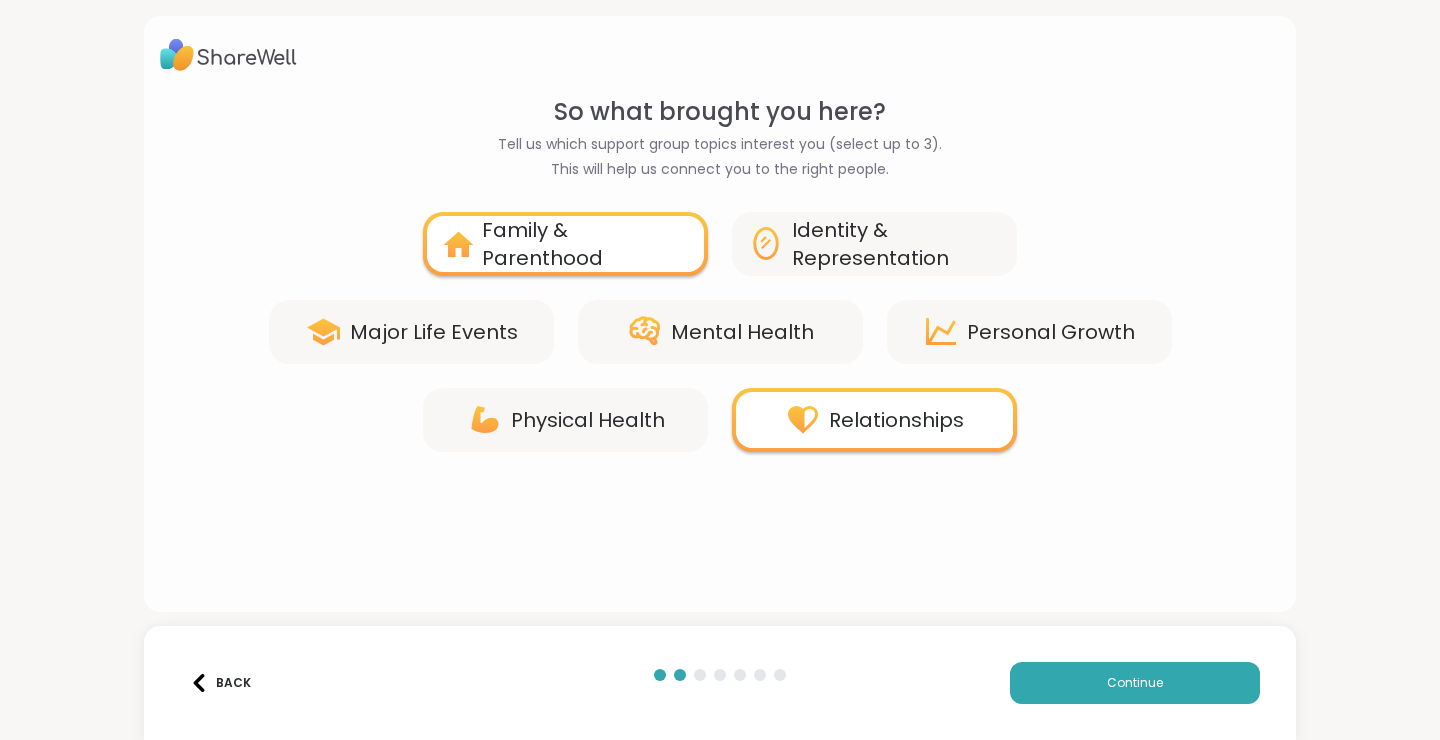 click on "Personal Growth" at bounding box center (1051, 332) 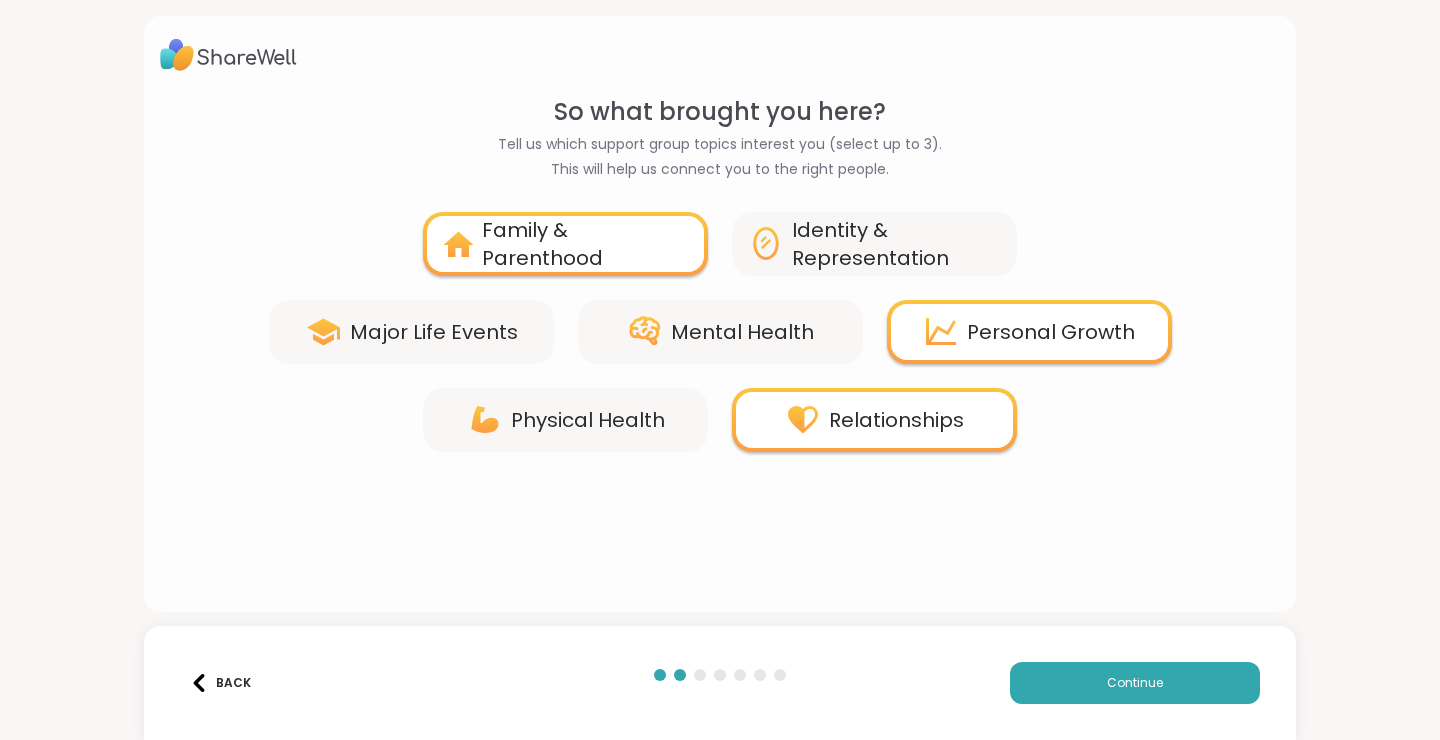 click on "Physical Health" at bounding box center [588, 420] 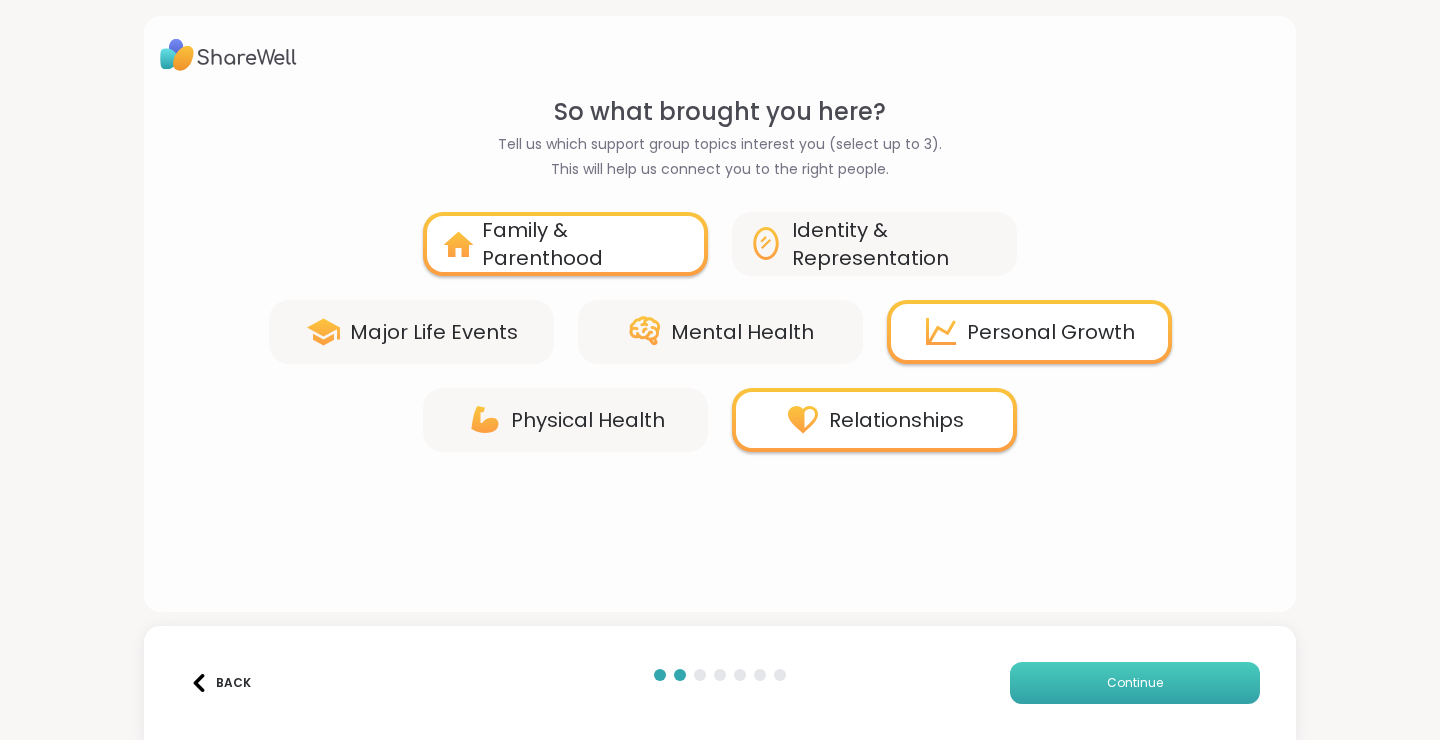click on "Continue" at bounding box center (1135, 683) 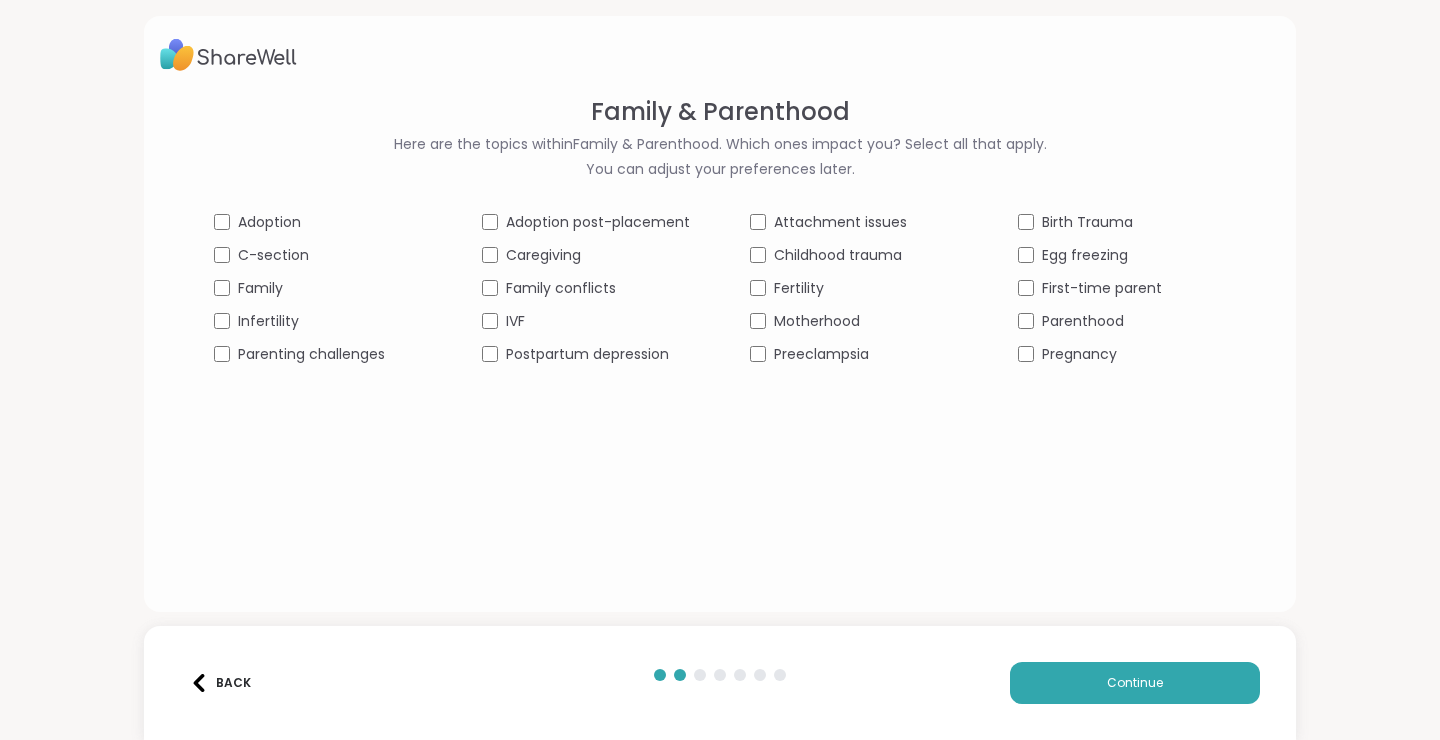 click on "Pregnancy" at bounding box center [1122, 354] 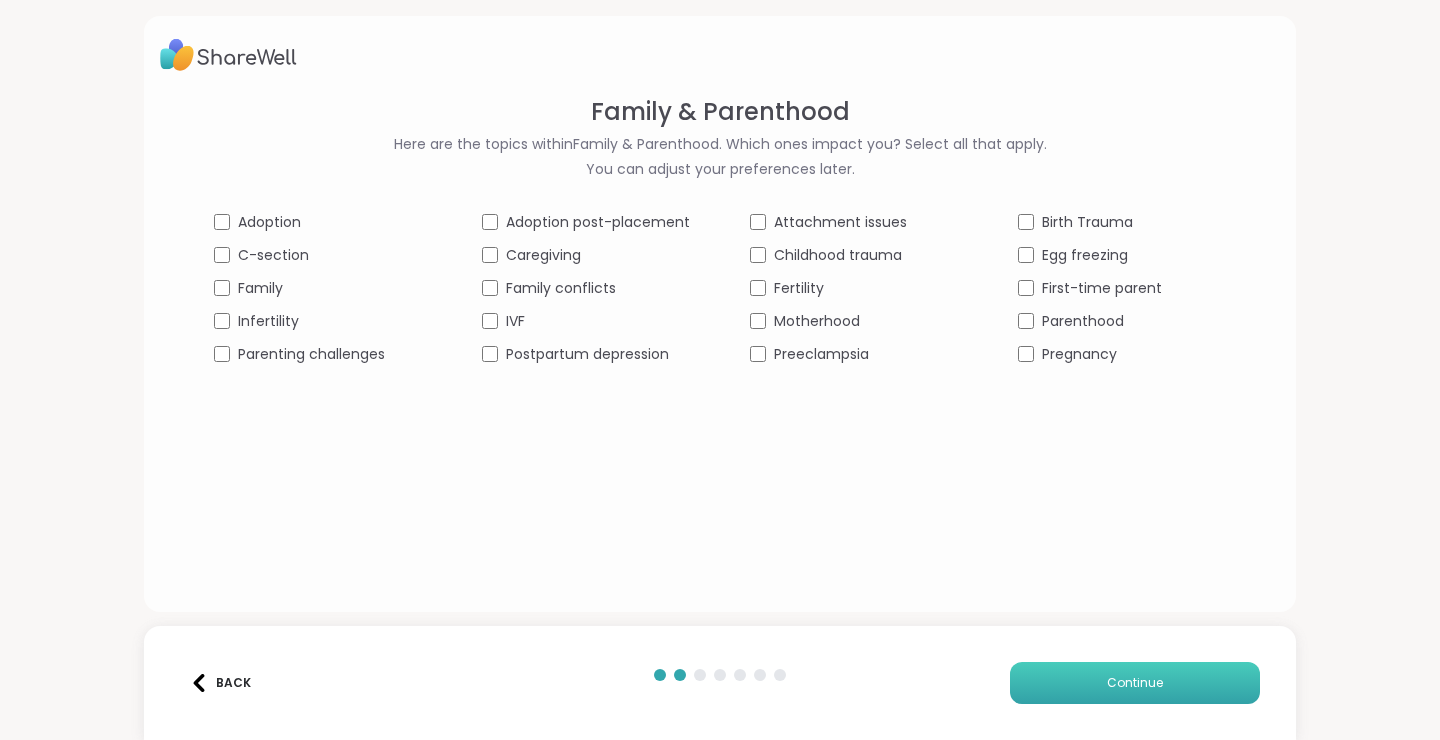 click on "Continue" at bounding box center [1135, 683] 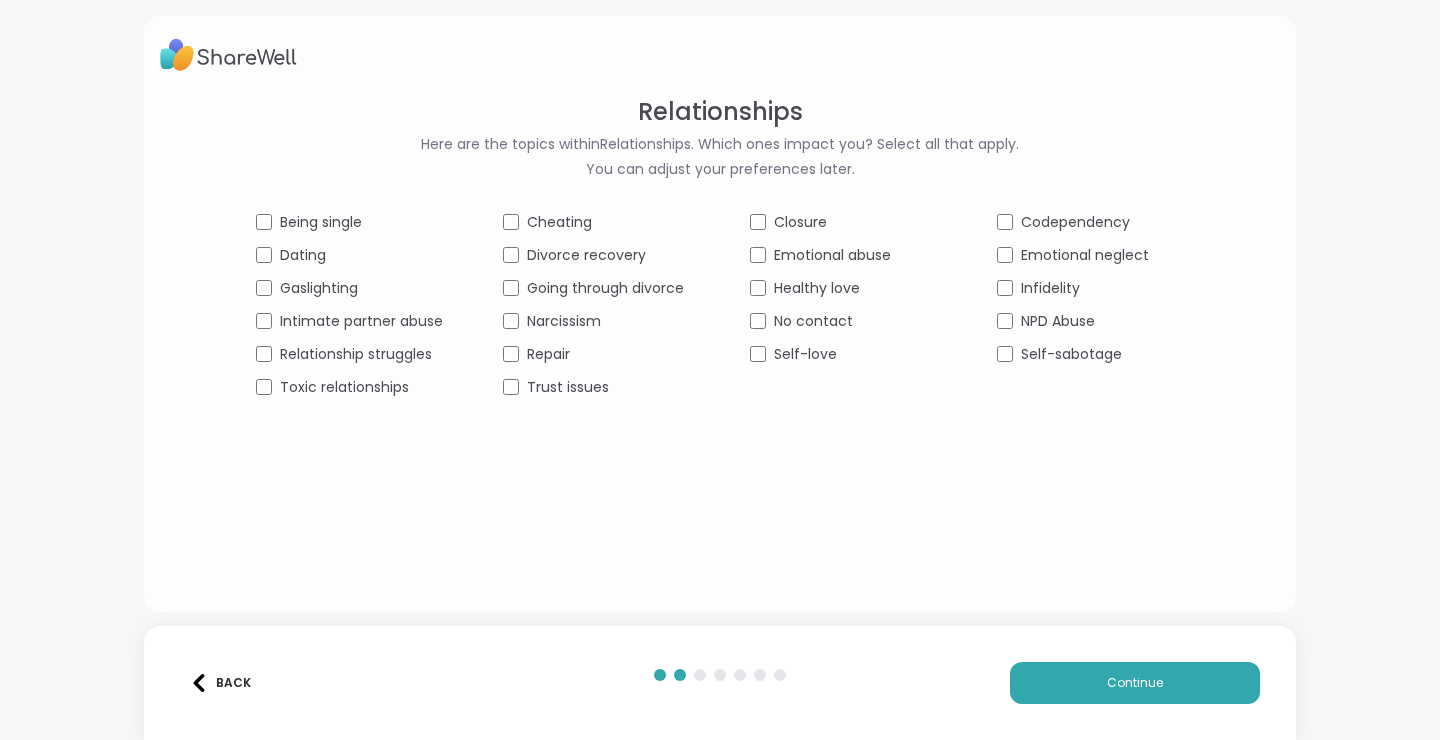 click on "No contact" at bounding box center [843, 321] 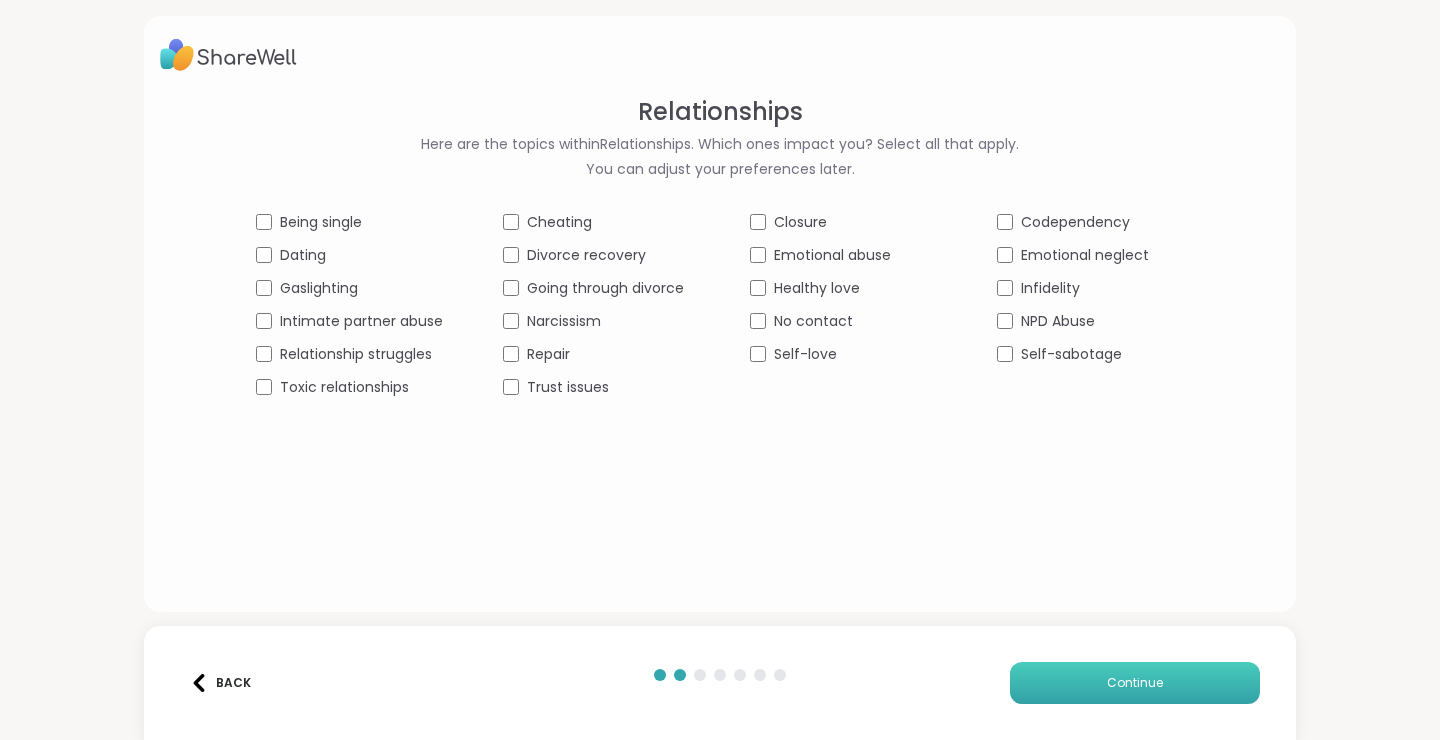 click on "Continue" at bounding box center (1135, 683) 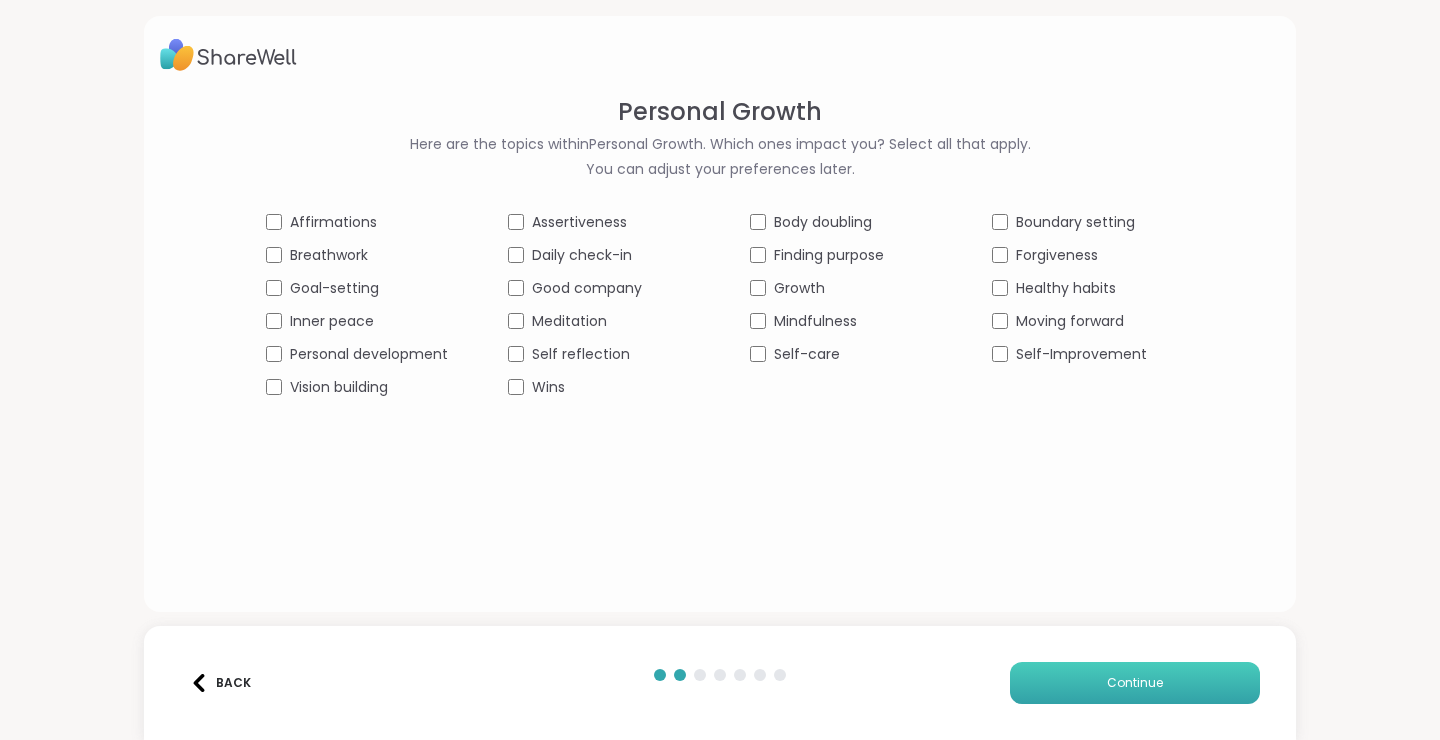 click on "Continue" at bounding box center [1135, 683] 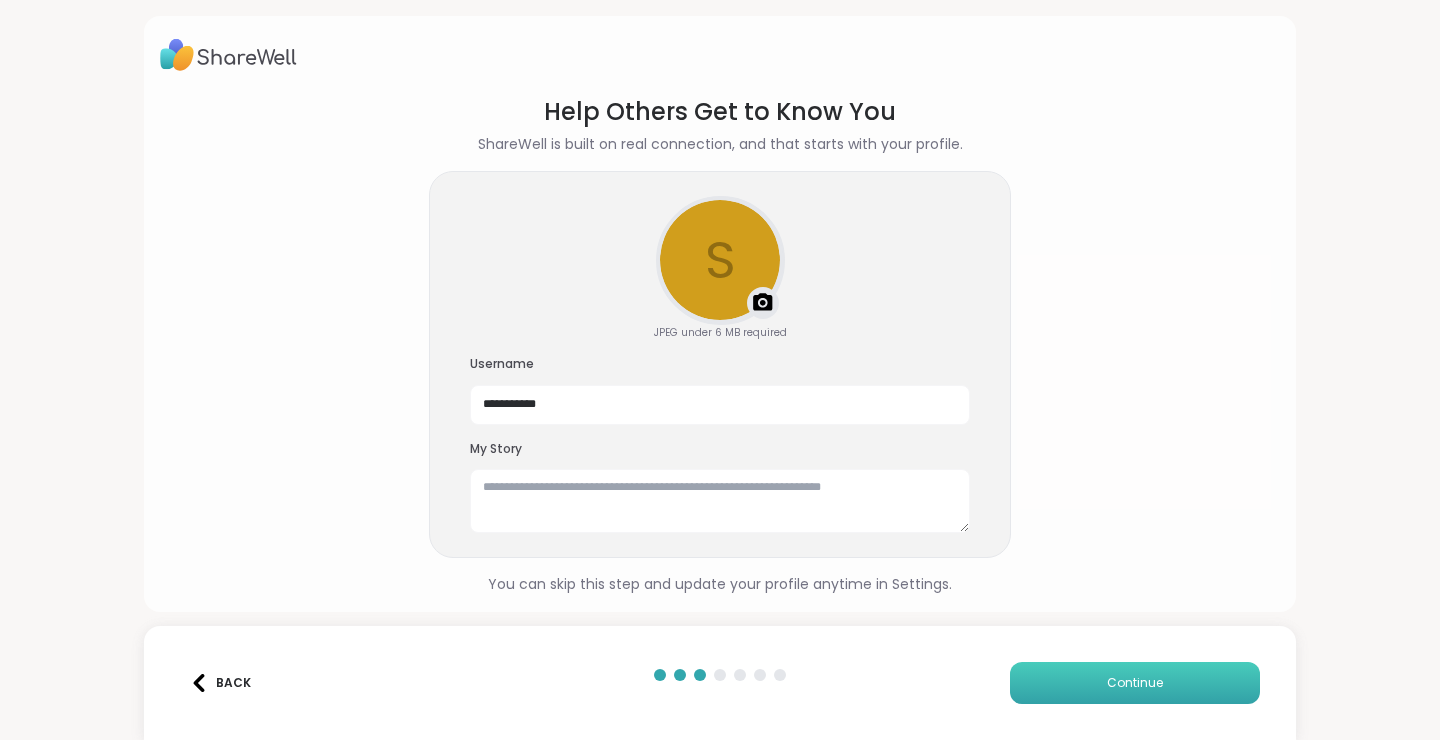 click on "Continue" at bounding box center (1135, 683) 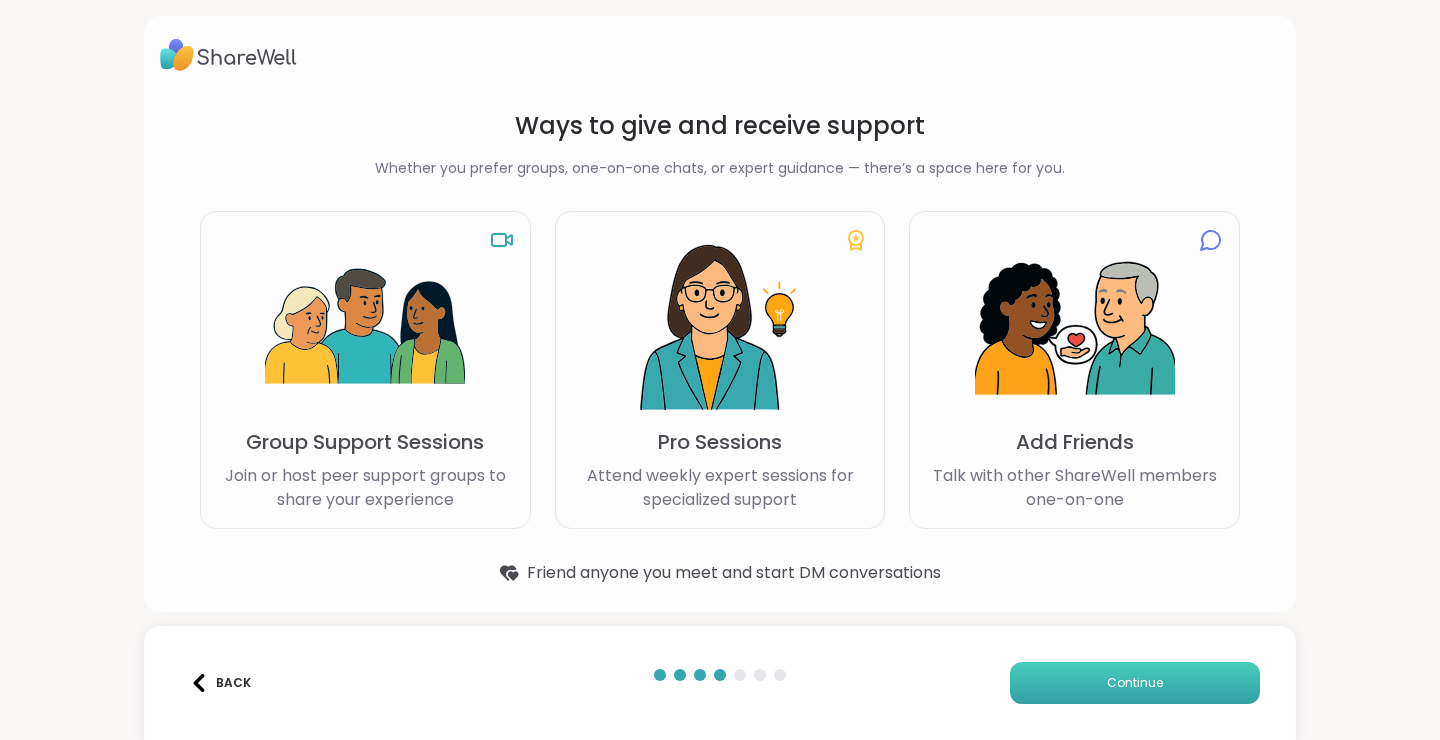 click on "Continue" at bounding box center (1135, 683) 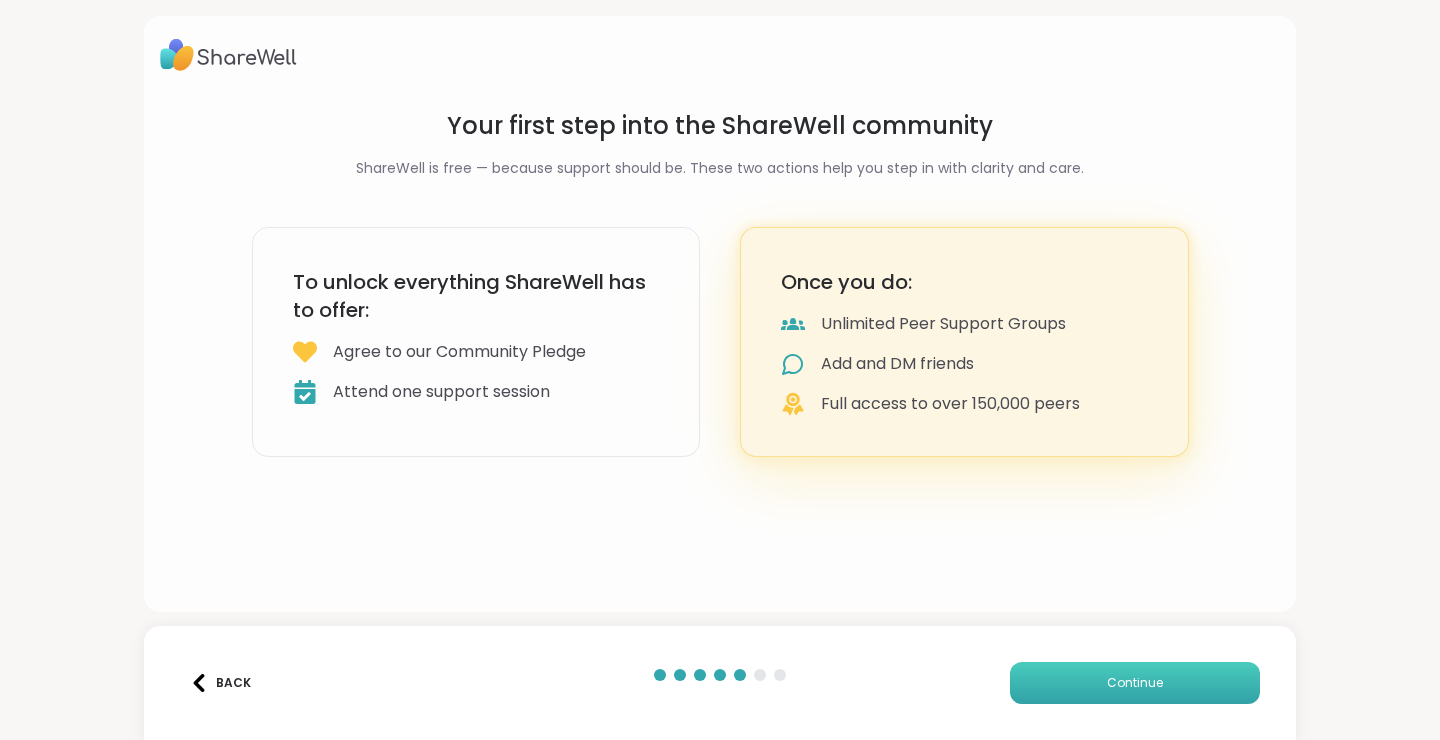 click on "Continue" at bounding box center [1135, 683] 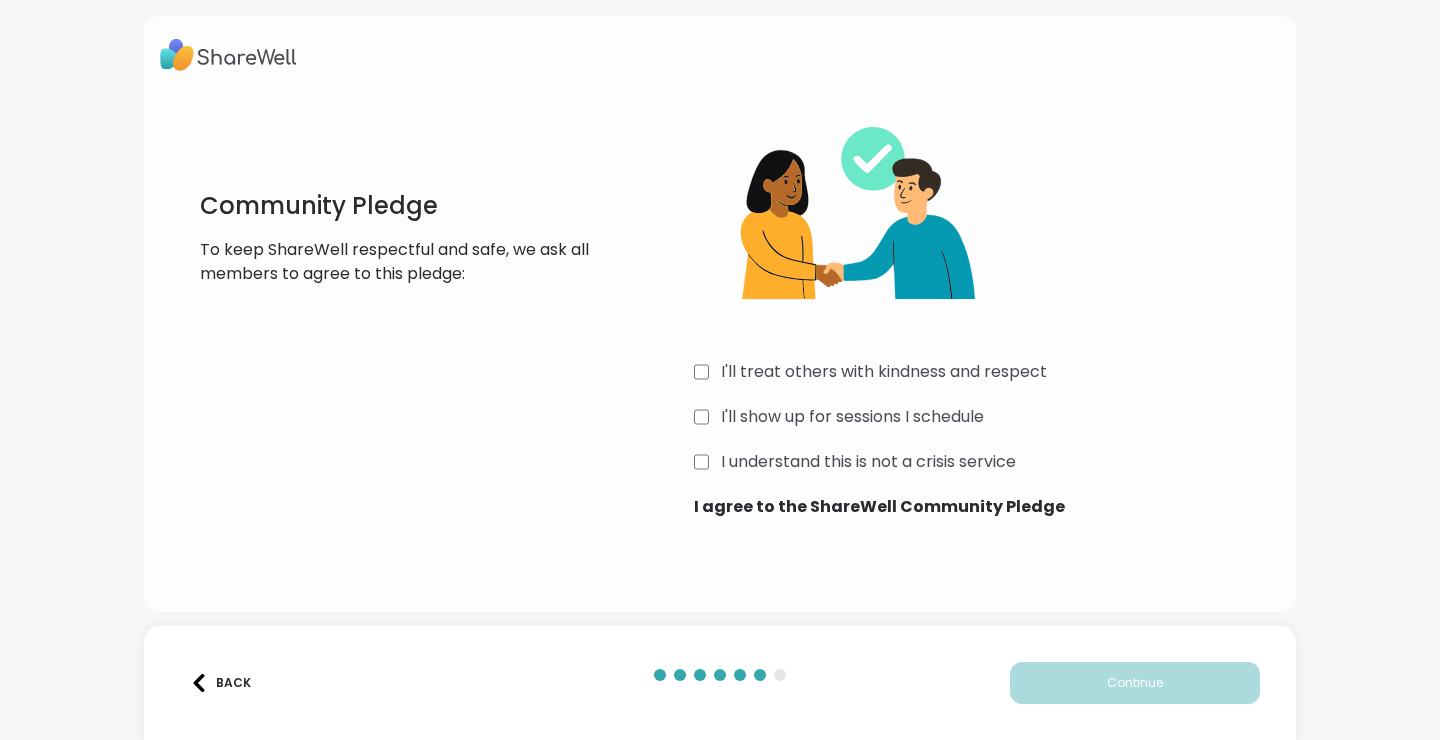 click on "Back" at bounding box center (220, 683) 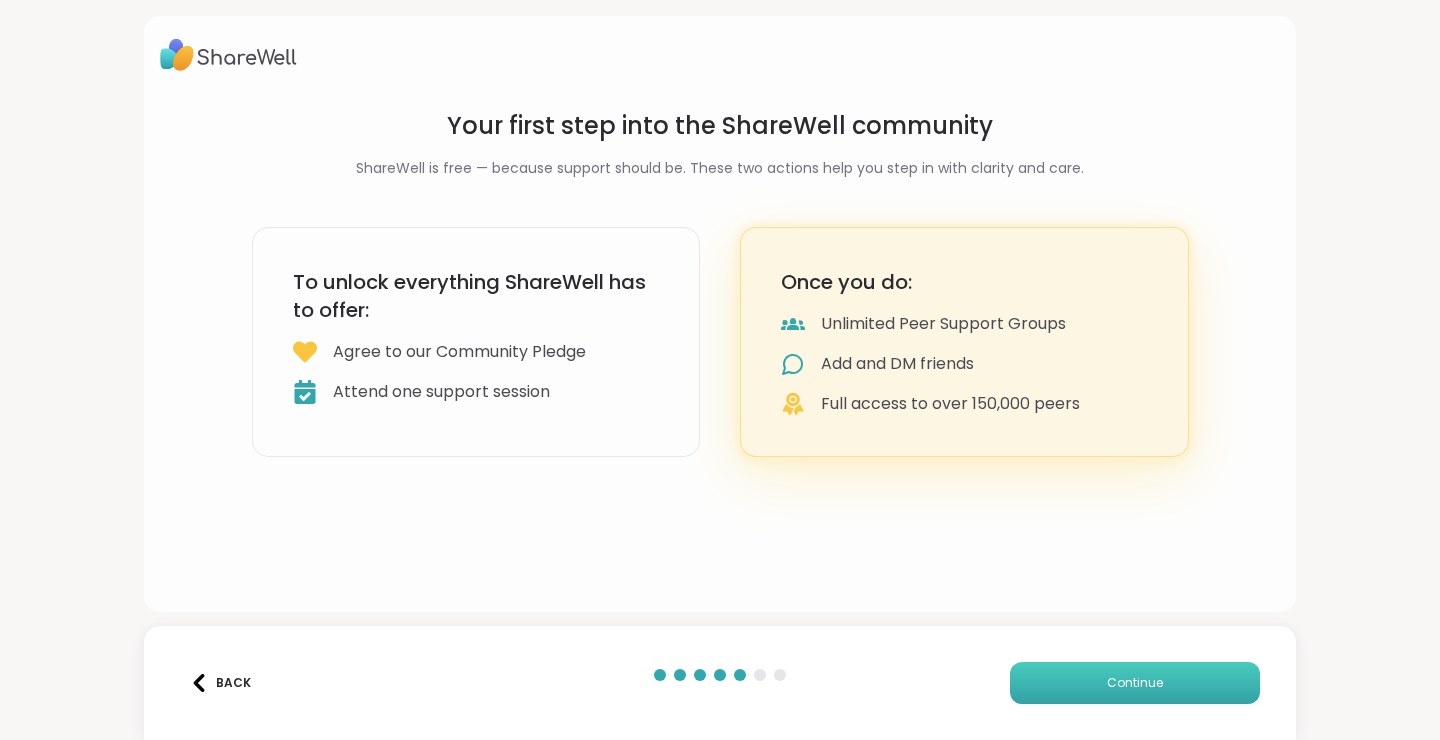 click on "Continue" at bounding box center [1135, 683] 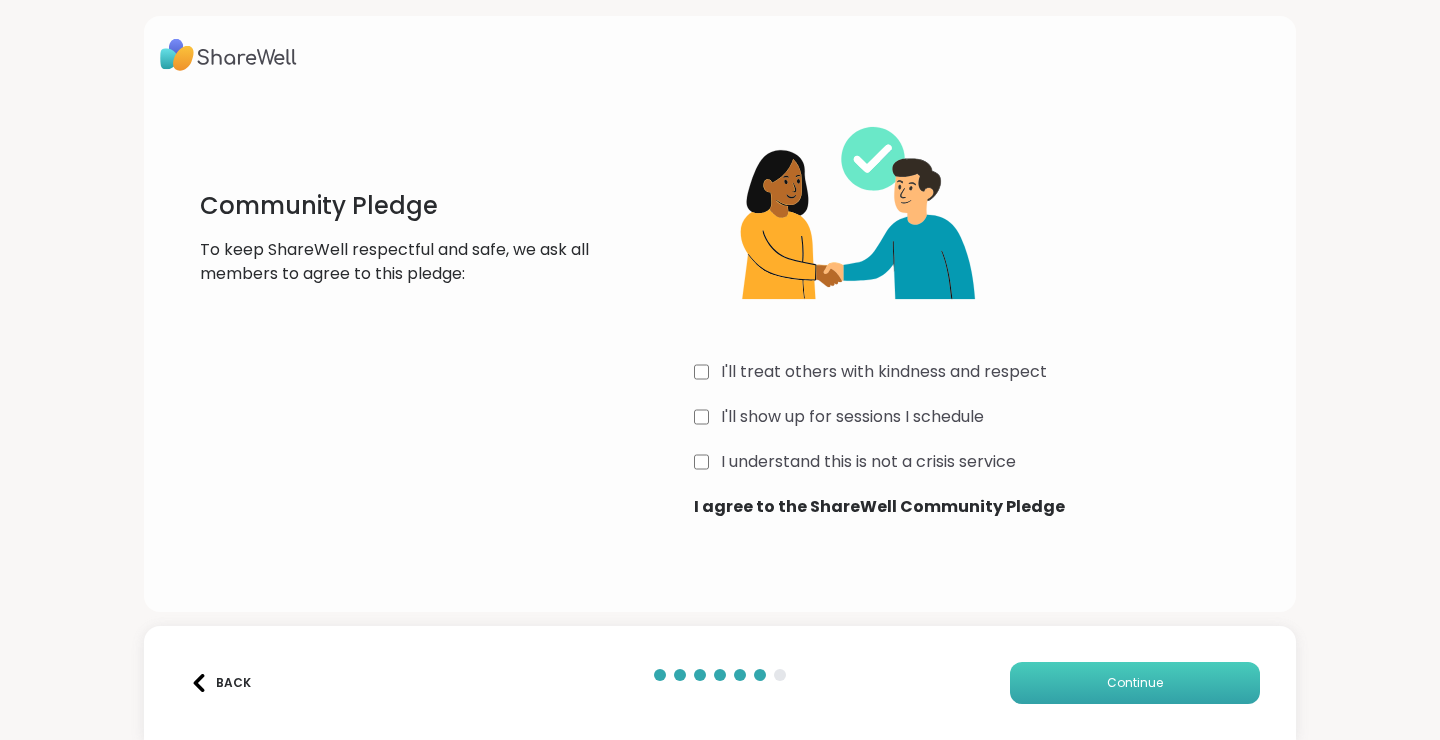 click on "Continue" at bounding box center (1135, 683) 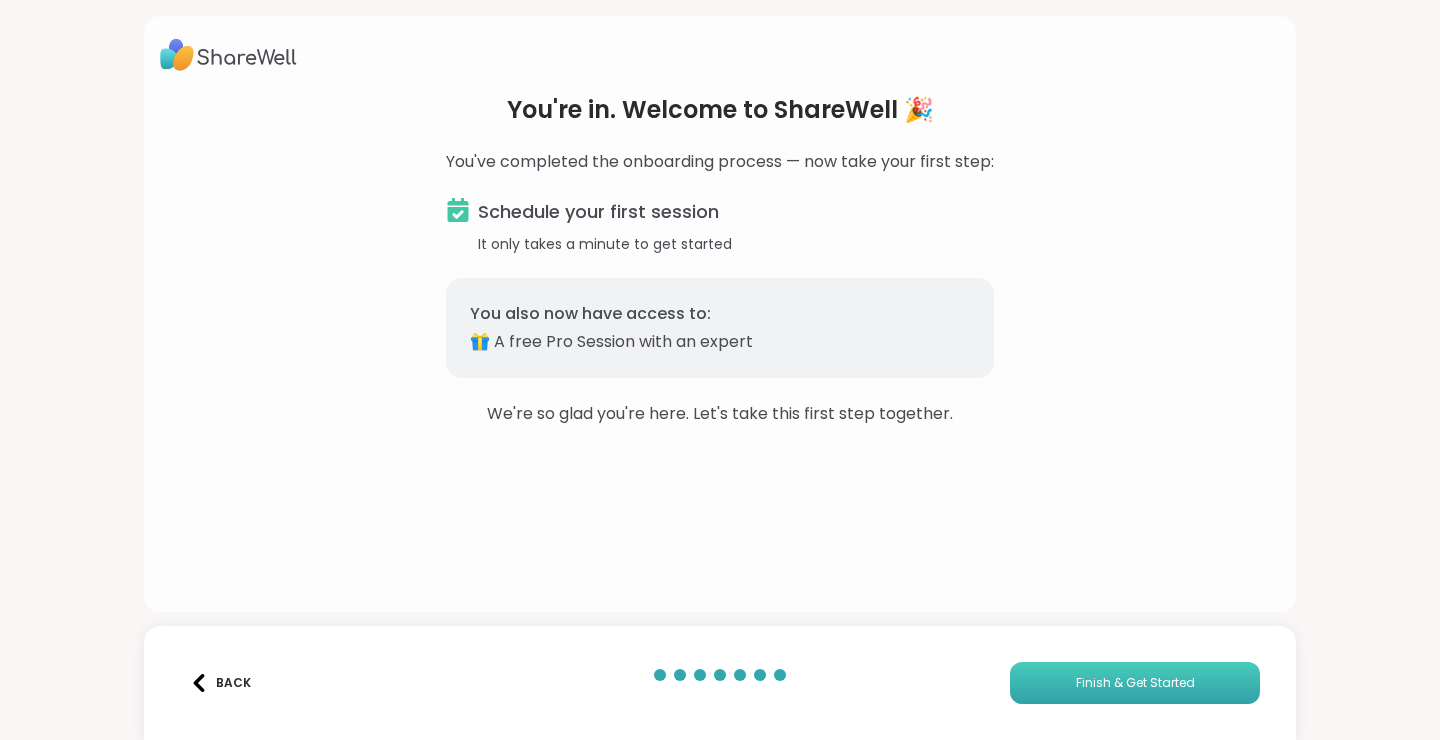 click on "Finish & Get Started" at bounding box center (1135, 683) 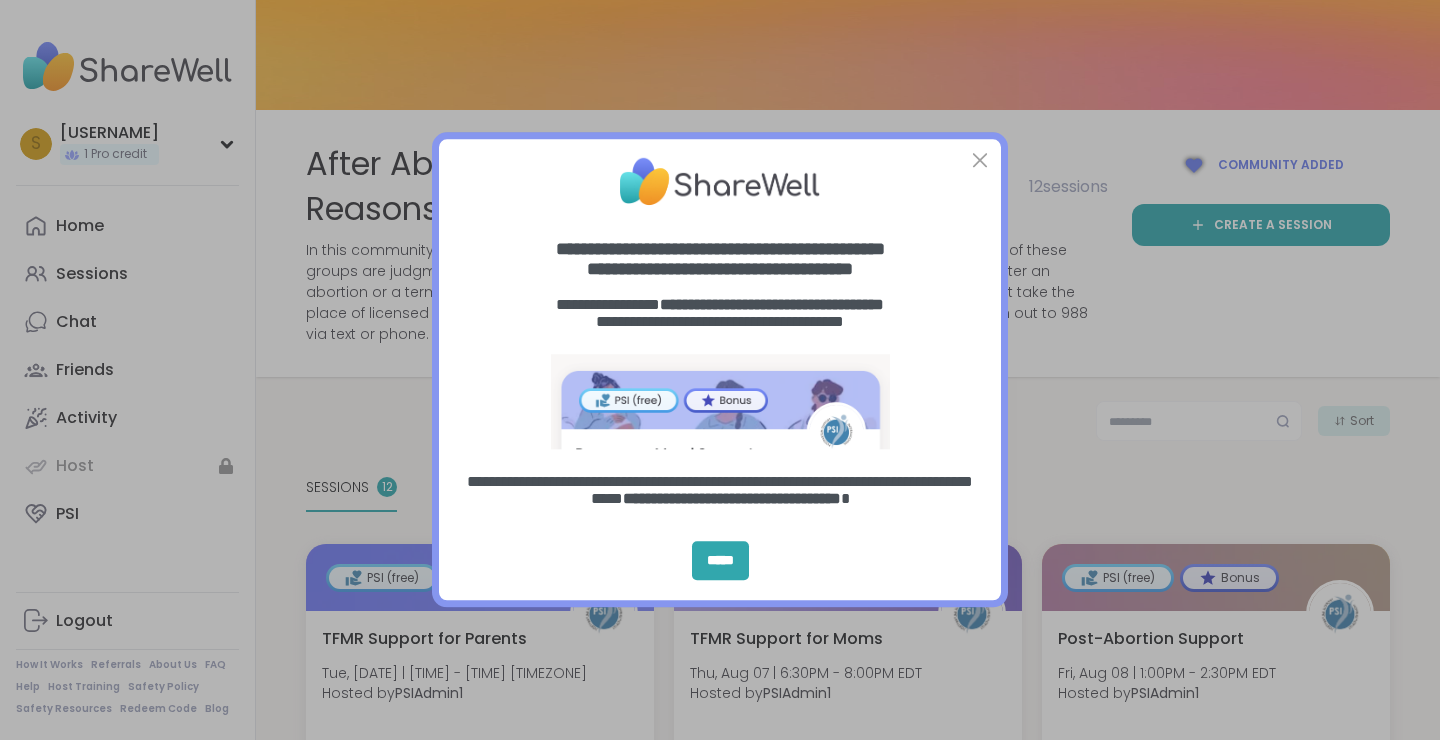 scroll, scrollTop: 0, scrollLeft: 0, axis: both 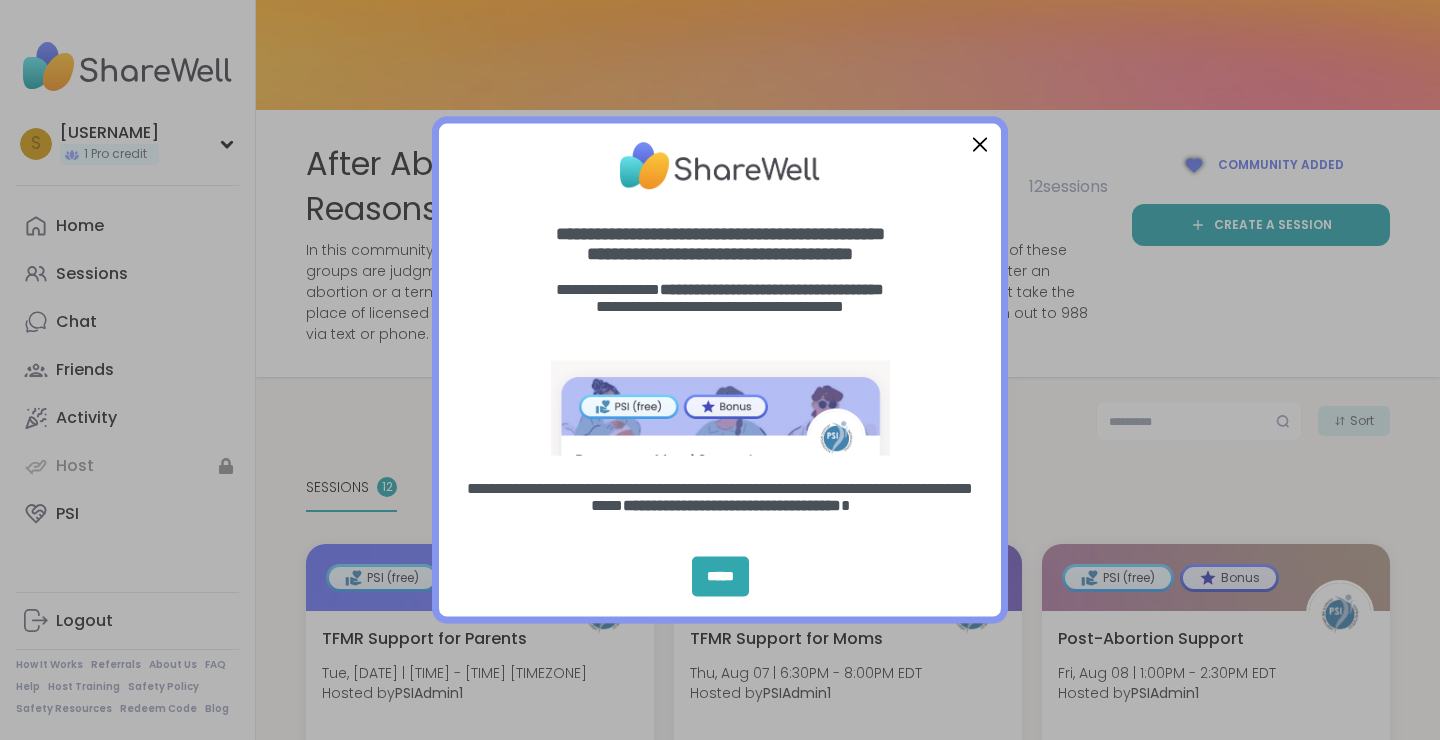 click at bounding box center (980, 144) 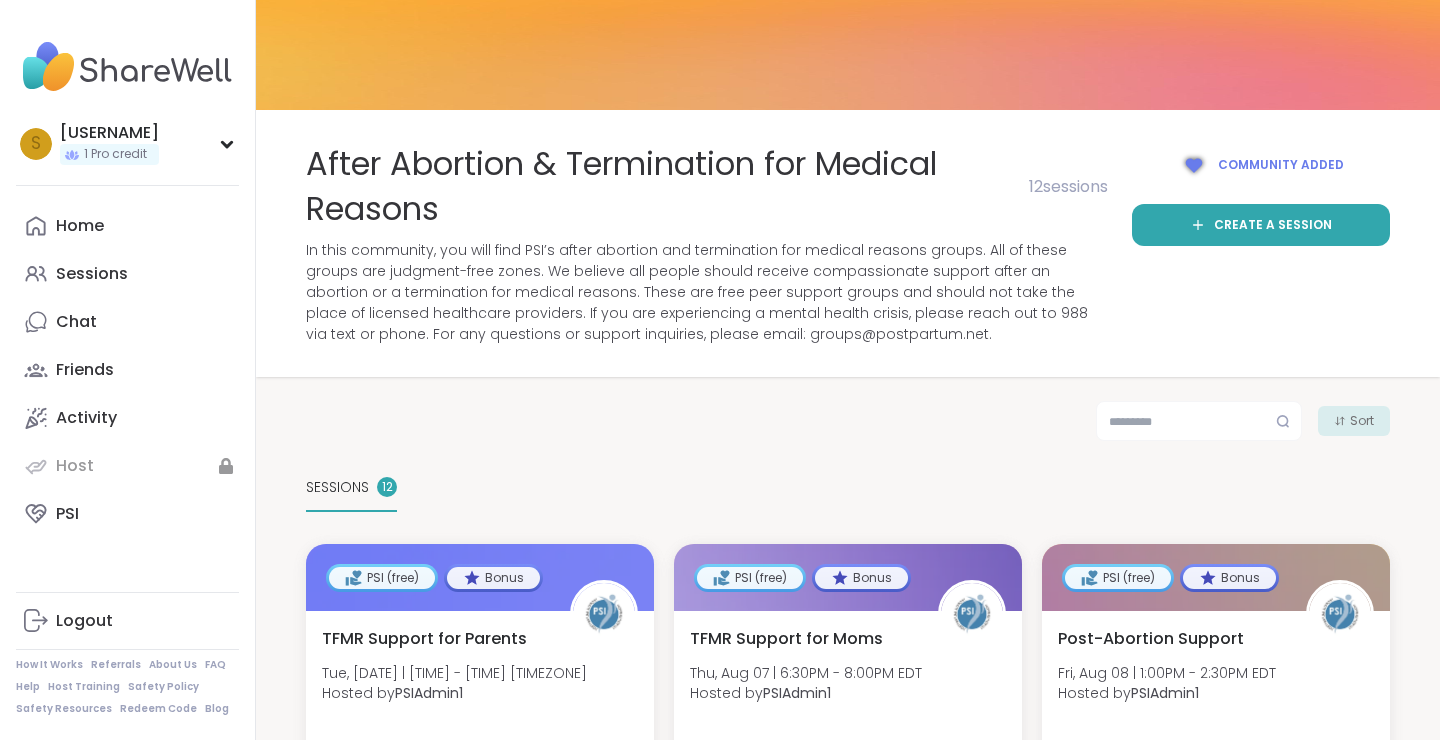 scroll, scrollTop: 186, scrollLeft: 0, axis: vertical 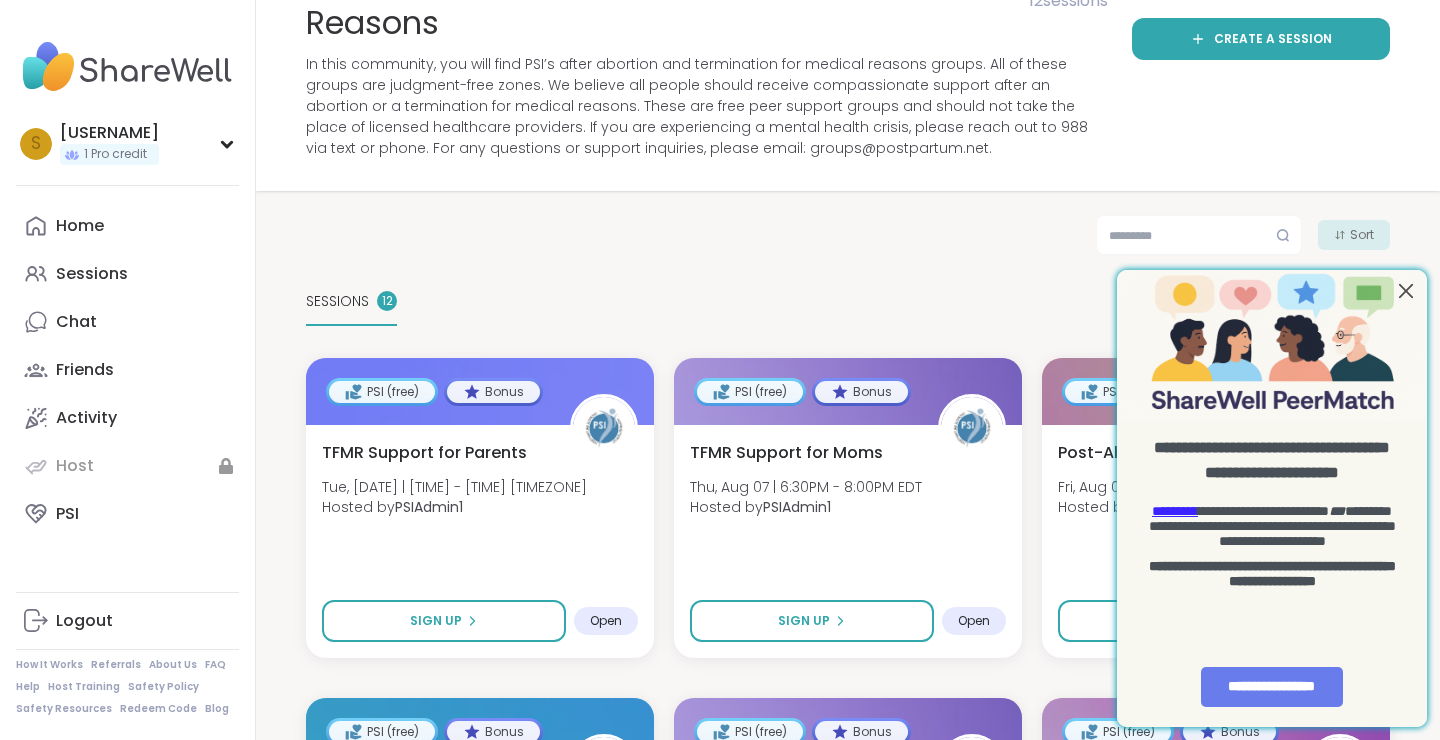 click at bounding box center (1406, 290) 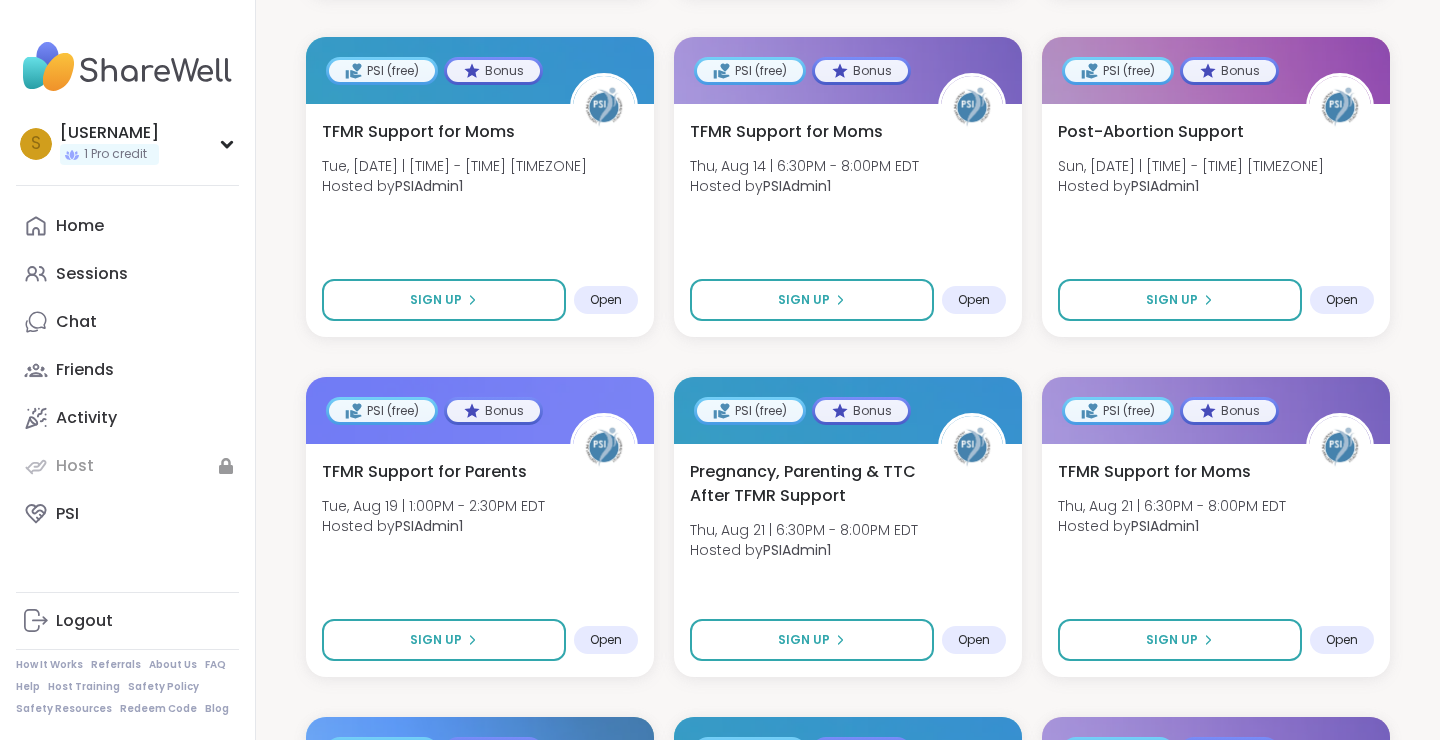 scroll, scrollTop: 843, scrollLeft: 0, axis: vertical 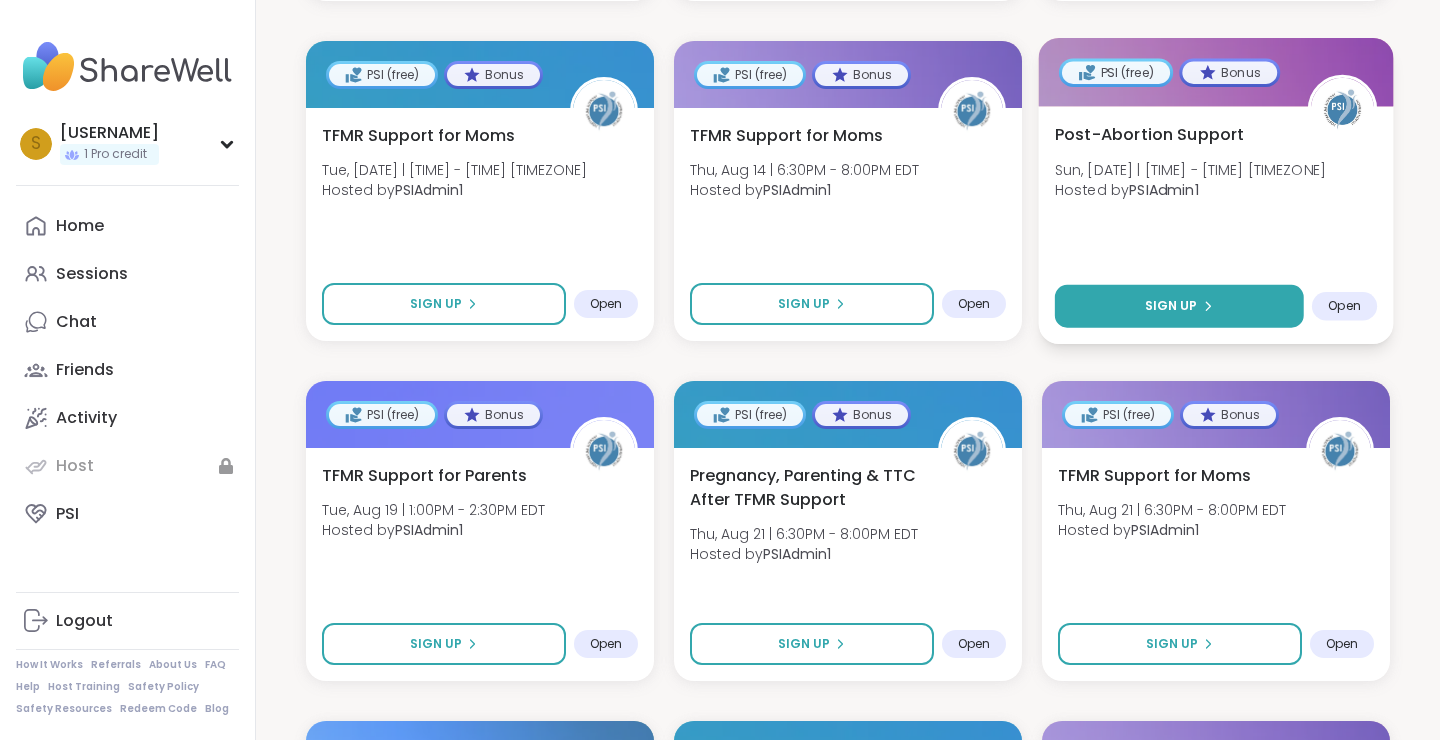 click on "Sign Up" at bounding box center (1171, 306) 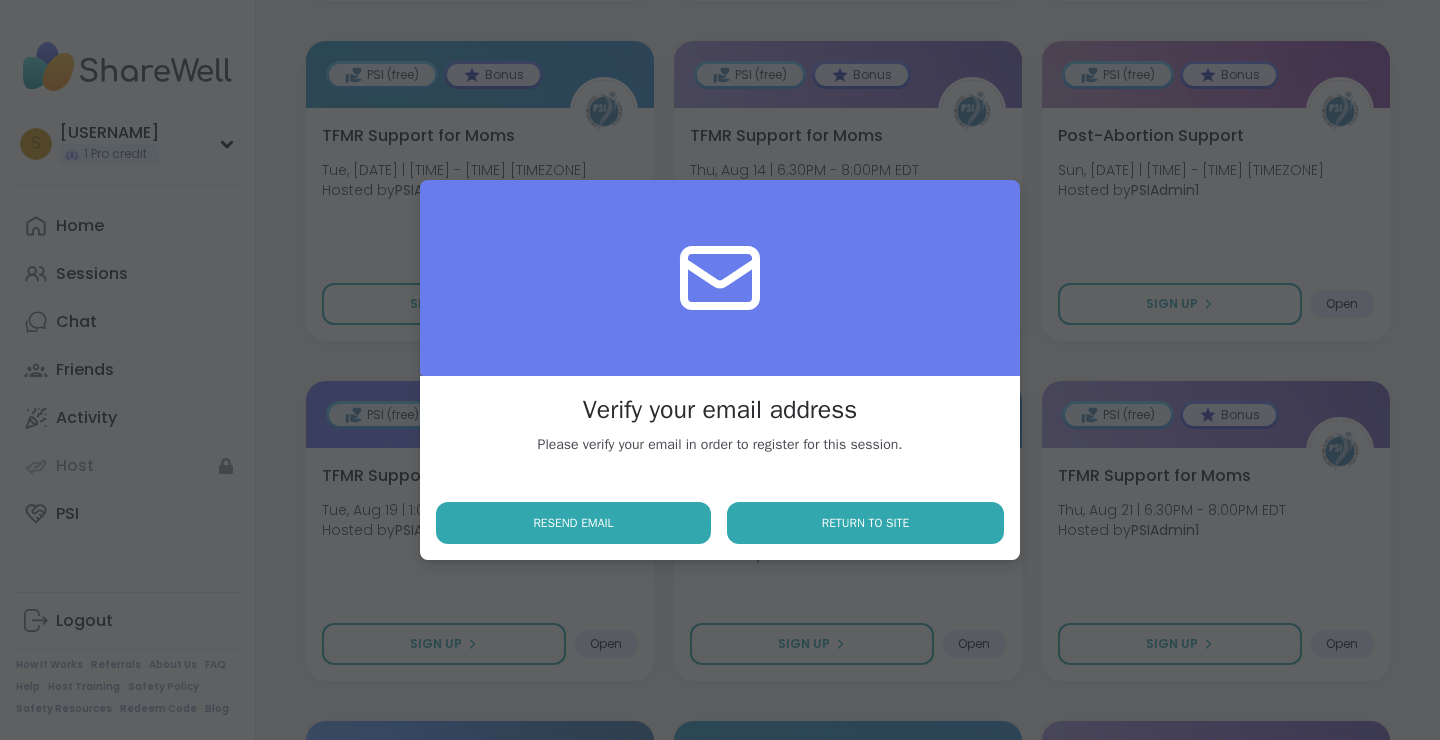 click on "Return to site" at bounding box center (865, 523) 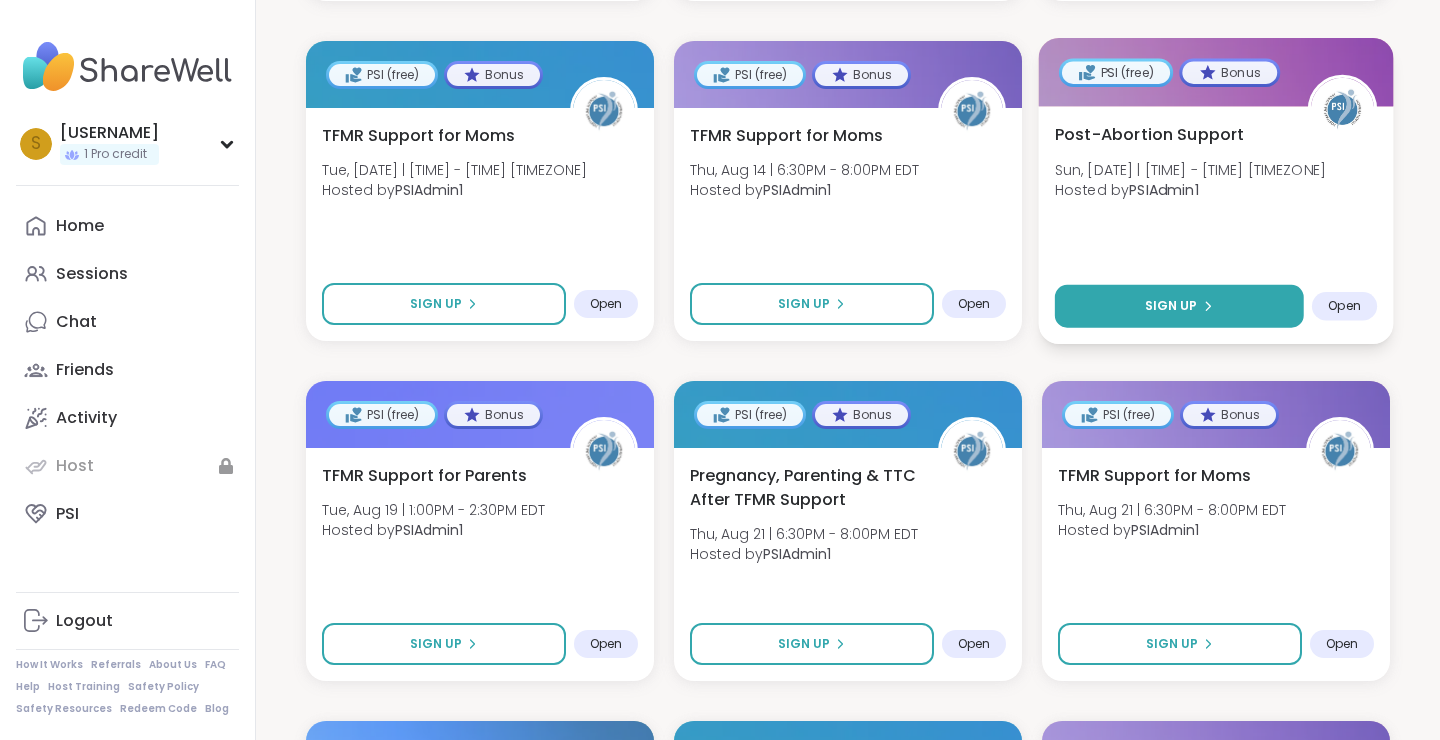 click on "Sign Up" at bounding box center [1179, 305] 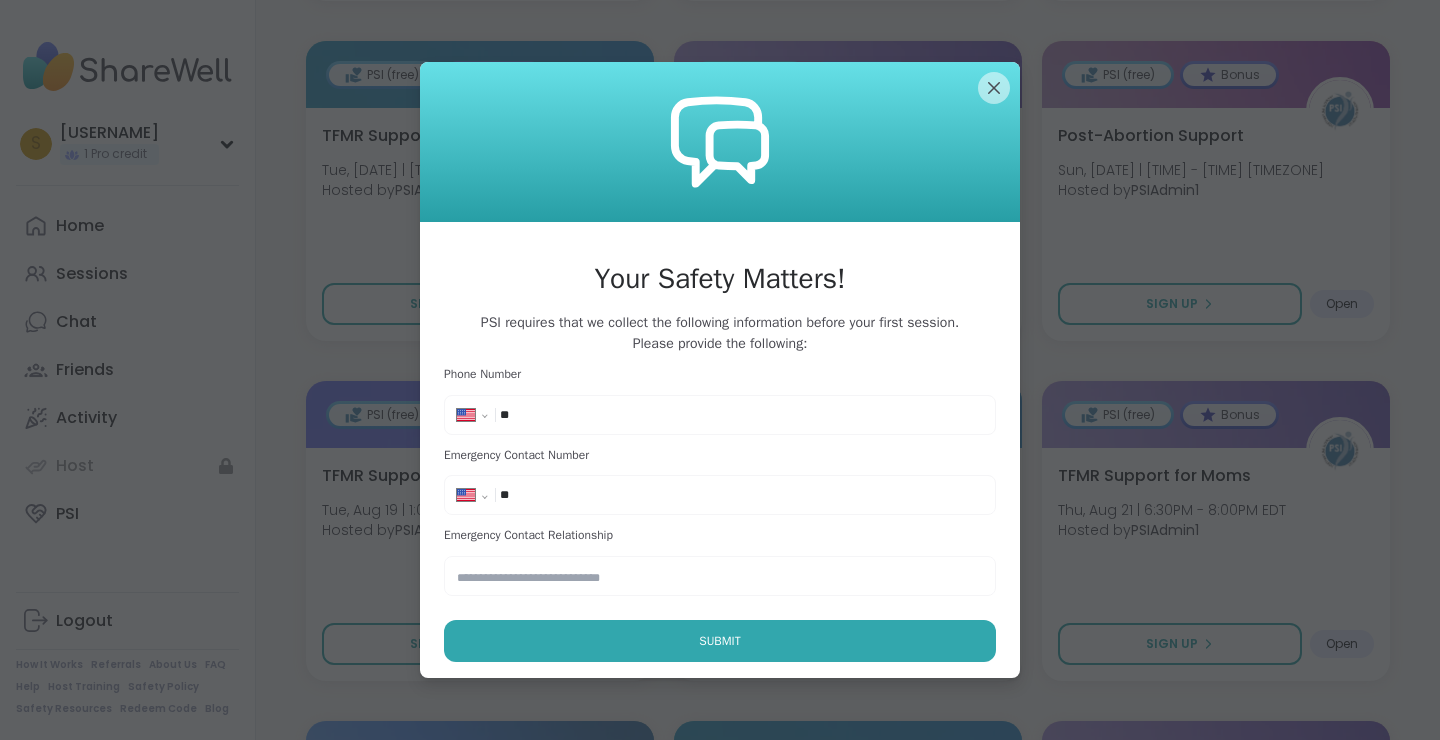 click on "**********" at bounding box center (720, 415) 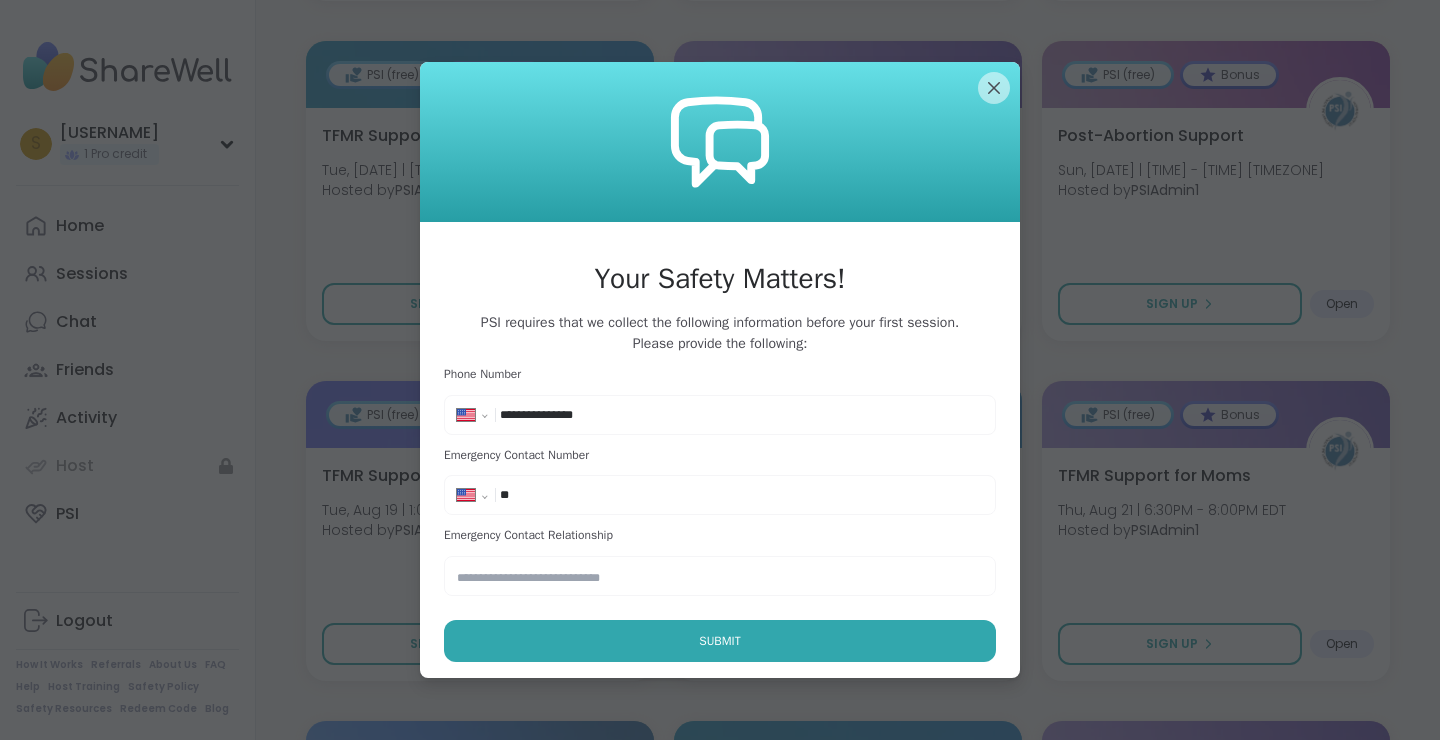 type on "**********" 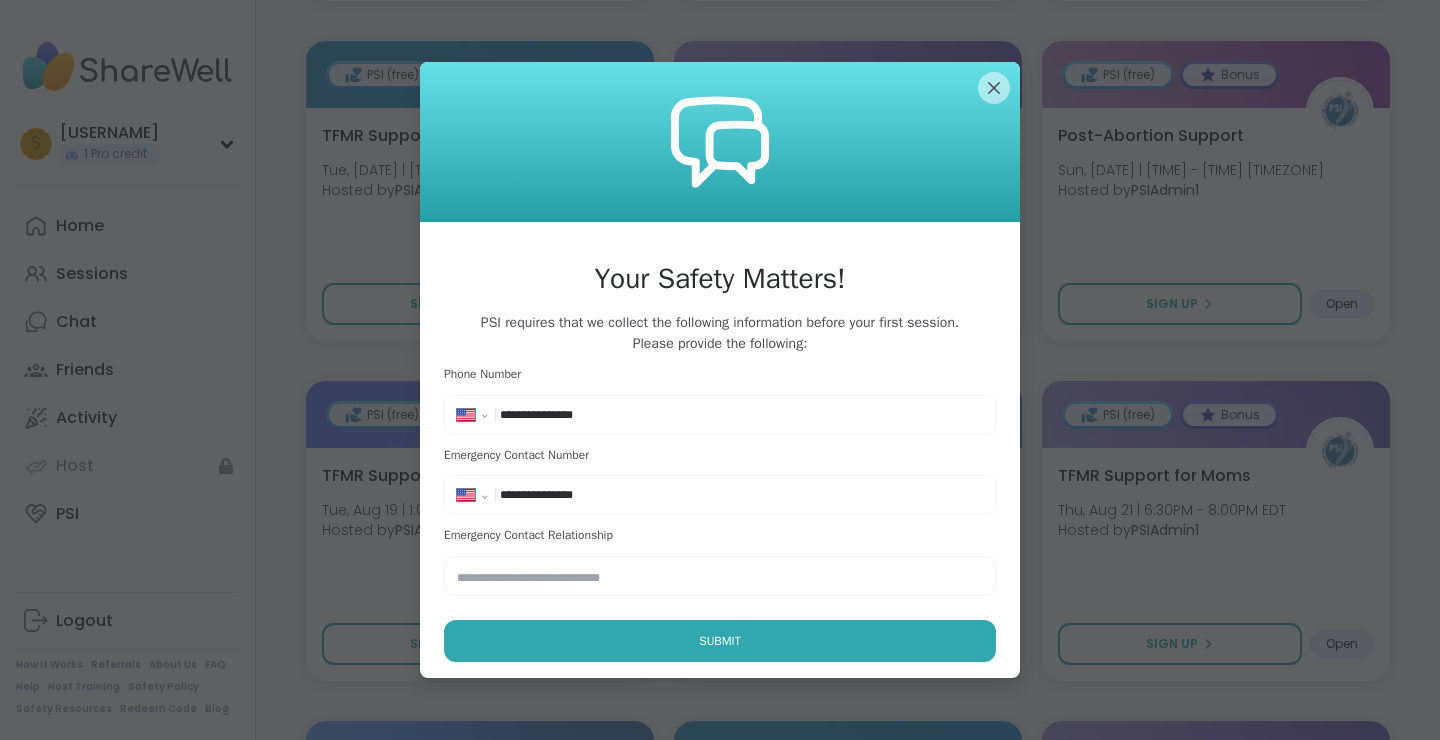 type on "**********" 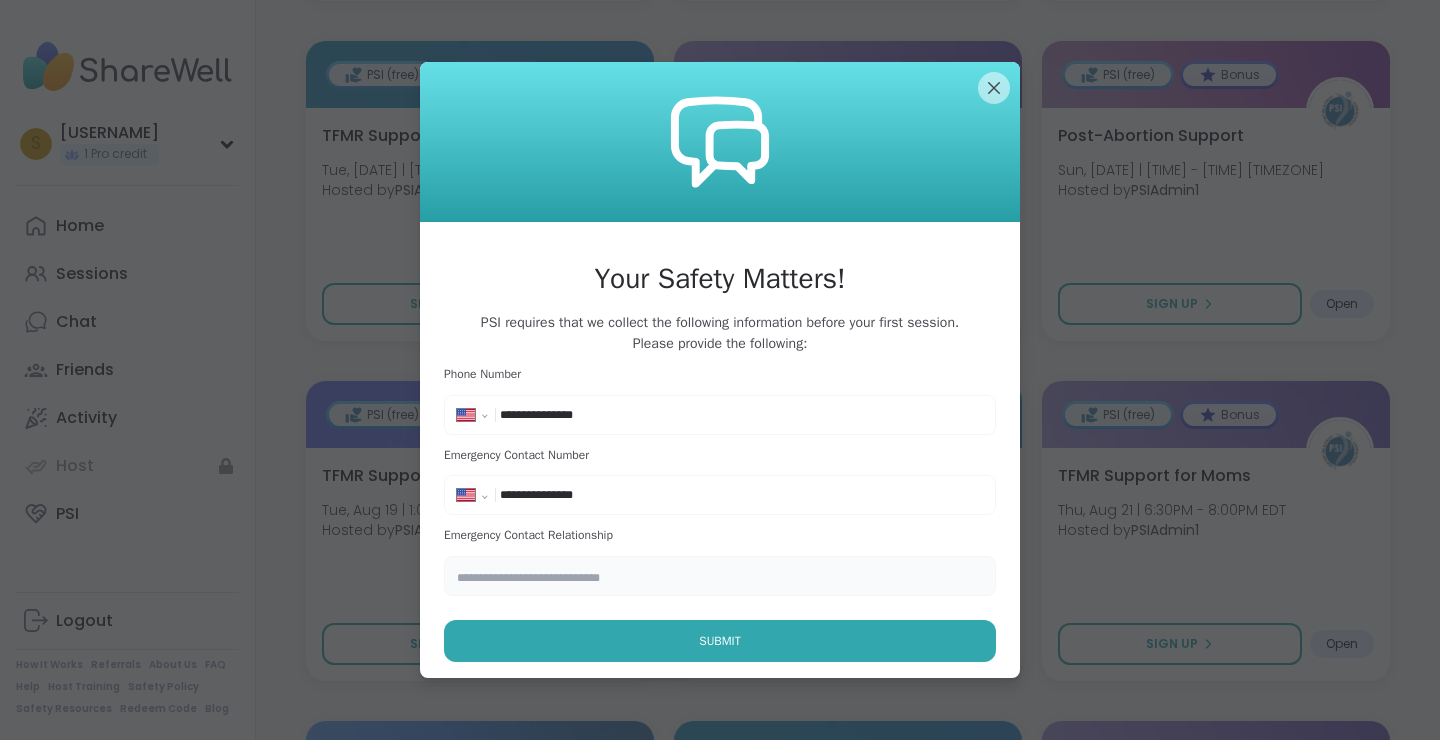 click at bounding box center [720, 576] 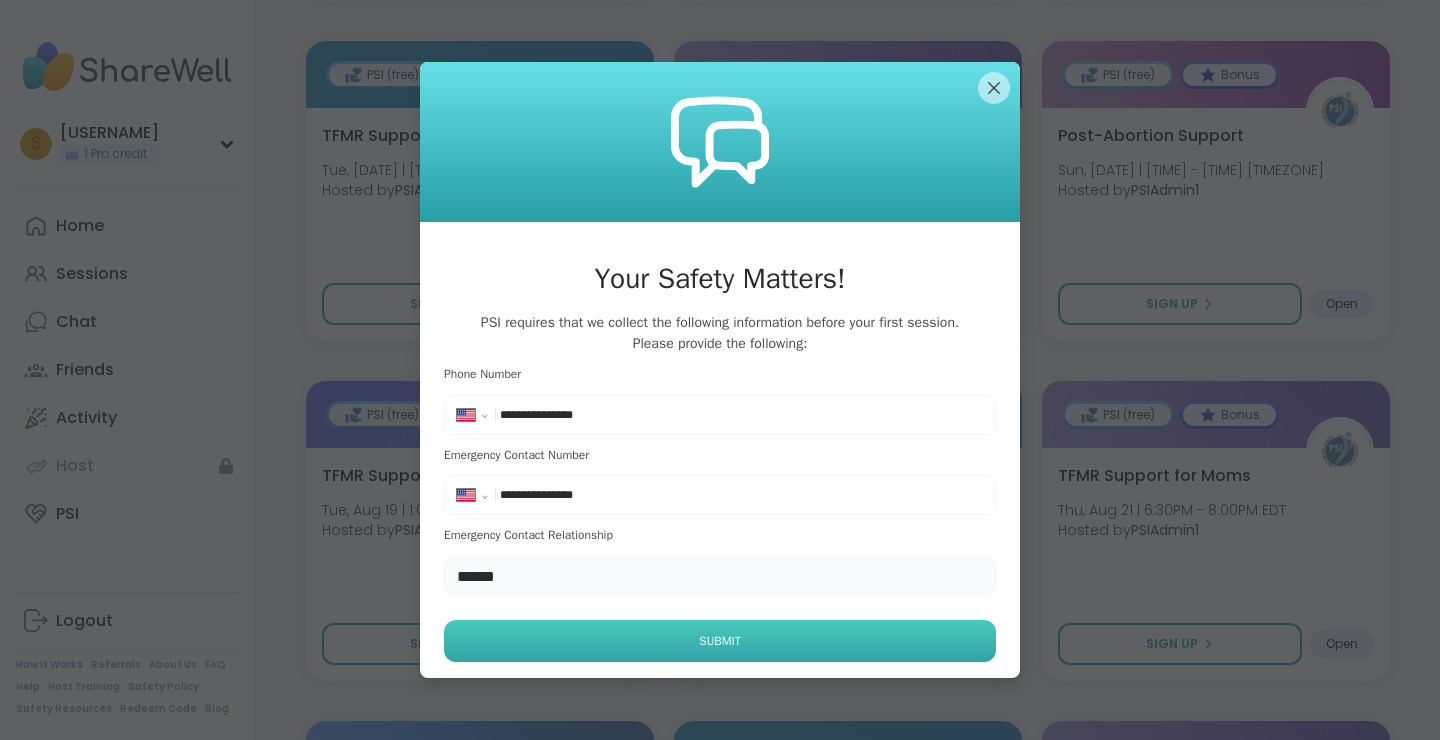 type on "******" 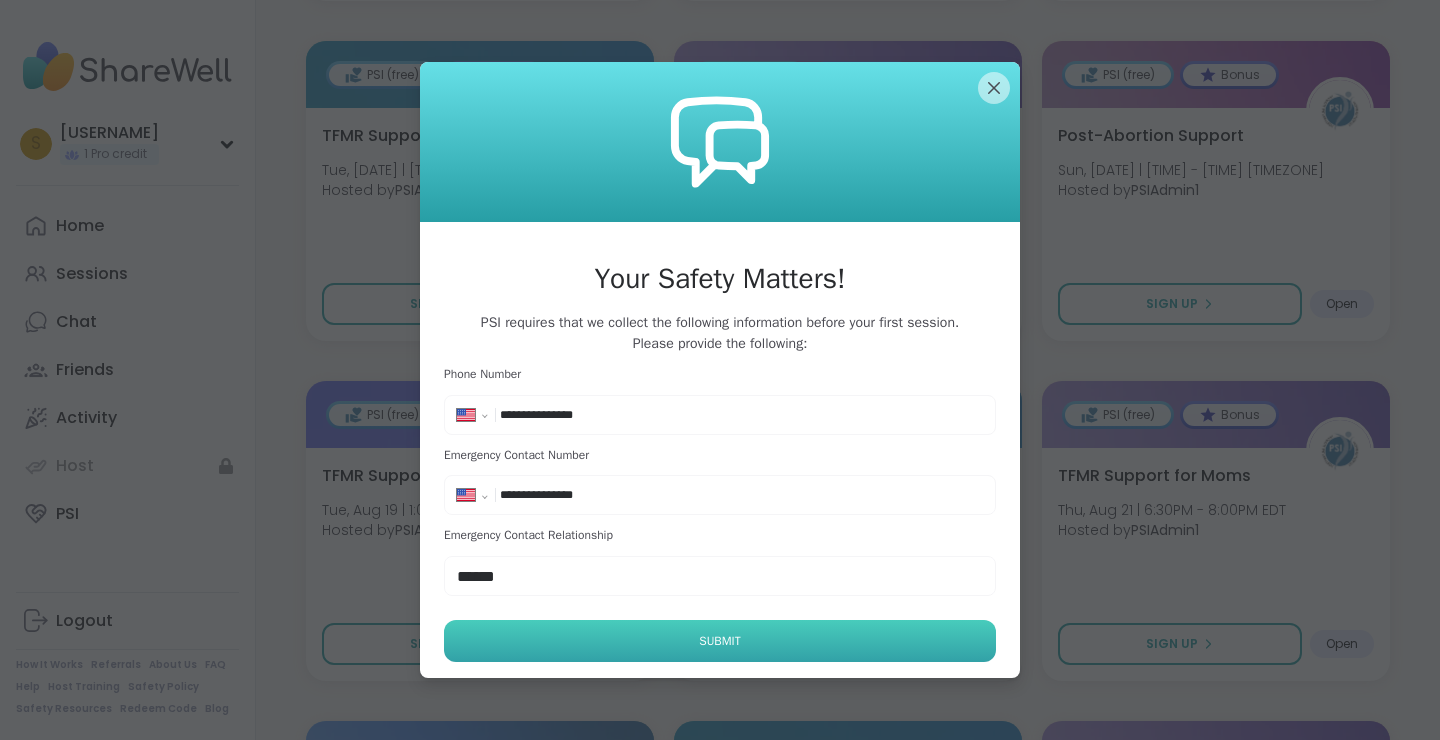 click on "Submit" at bounding box center [720, 641] 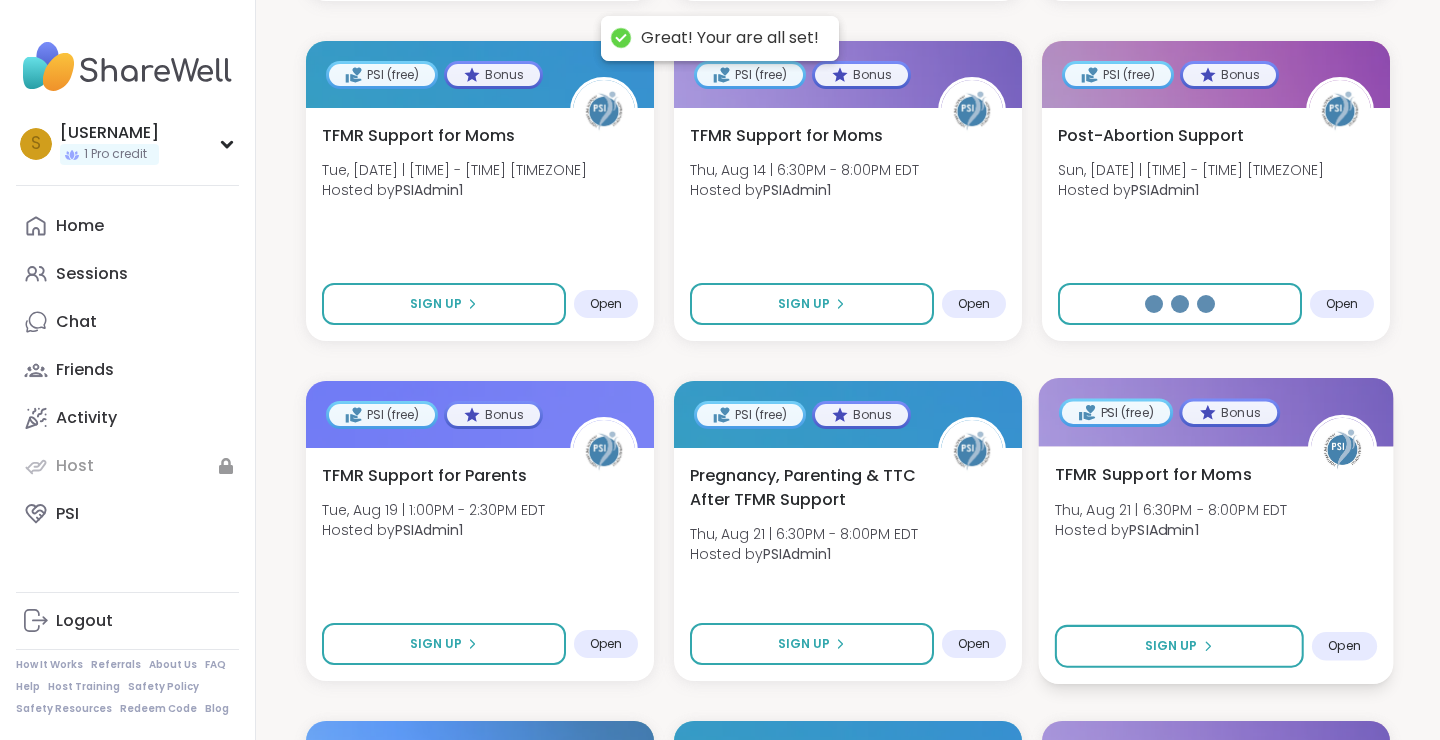 select on "**" 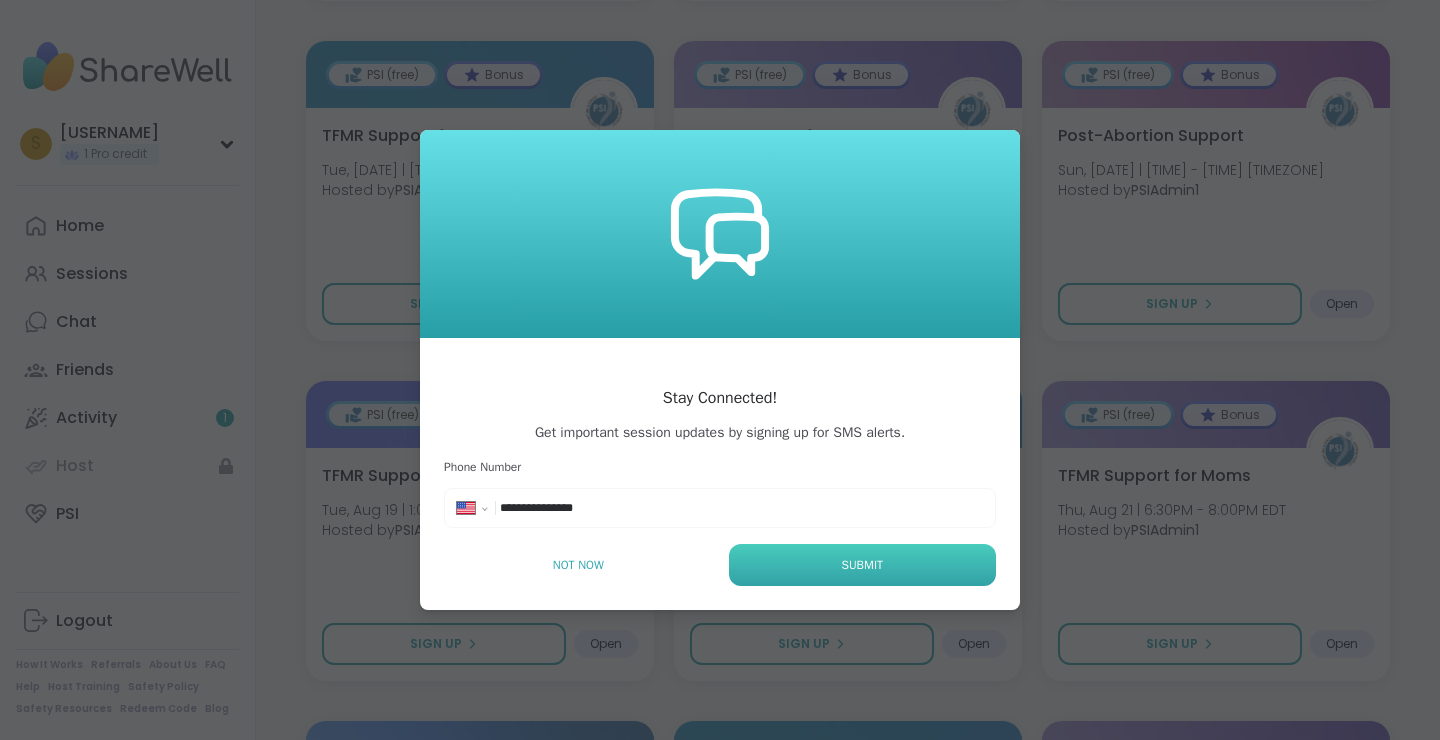 click on "Submit" at bounding box center (862, 565) 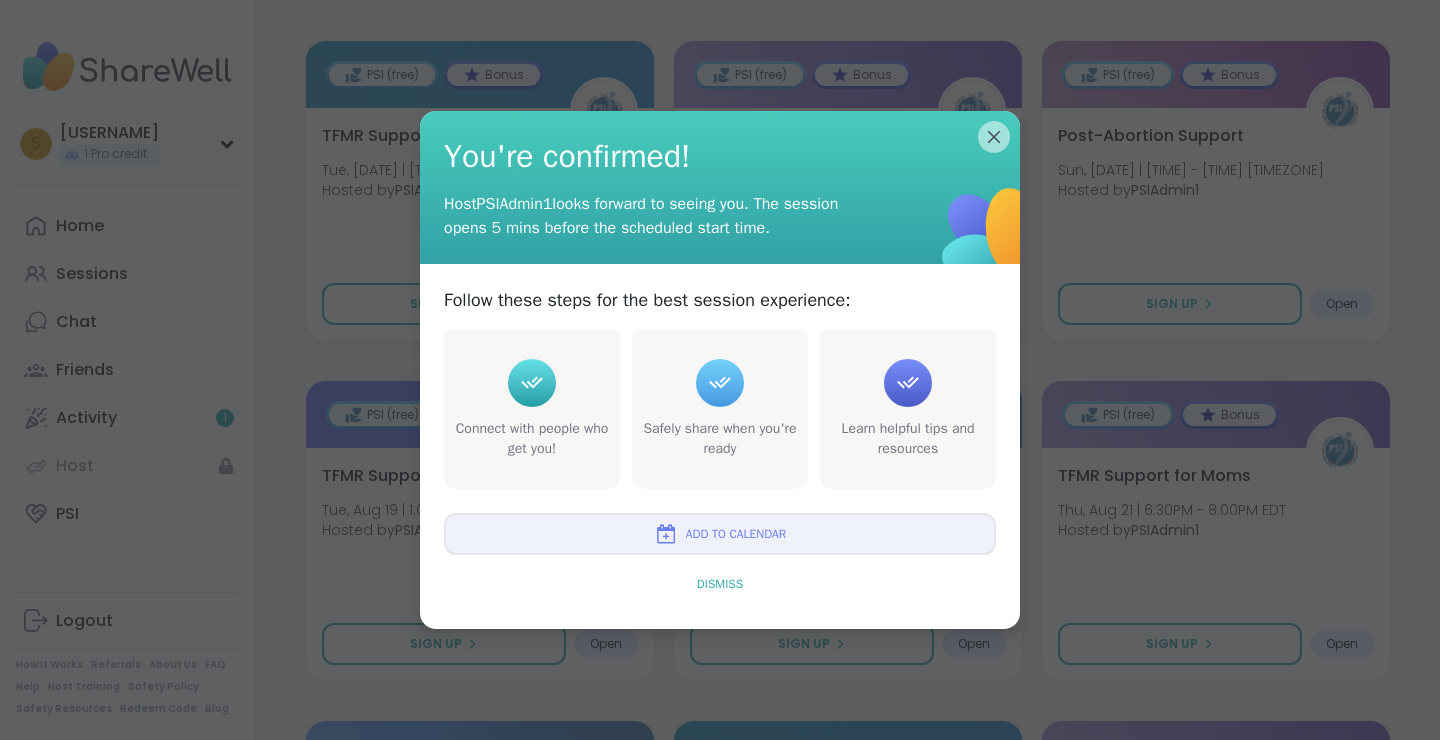click on "Dismiss" at bounding box center (720, 584) 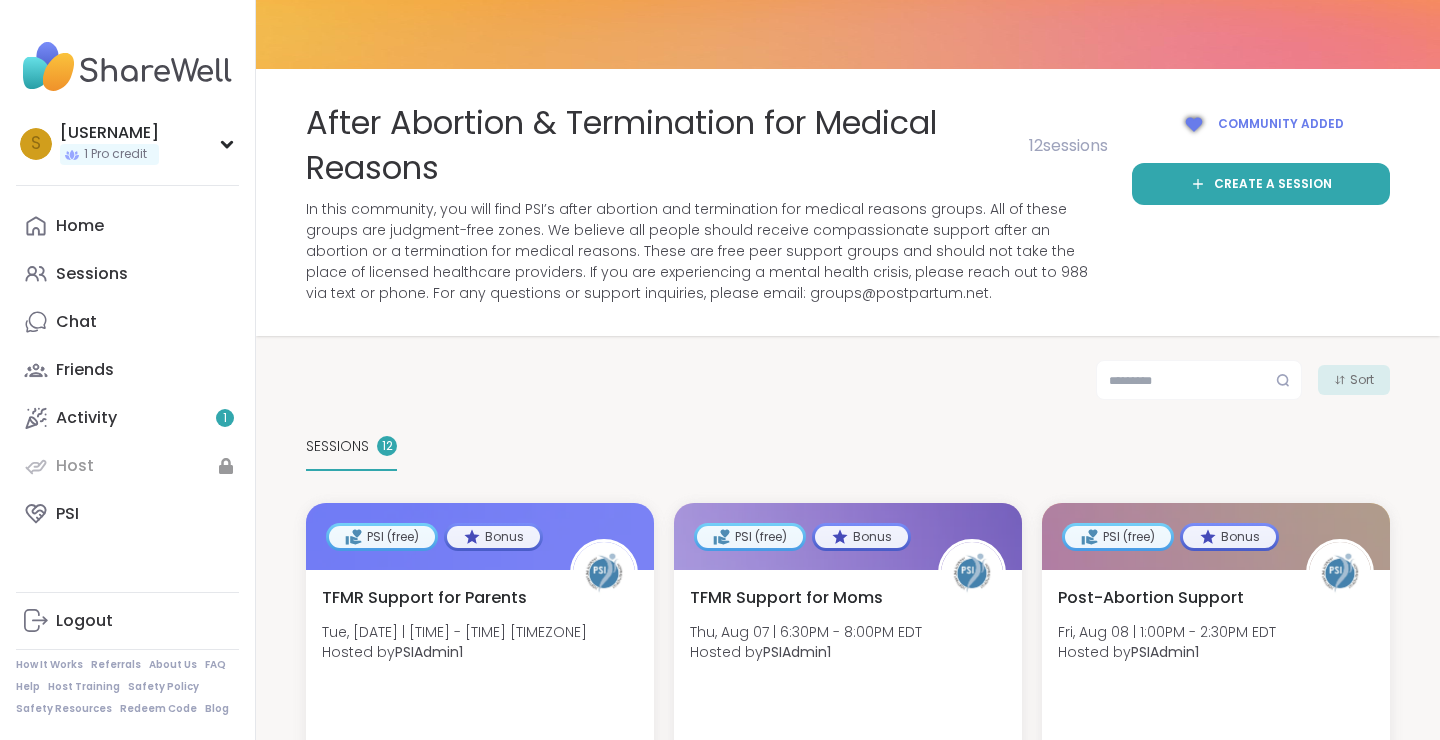 scroll, scrollTop: 0, scrollLeft: 0, axis: both 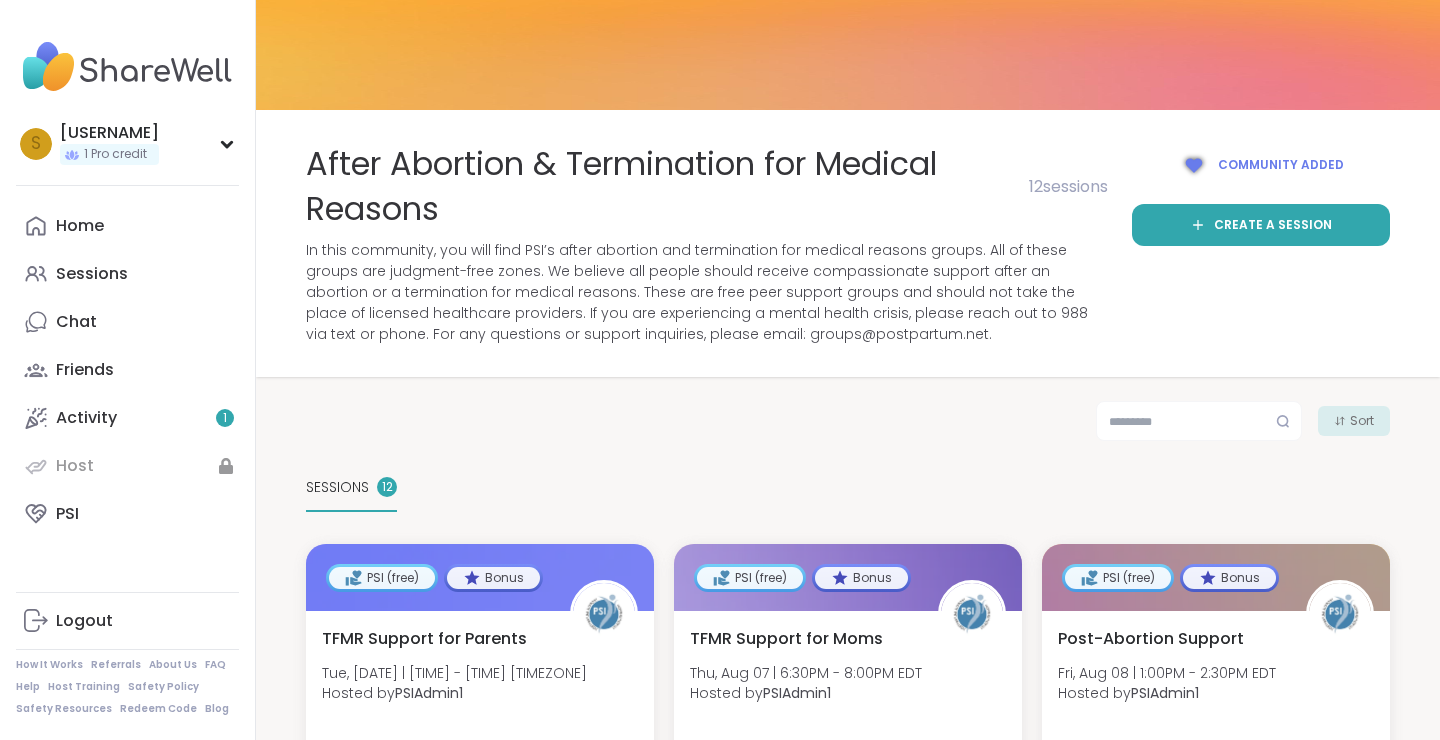 click at bounding box center (127, 67) 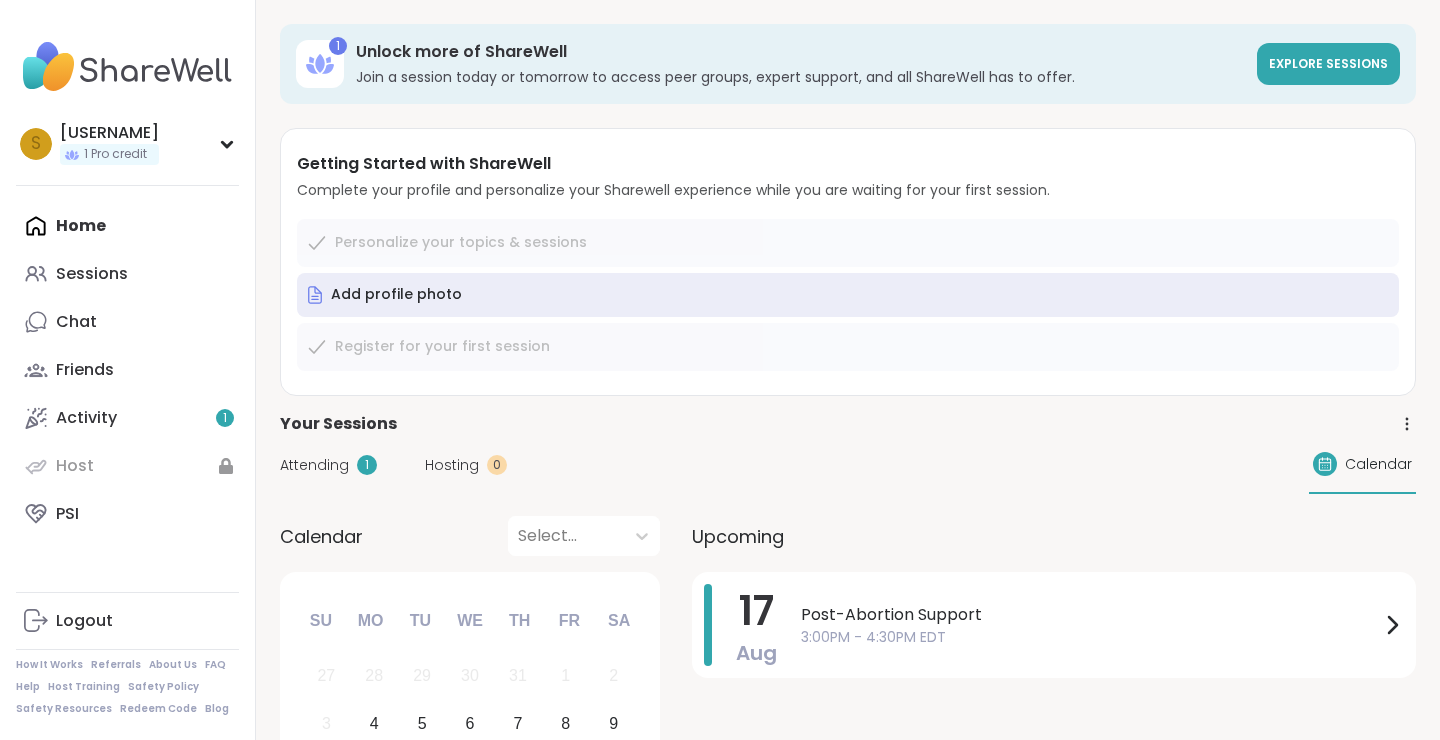 scroll, scrollTop: 6, scrollLeft: 0, axis: vertical 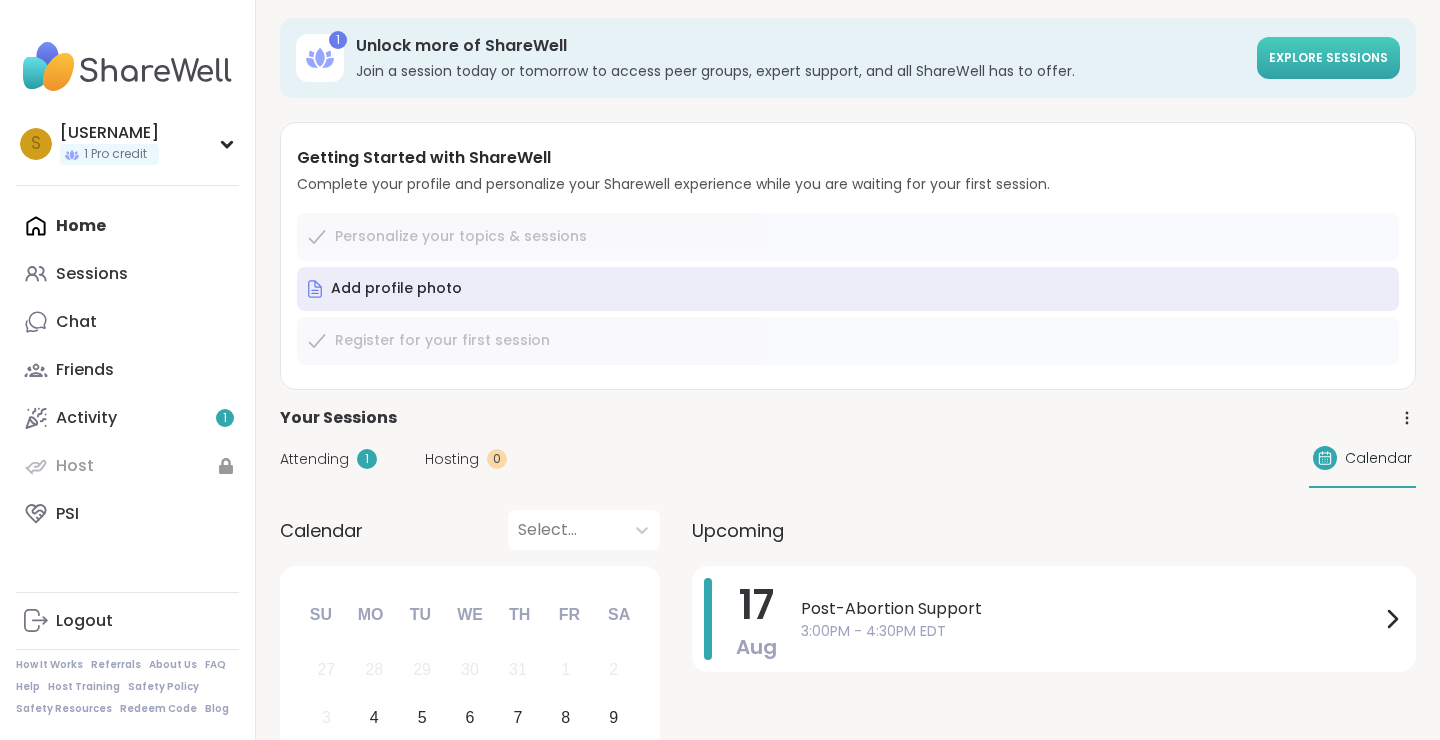 click on "Explore sessions" at bounding box center [1328, 57] 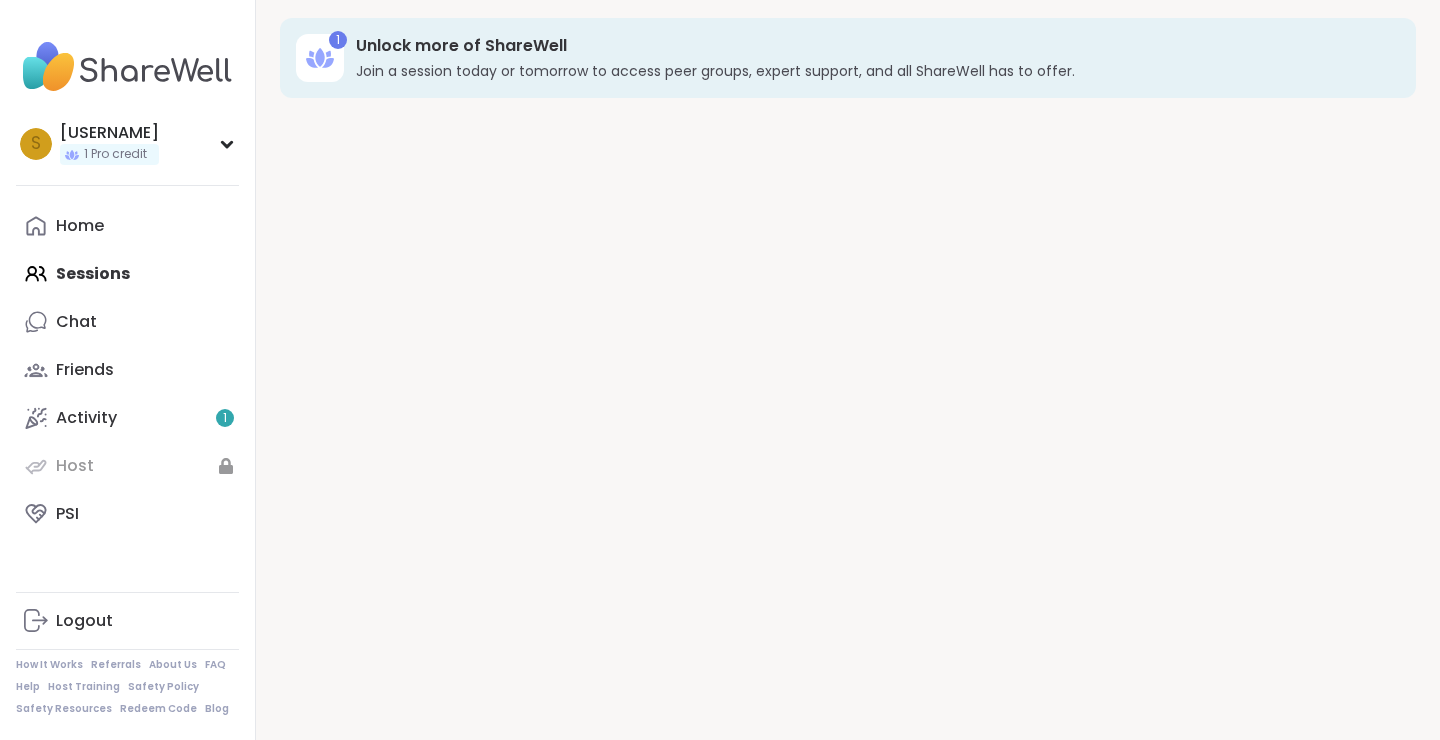 scroll, scrollTop: 0, scrollLeft: 0, axis: both 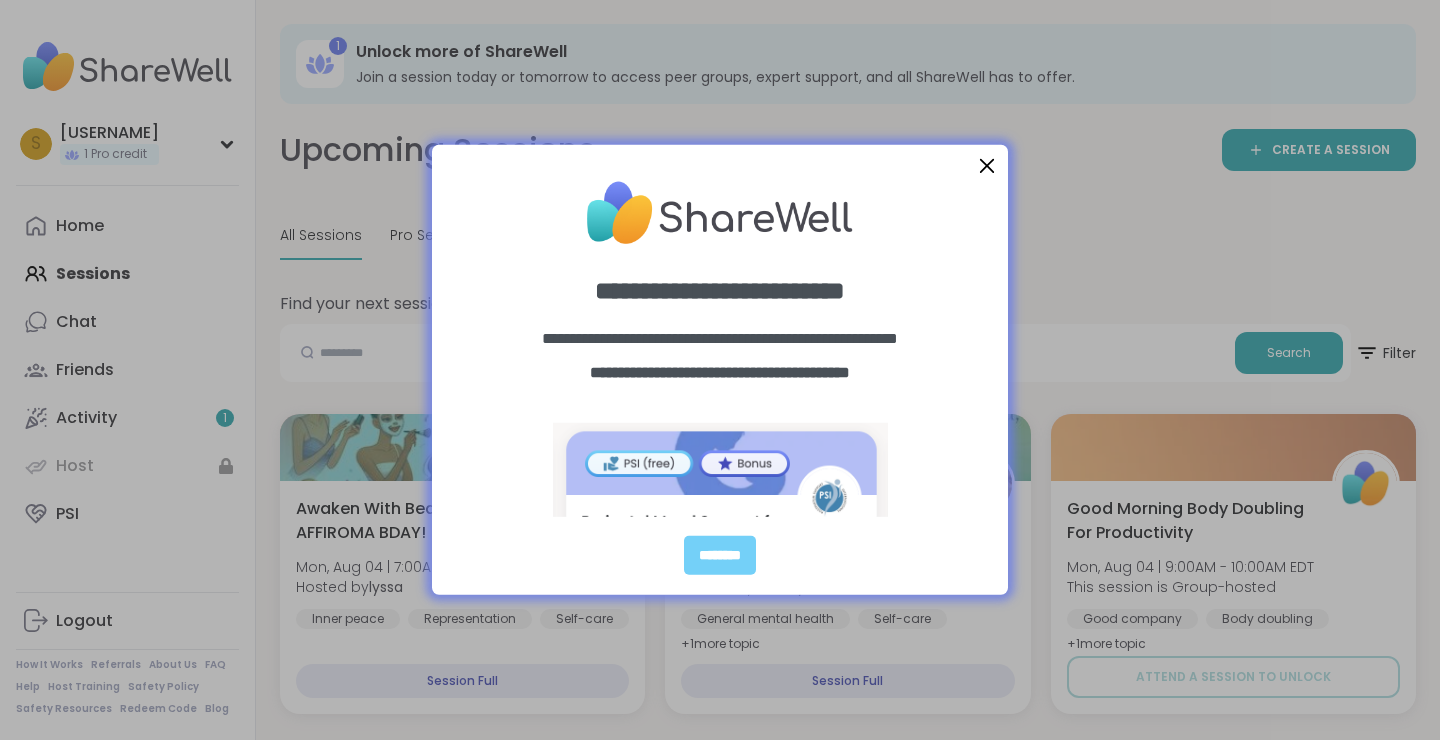 click at bounding box center (987, 166) 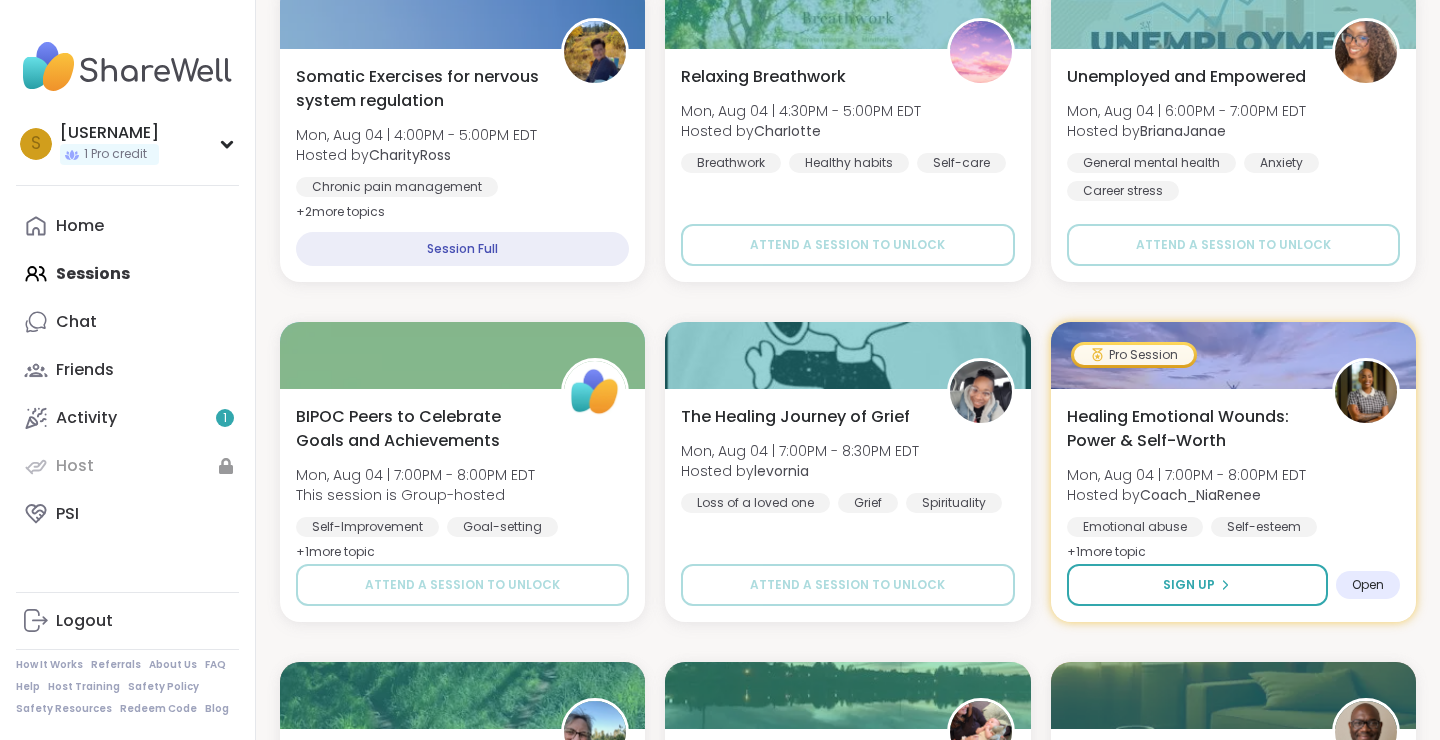 scroll, scrollTop: 2814, scrollLeft: 0, axis: vertical 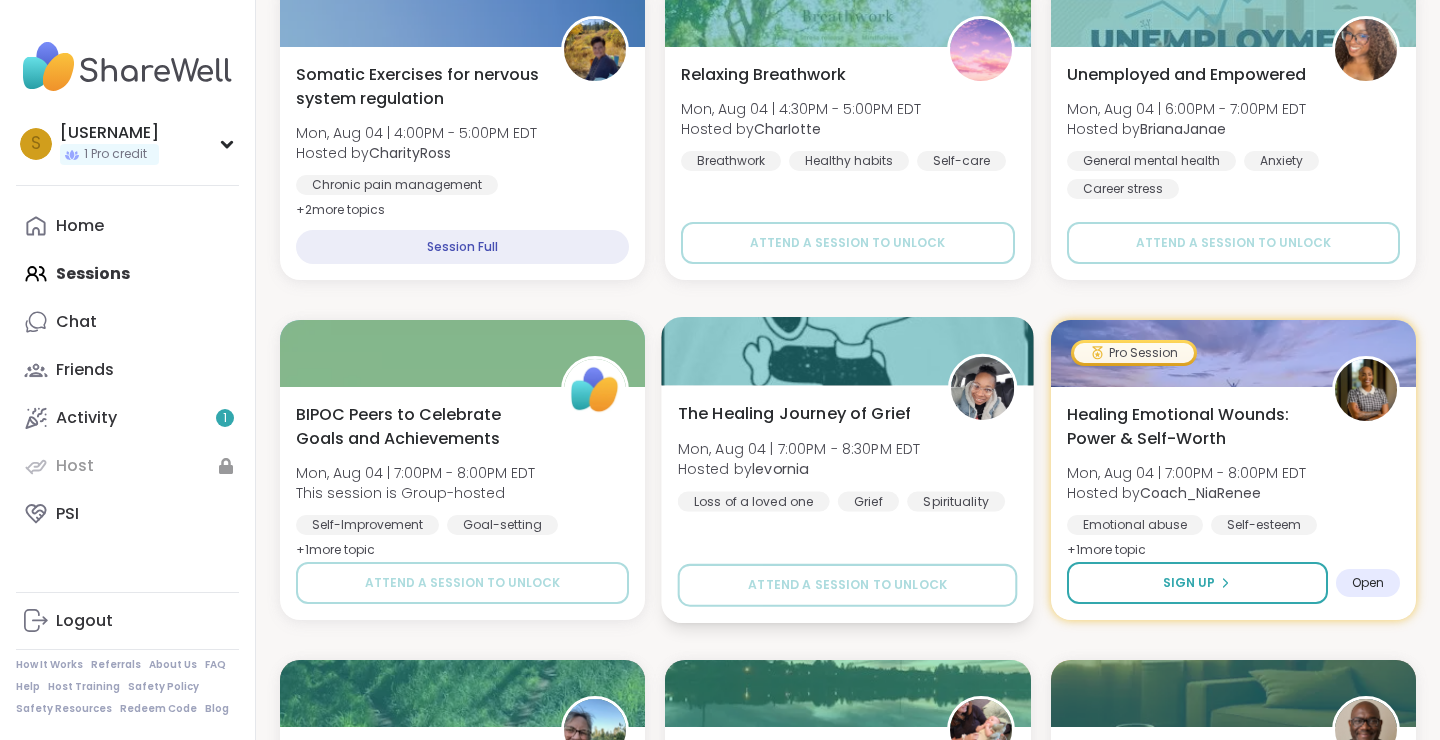 click at bounding box center (848, 351) 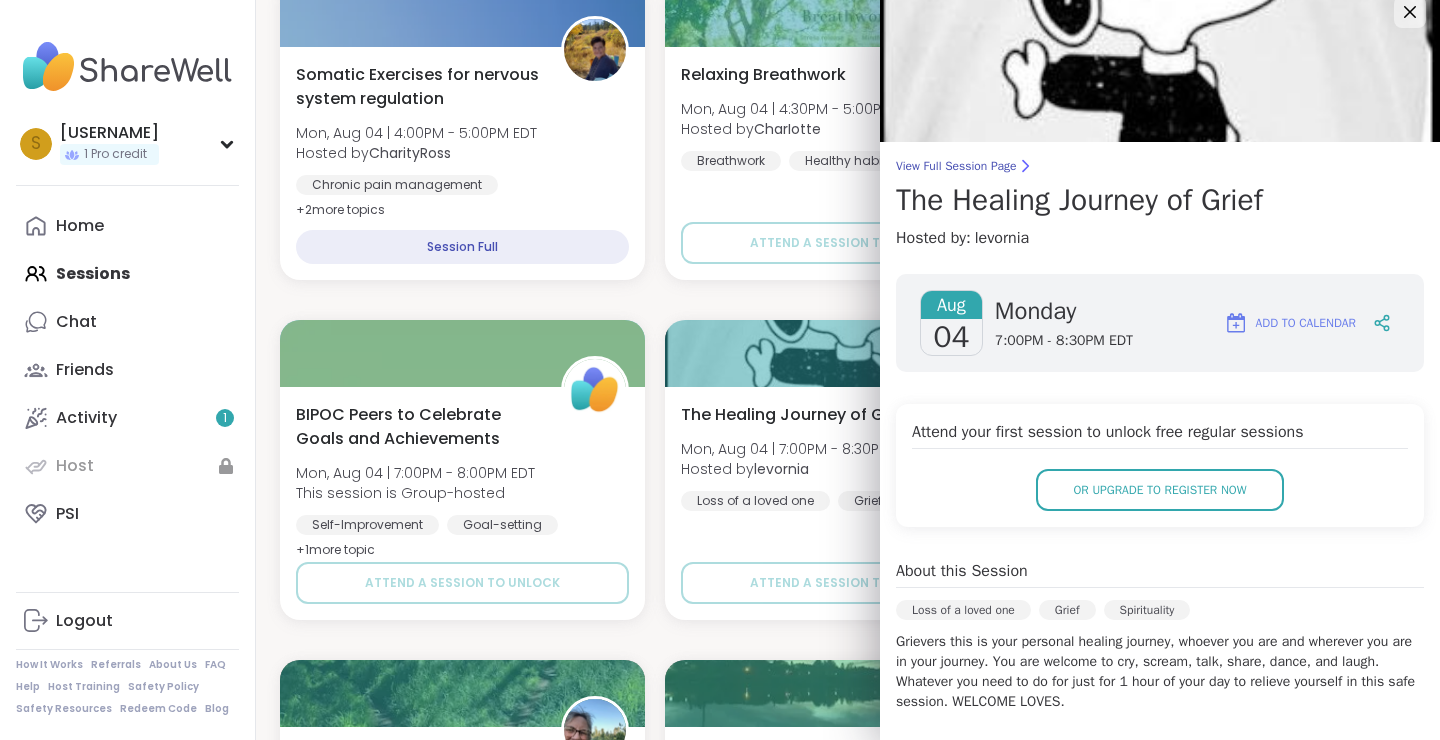scroll, scrollTop: 0, scrollLeft: 0, axis: both 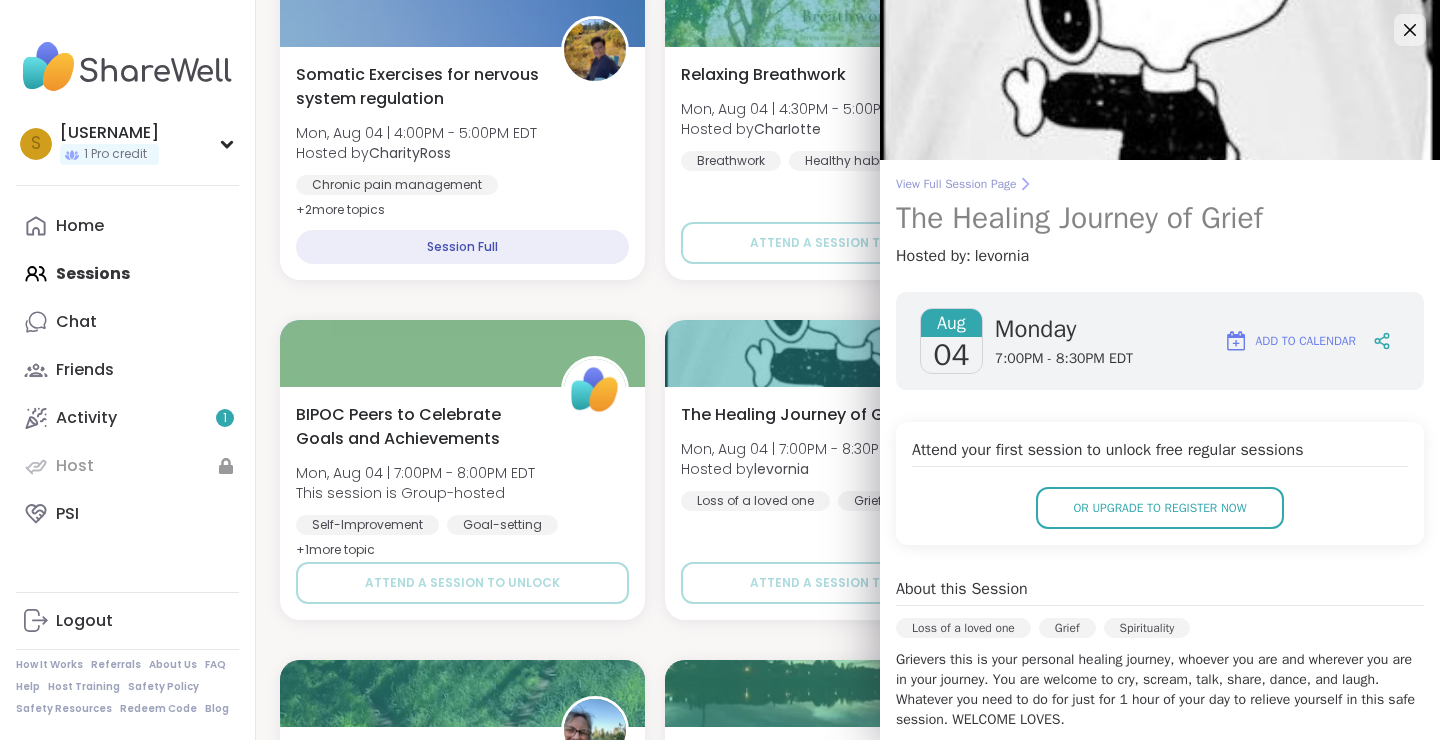 click on "View Full Session Page" at bounding box center (1160, 184) 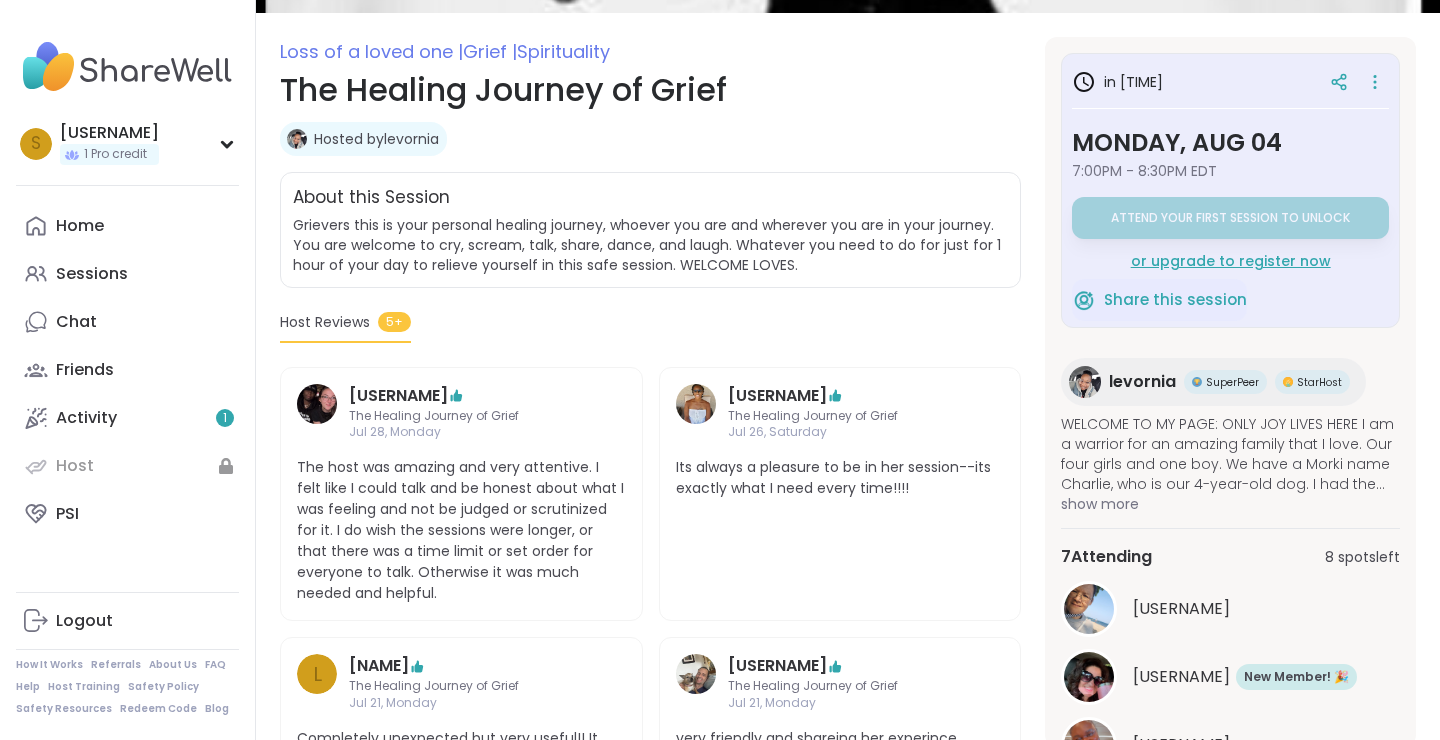 scroll, scrollTop: 248, scrollLeft: 0, axis: vertical 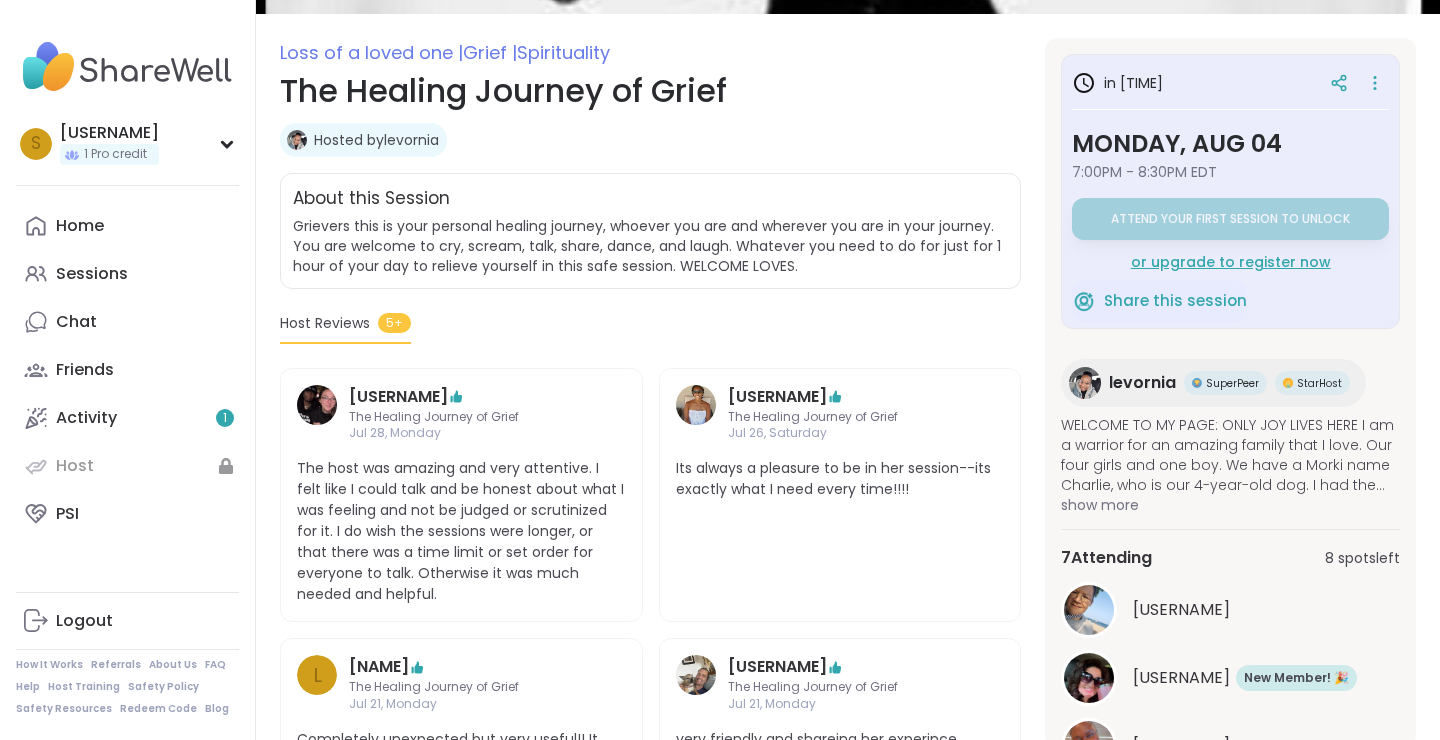 click on "Hosted by  levornia" at bounding box center [376, 140] 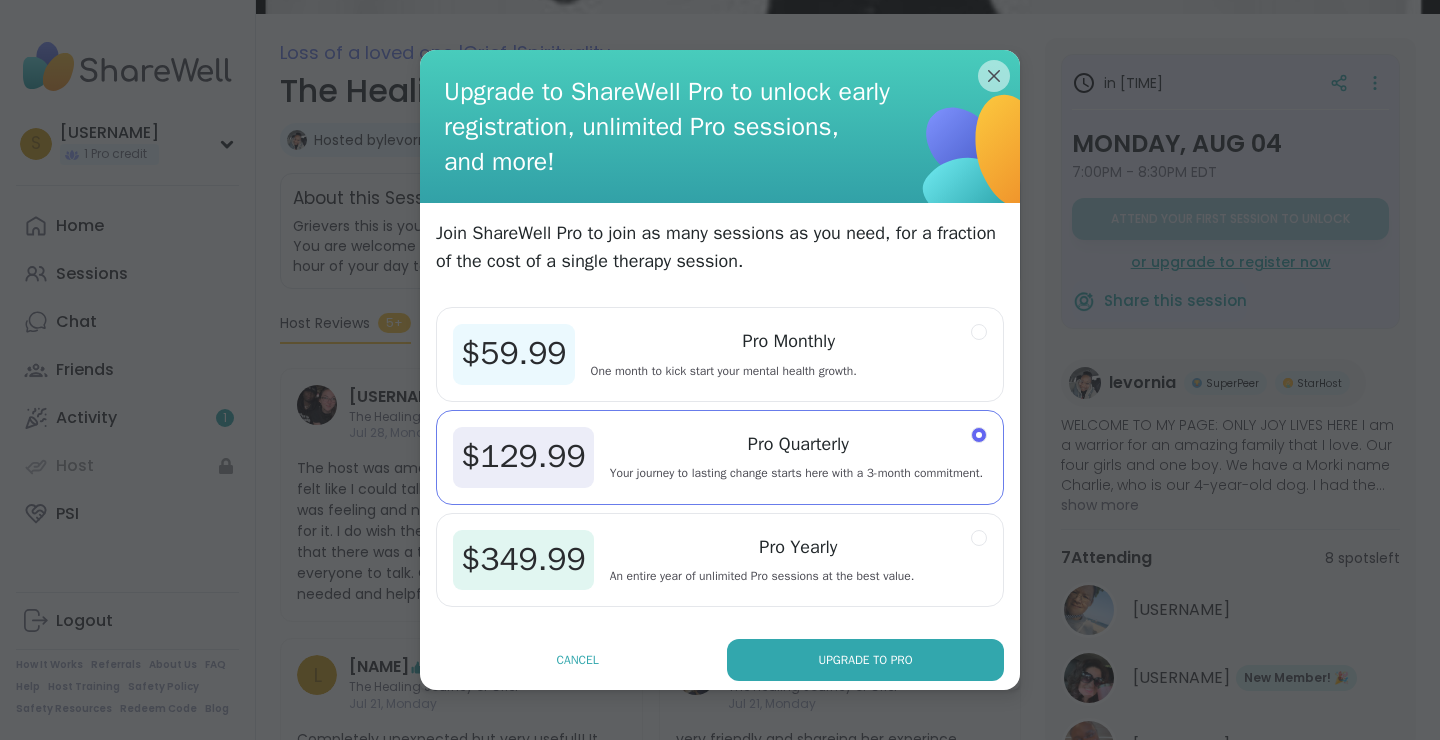 scroll, scrollTop: 13, scrollLeft: 0, axis: vertical 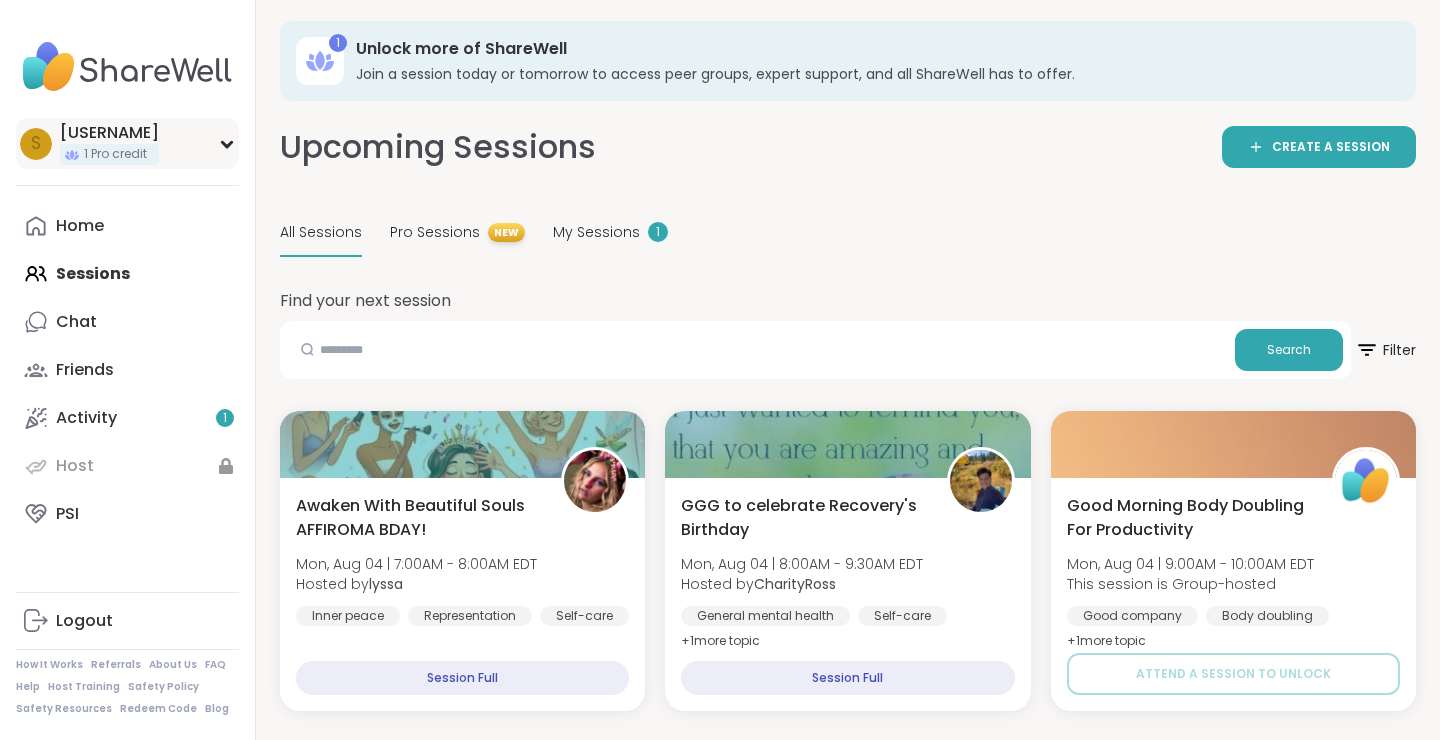 click on "1 Pro credit" at bounding box center (109, 154) 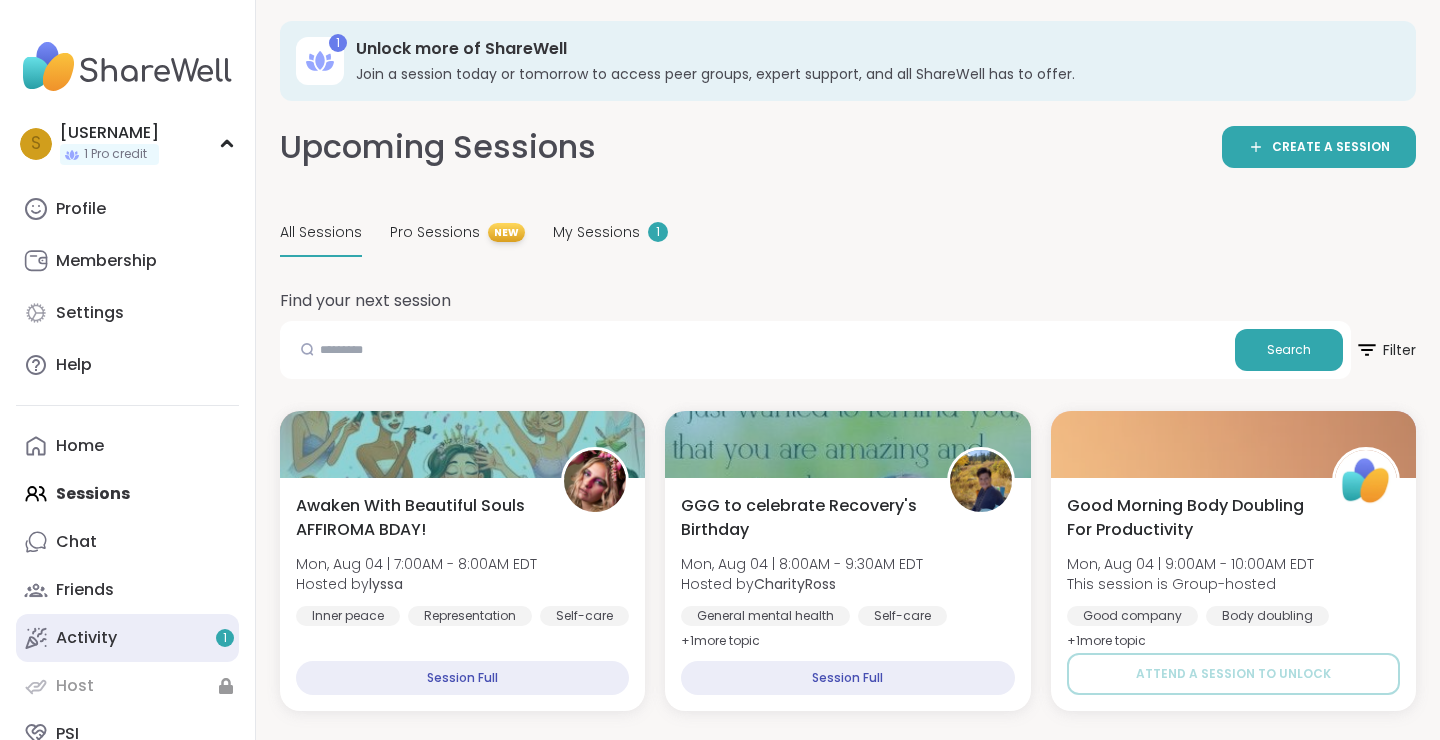 click on "Activity 1" at bounding box center [86, 638] 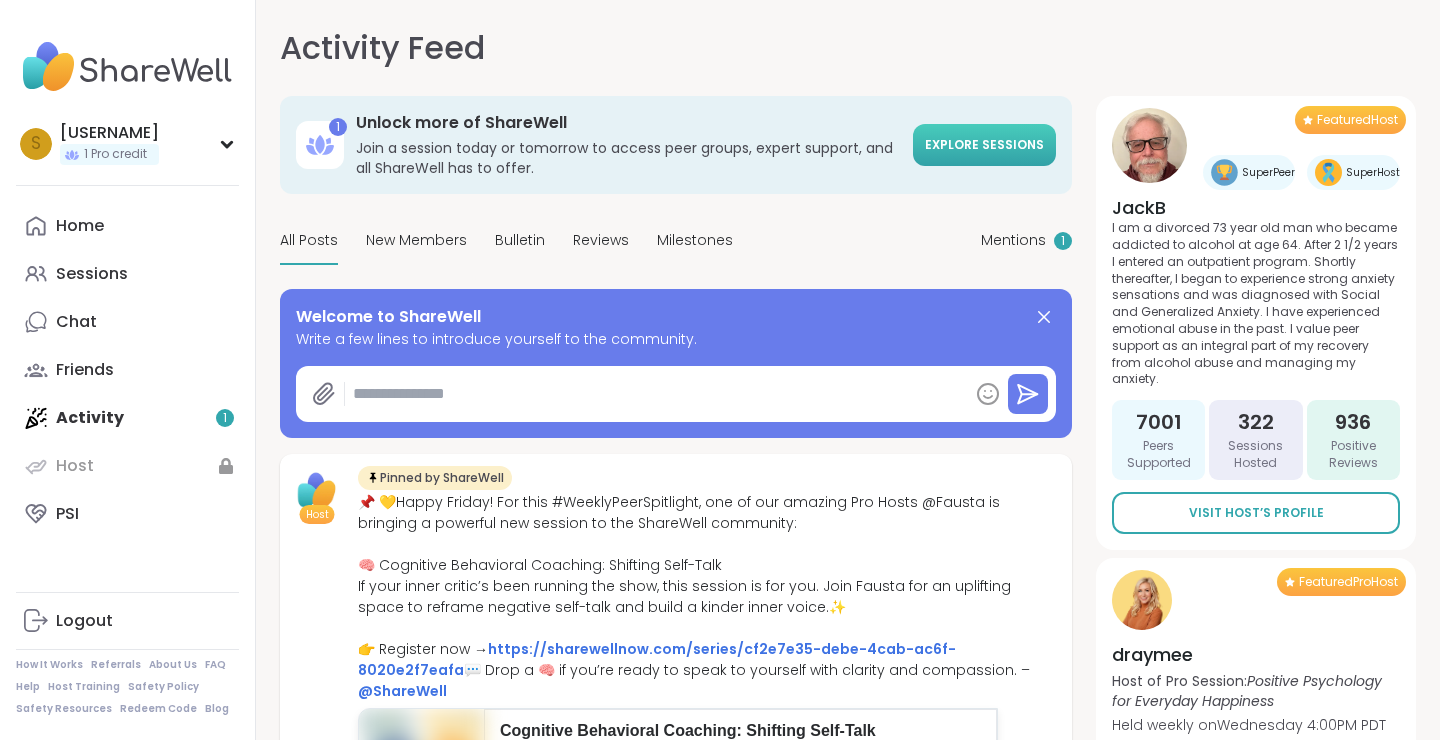 click on "Explore sessions" at bounding box center (984, 144) 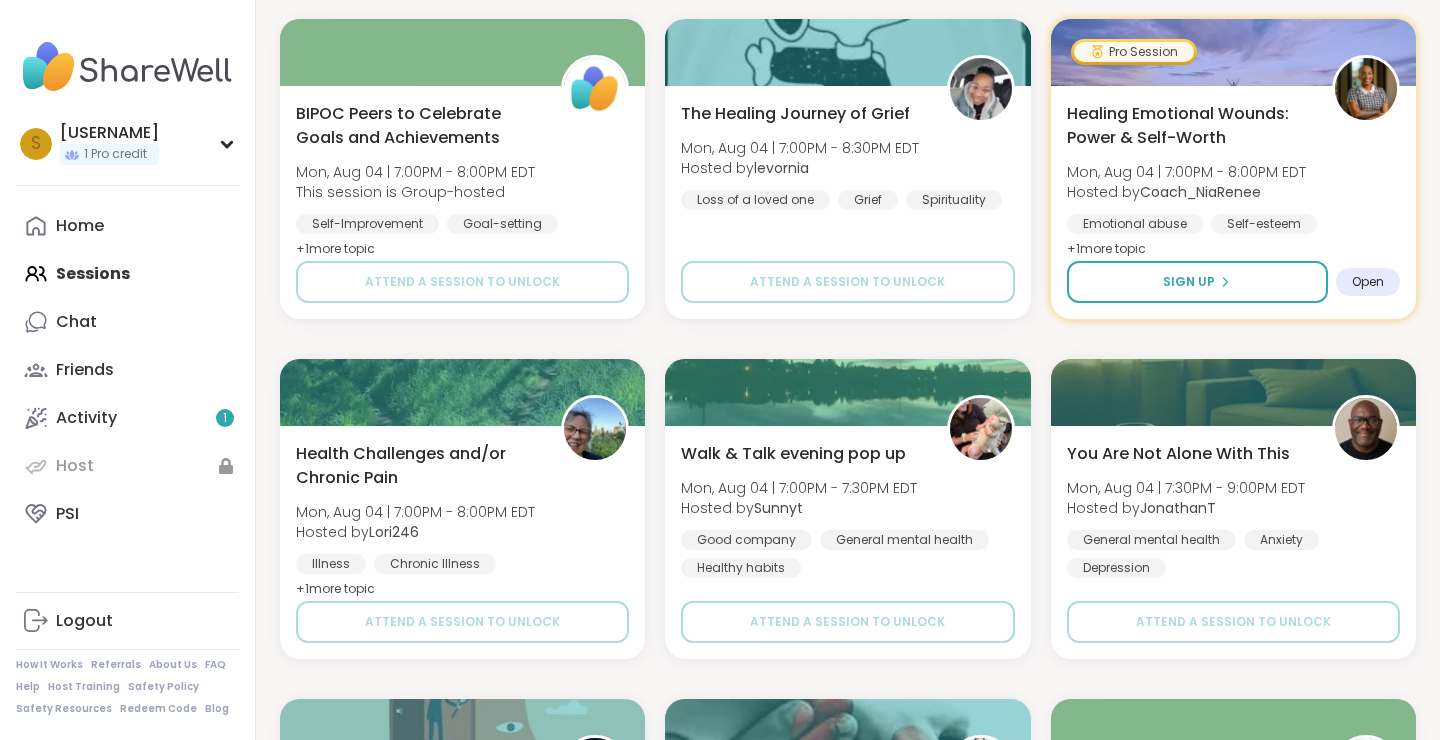 scroll, scrollTop: 3117, scrollLeft: 0, axis: vertical 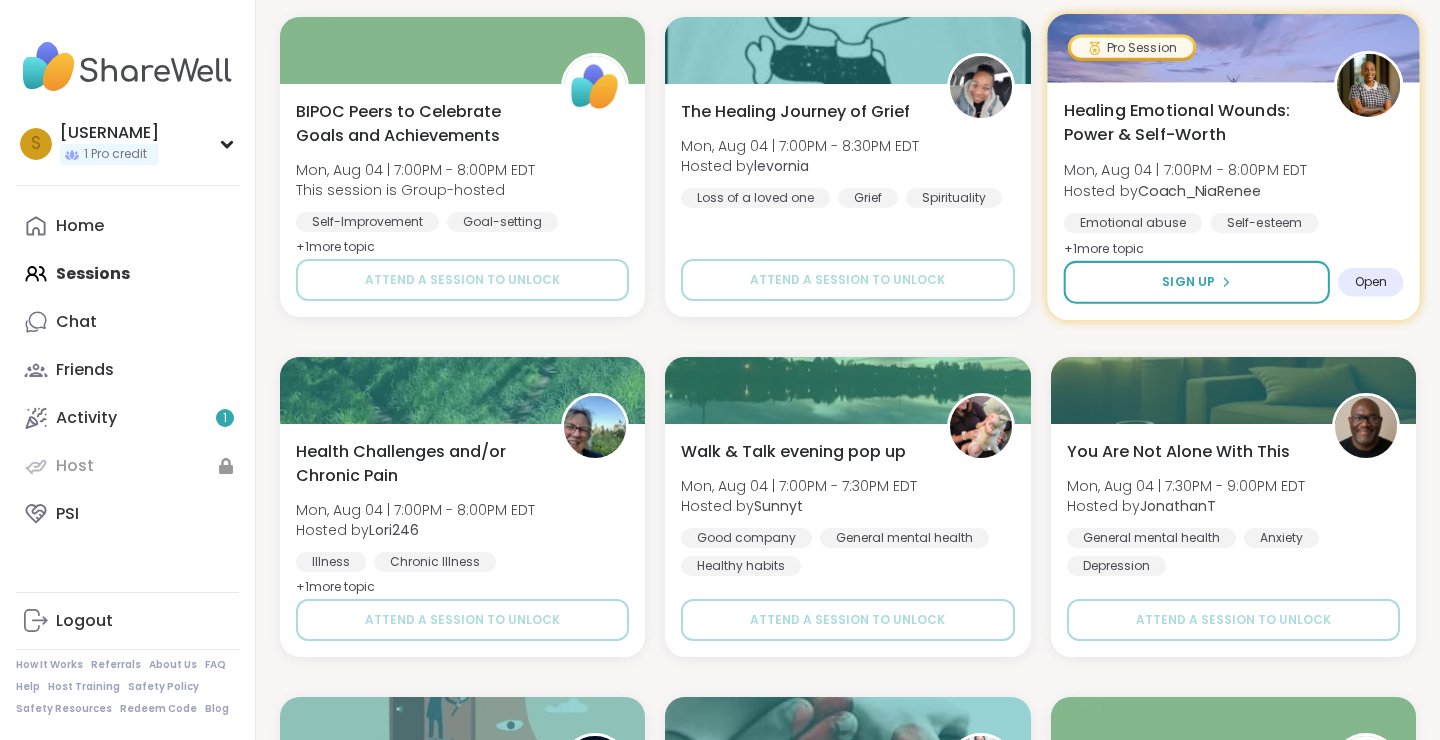 click on "Healing Emotional Wounds: Power & Self-Worth" at bounding box center [1187, 122] 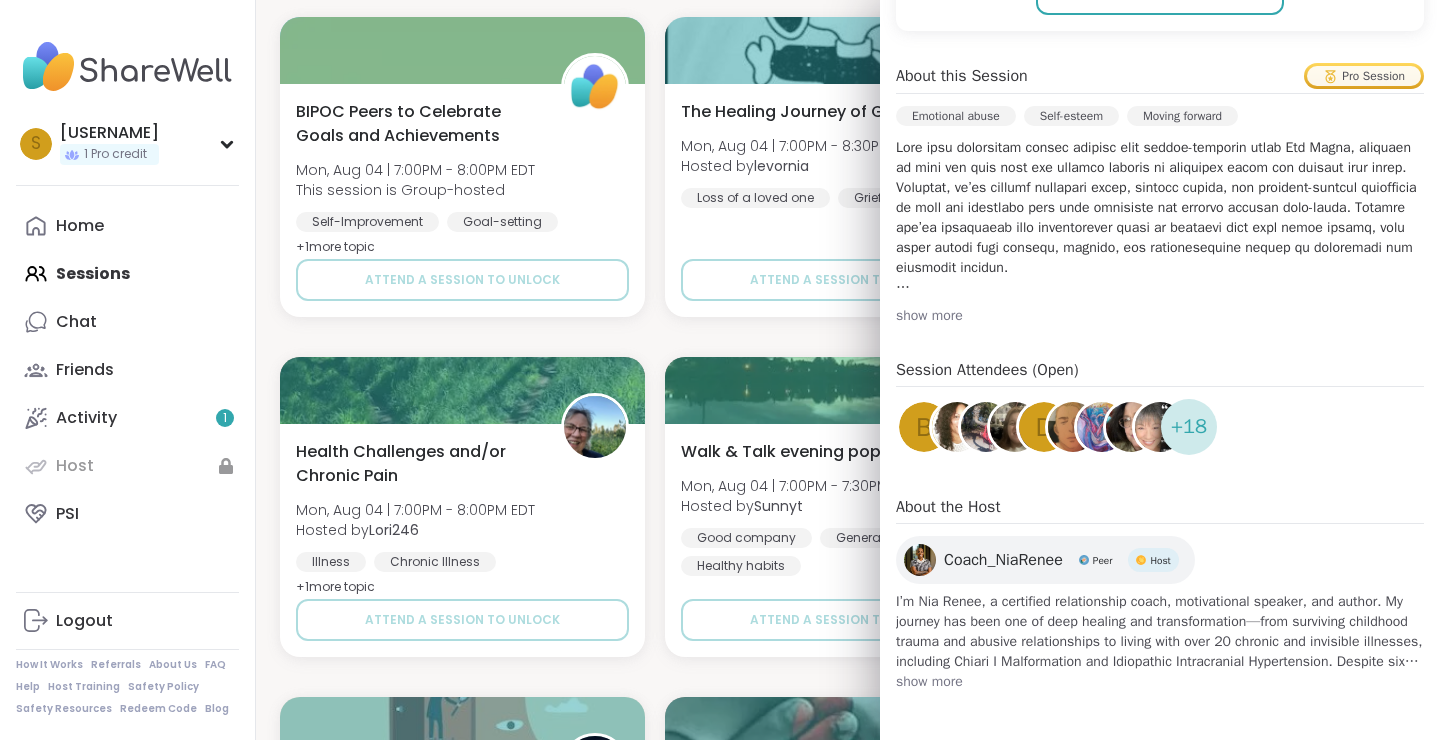 scroll, scrollTop: 548, scrollLeft: 0, axis: vertical 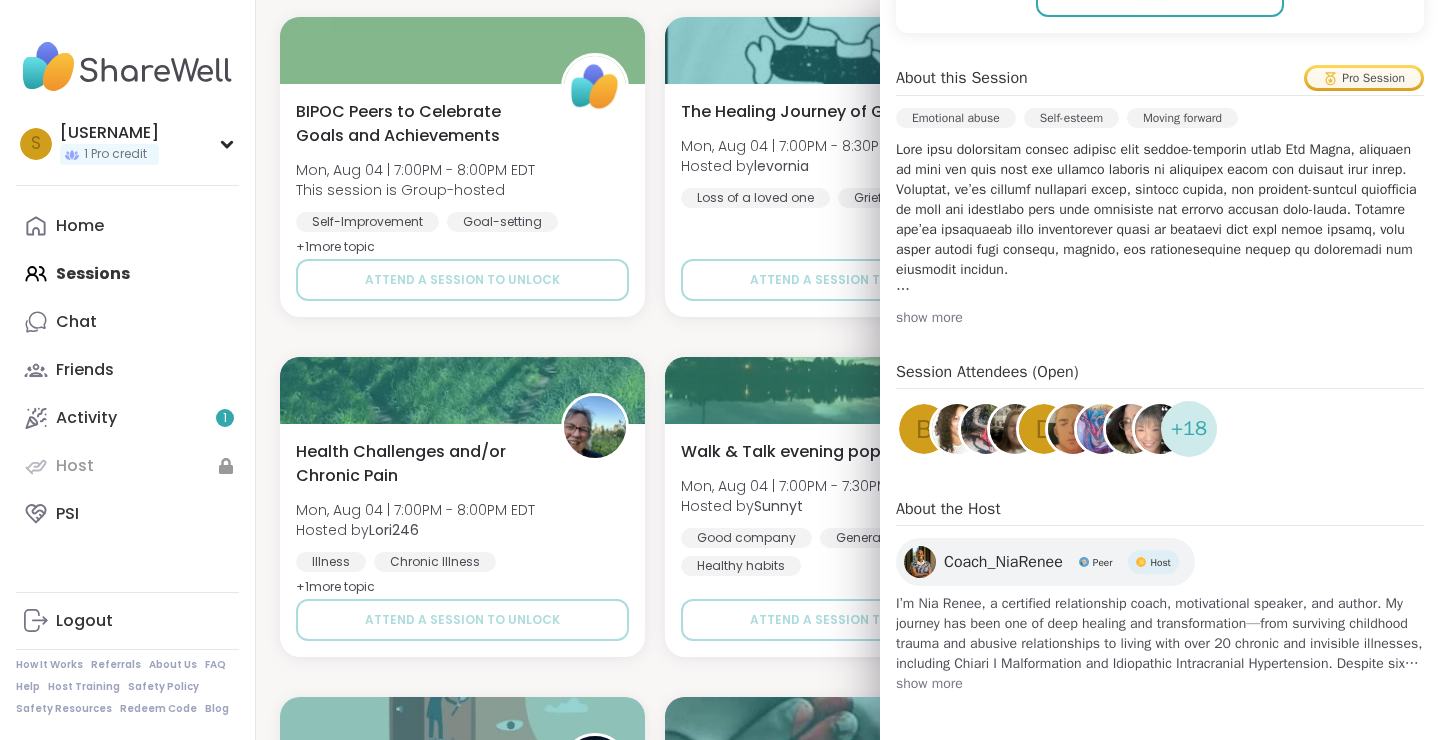 click on "Awaken With Beautiful Souls AFFIROMA BDAY! Mon, Aug 04 | 7:00AM - 8:00AM EDT Hosted by  lyssa Inner peace Representation Self-care Session Full GGG to celebrate Recovery's Birthday Mon, Aug 04 | 8:00AM - 9:30AM EDT Hosted by  CharityRoss General mental health Self-care Goal-setting + 1  more topic Session Full Good Morning Body Doubling For Productivity Mon, Aug 04 | 9:00AM - 10:00AM EDT This session is Group-hosted Good company Body doubling Goal-setting + 1  more topic Attend a session to unlock J  (Single and/or Only) Parents without Partners Mon, Aug 04 | 9:30AM - 11:00AM EDT Hosted by  Joy2wrld Major life changes Parenting challenges Family conflicts + 1  more topic Attend a session to unlock Cup Of Calm Cafe Mon, Aug 04 | 9:30AM - 10:00AM EDT Hosted by  Allie_P Daily check-in Session Full New Host! 🎉 Trauma,Tragedy,Triumph! Mon, Aug 04 | 9:30AM - 10:30AM EDT Hosted by  mwanabe3 Daily check-in Grief Chronic Illness Attend a session to unlock Pop up! Morning session! Hosted by  Dom_F Self-care + 1" at bounding box center [848, -683] 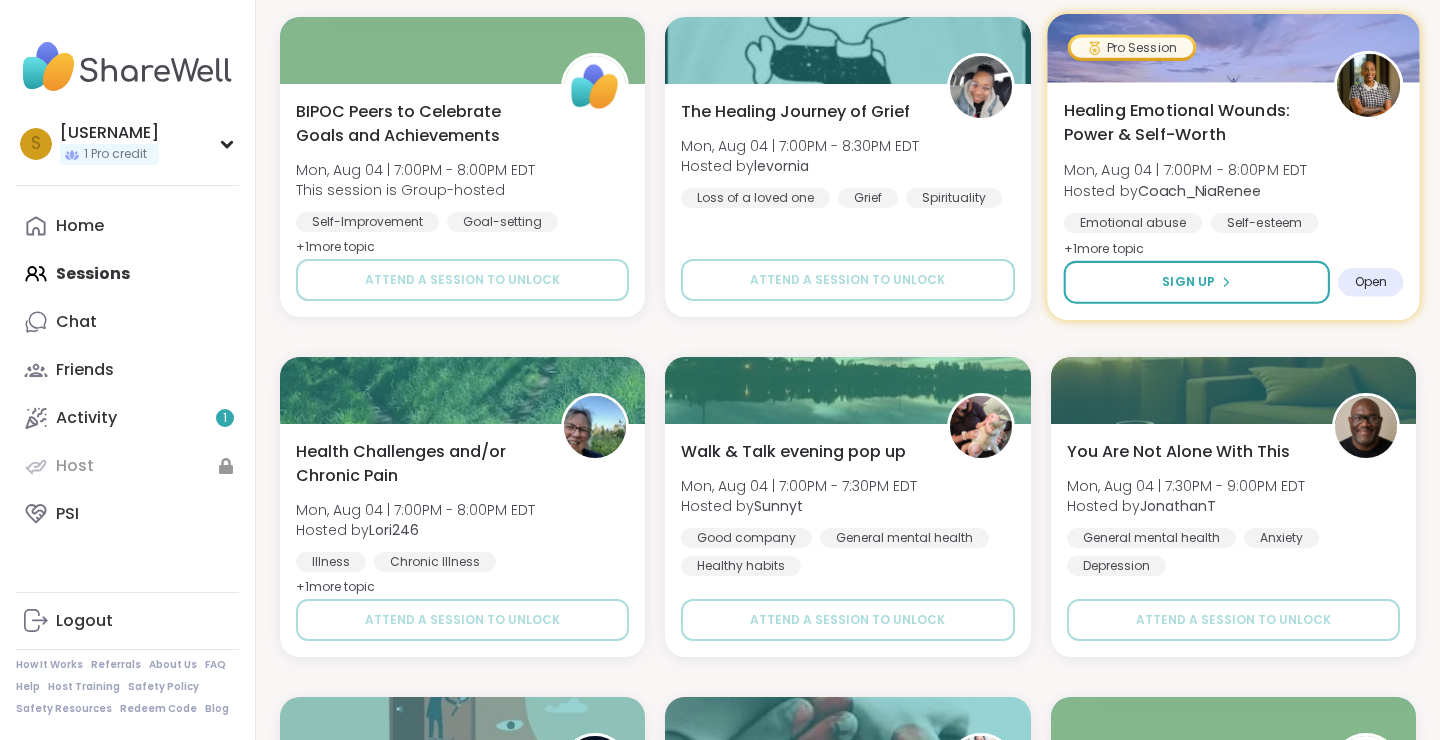 click at bounding box center [1368, 85] 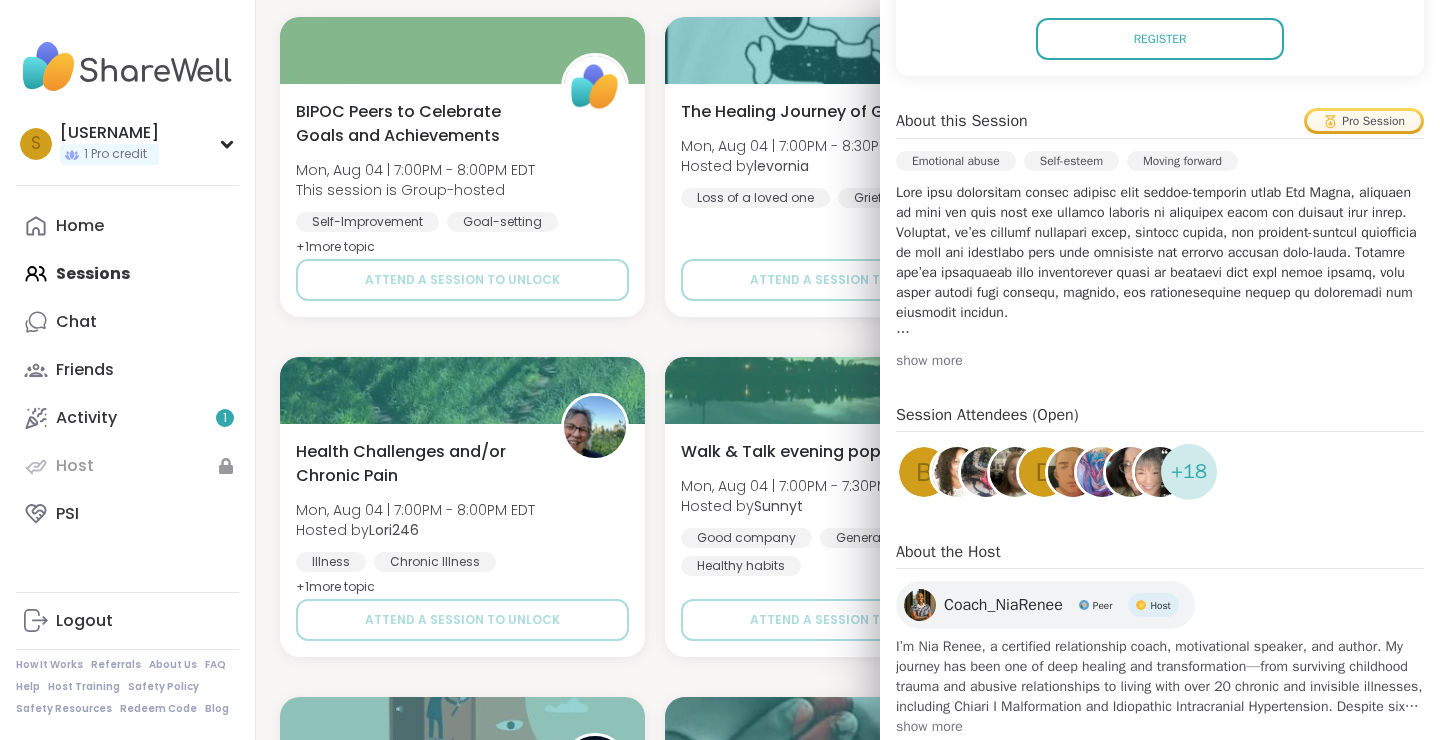 scroll, scrollTop: 550, scrollLeft: 0, axis: vertical 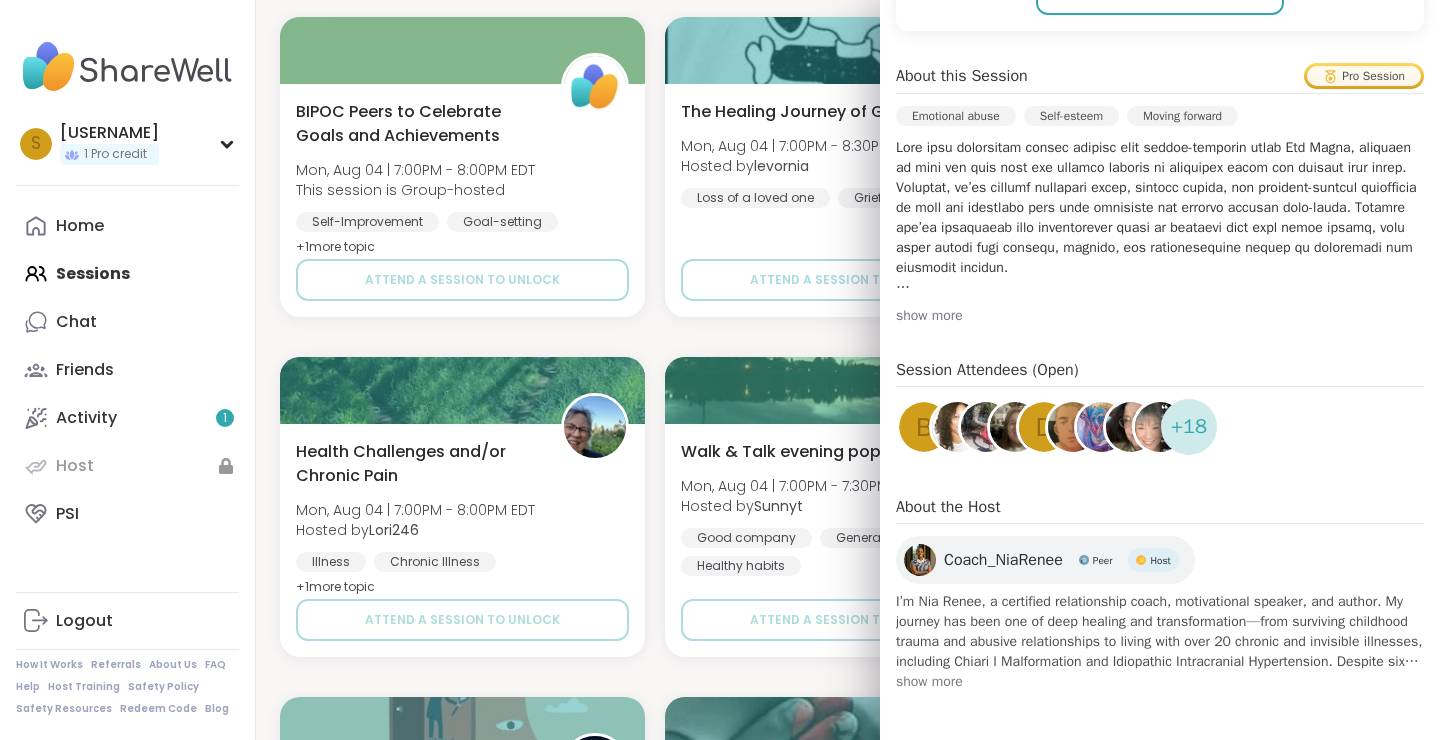 click on "Coach_NiaRenee" at bounding box center [1003, 560] 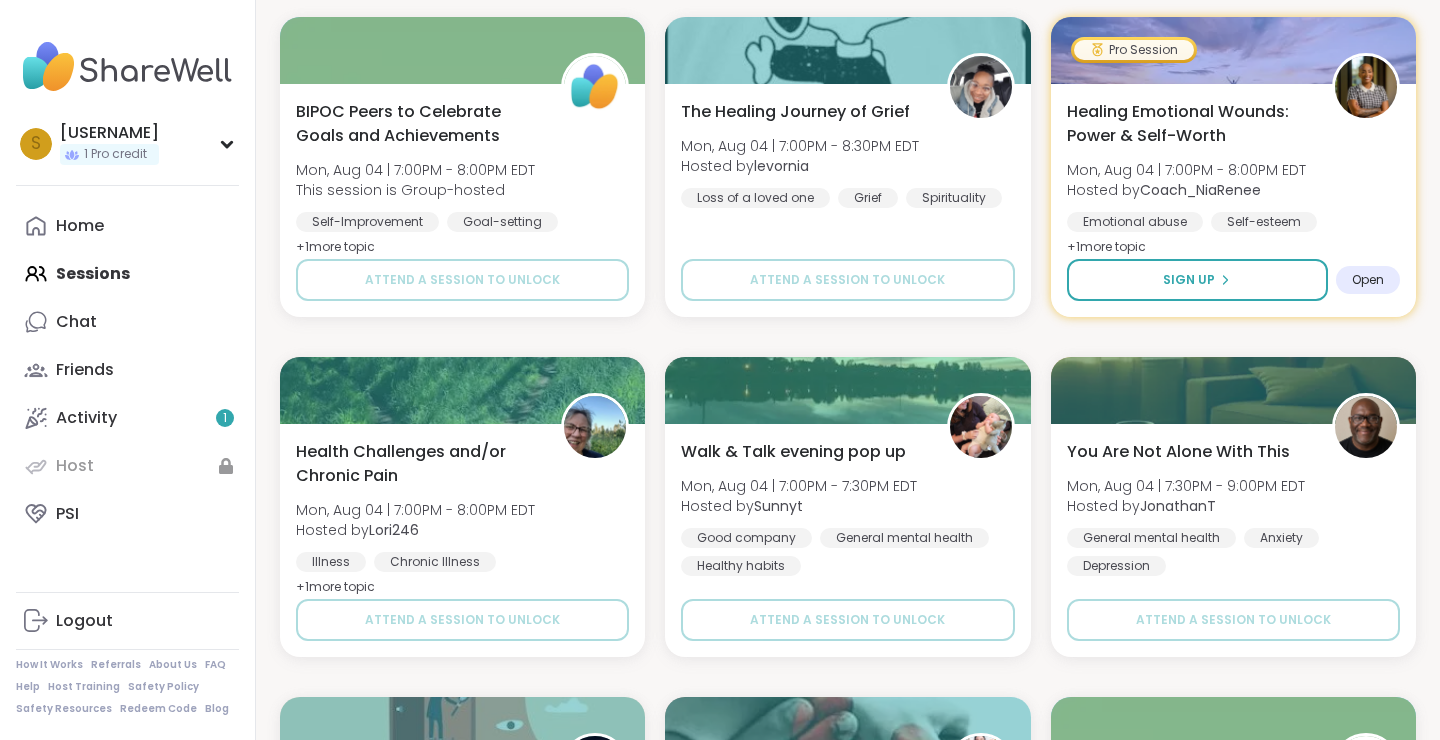 click on "Awaken With Beautiful Souls AFFIROMA BDAY! Mon, Aug 04 | 7:00AM - 8:00AM EDT Hosted by  lyssa Inner peace Representation Self-care Session Full GGG to celebrate Recovery's Birthday Mon, Aug 04 | 8:00AM - 9:30AM EDT Hosted by  CharityRoss General mental health Self-care Goal-setting + 1  more topic Session Full Good Morning Body Doubling For Productivity Mon, Aug 04 | 9:00AM - 10:00AM EDT This session is Group-hosted Good company Body doubling Goal-setting + 1  more topic Attend a session to unlock J  (Single and/or Only) Parents without Partners Mon, Aug 04 | 9:30AM - 11:00AM EDT Hosted by  Joy2wrld Major life changes Parenting challenges Family conflicts + 1  more topic Attend a session to unlock Cup Of Calm Cafe Mon, Aug 04 | 9:30AM - 10:00AM EDT Hosted by  Allie_P Daily check-in Session Full New Host! 🎉 Trauma,Tragedy,Triumph! Mon, Aug 04 | 9:30AM - 10:30AM EDT Hosted by  mwanabe3 Daily check-in Grief Chronic Illness Attend a session to unlock Pop up! Morning session! Hosted by  Dom_F Self-care + 1" at bounding box center (848, -683) 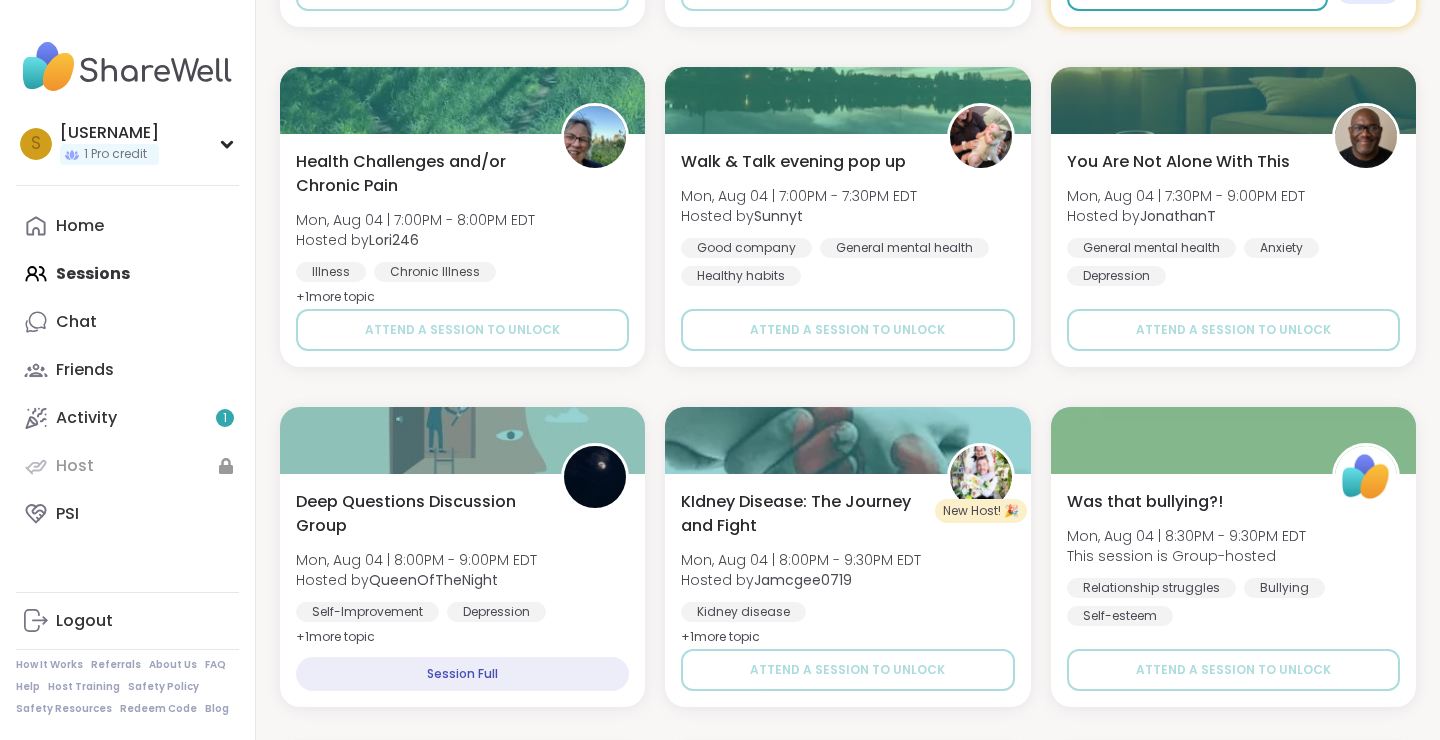 scroll, scrollTop: 3406, scrollLeft: 0, axis: vertical 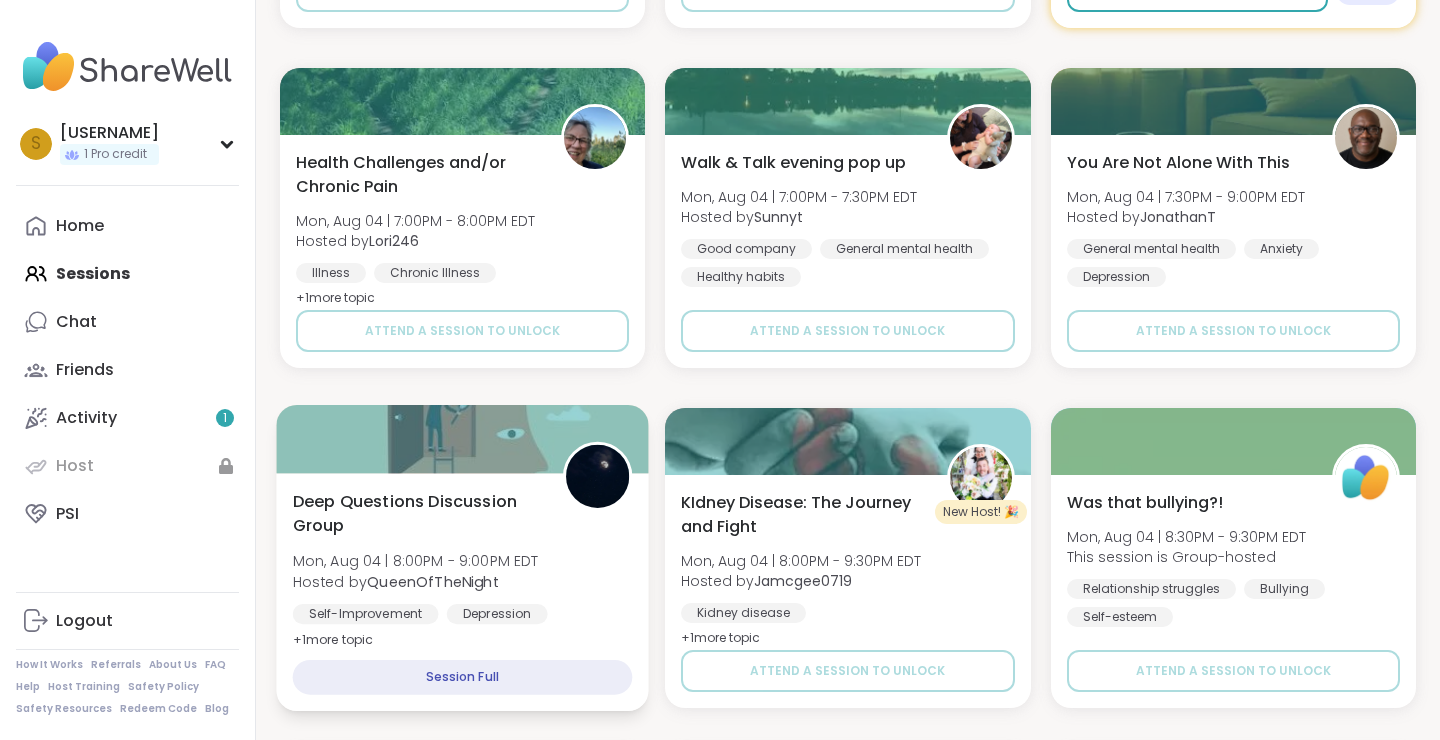 click at bounding box center [462, 439] 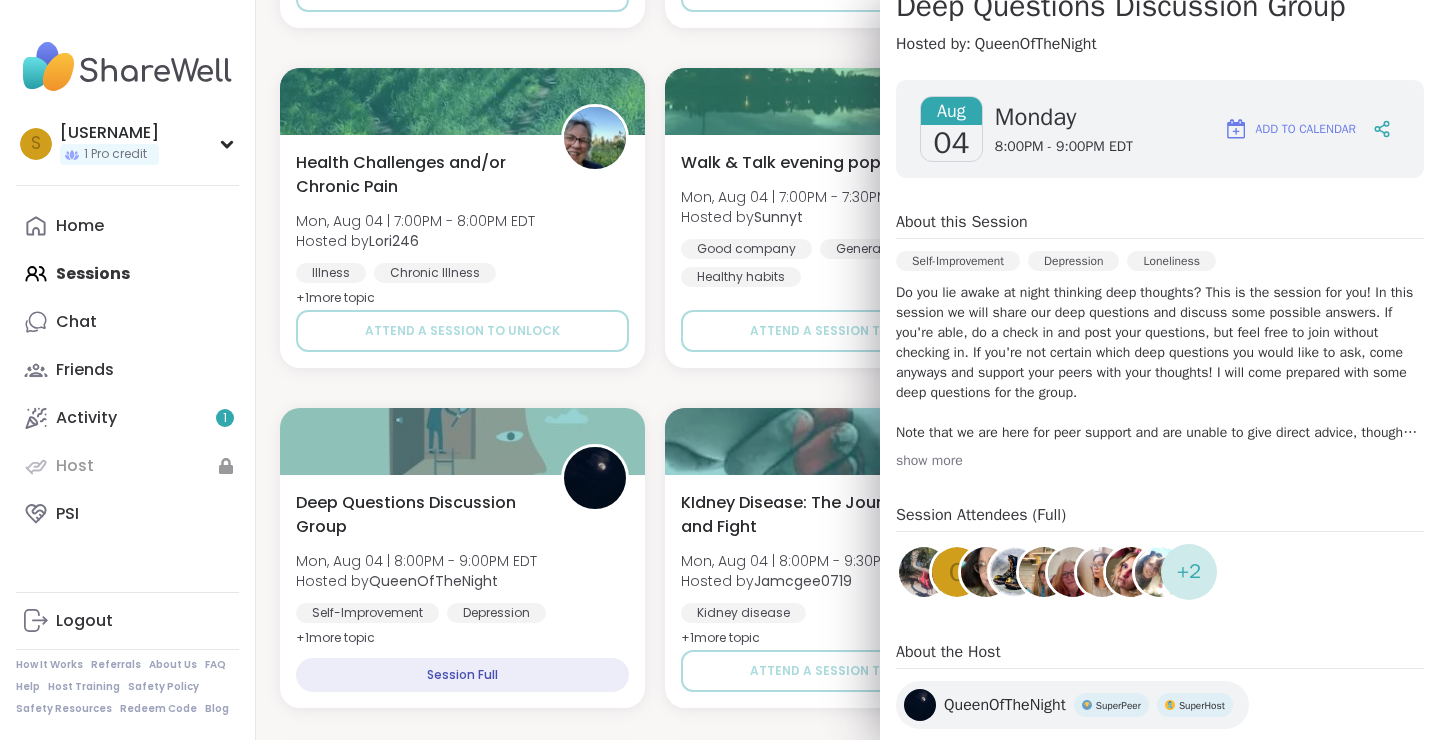 scroll, scrollTop: 257, scrollLeft: 0, axis: vertical 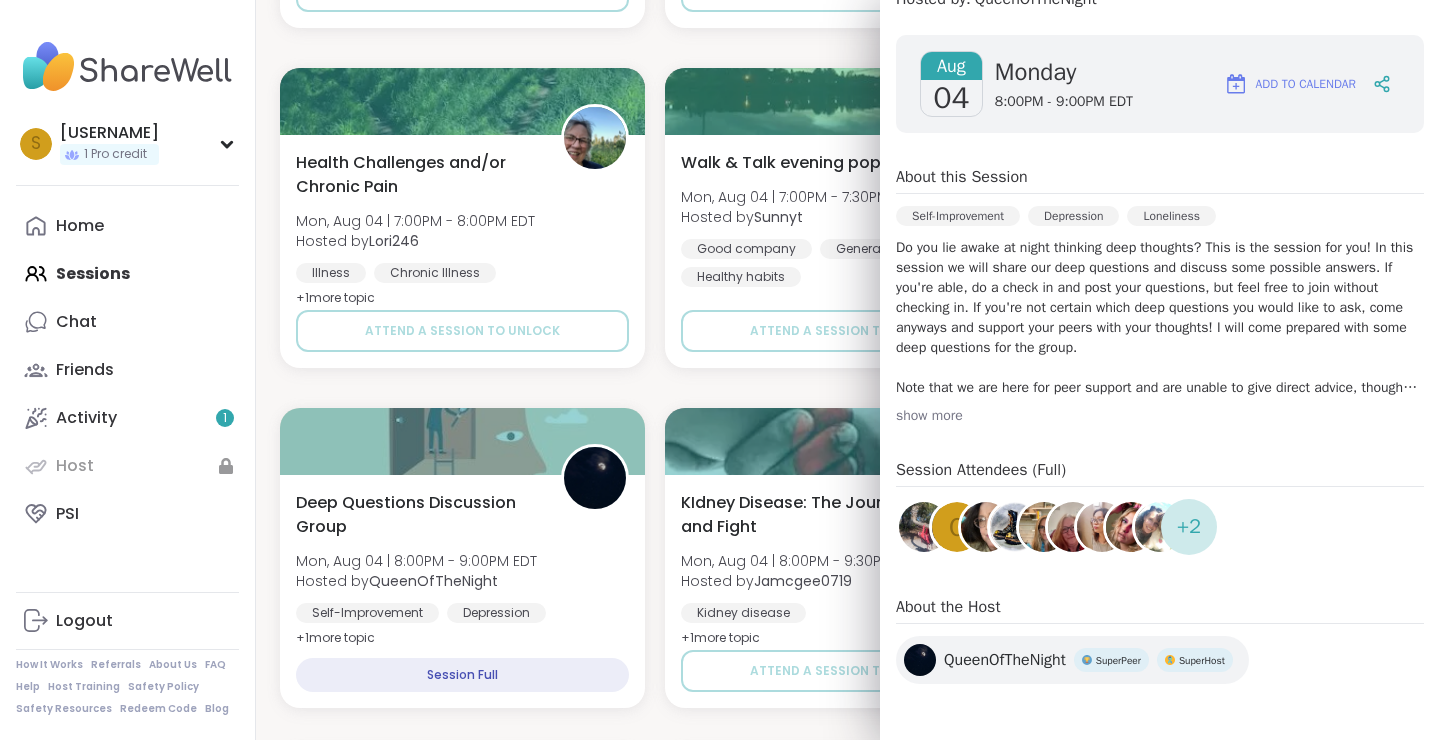 click on "Awaken With Beautiful Souls AFFIROMA BDAY! Mon, Aug 04 | 7:00AM - 8:00AM EDT Hosted by  lyssa Inner peace Representation Self-care Session Full GGG to celebrate Recovery's Birthday Mon, Aug 04 | 8:00AM - 9:30AM EDT Hosted by  CharityRoss General mental health Self-care Goal-setting + 1  more topic Session Full Good Morning Body Doubling For Productivity Mon, Aug 04 | 9:00AM - 10:00AM EDT This session is Group-hosted Good company Body doubling Goal-setting + 1  more topic Attend a session to unlock J  (Single and/or Only) Parents without Partners Mon, Aug 04 | 9:30AM - 11:00AM EDT Hosted by  Joy2wrld Major life changes Parenting challenges Family conflicts + 1  more topic Attend a session to unlock Cup Of Calm Cafe Mon, Aug 04 | 9:30AM - 10:00AM EDT Hosted by  Allie_P Daily check-in Session Full New Host! 🎉 Trauma,Tragedy,Triumph! Mon, Aug 04 | 9:30AM - 10:30AM EDT Hosted by  mwanabe3 Daily check-in Grief Chronic Illness Attend a session to unlock Pop up! Morning session! Hosted by  Dom_F Self-care + 1" at bounding box center (848, -972) 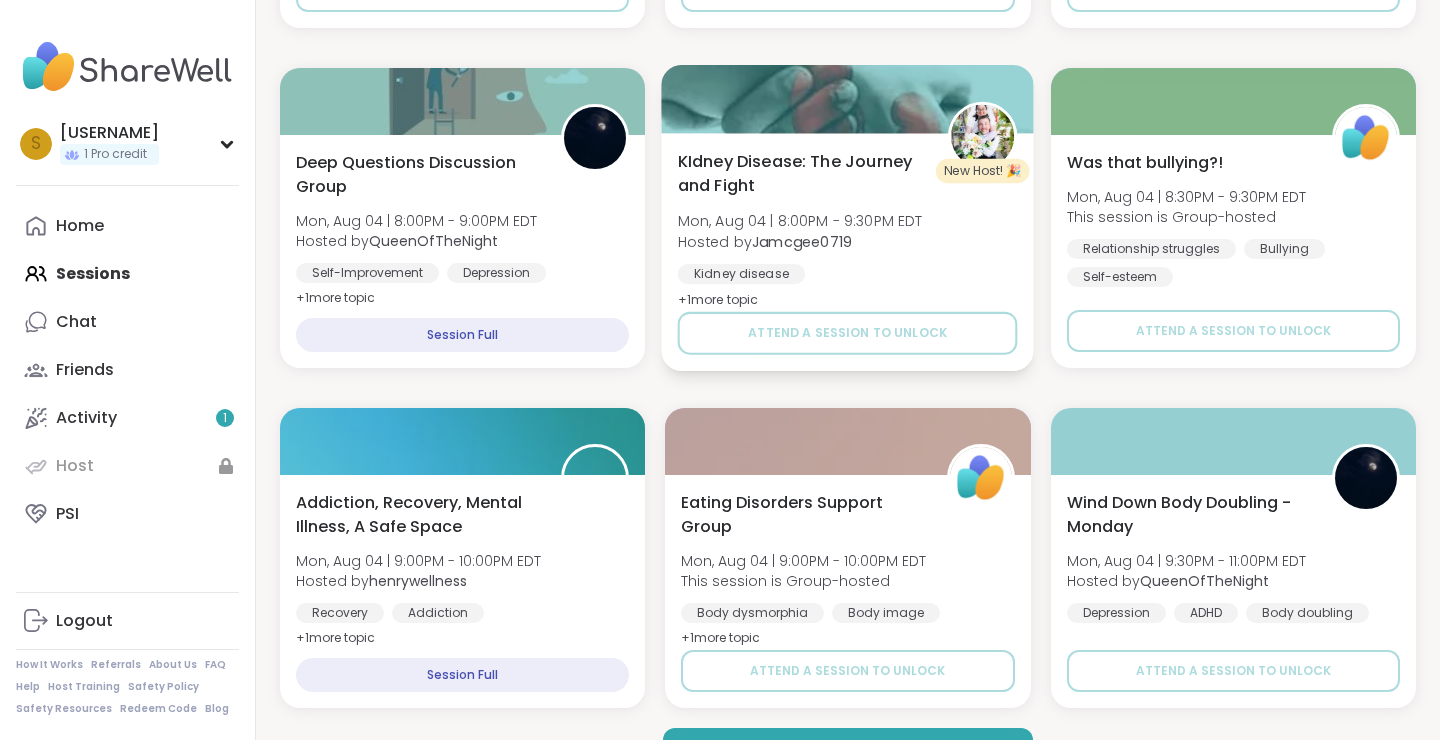 scroll, scrollTop: 3796, scrollLeft: 0, axis: vertical 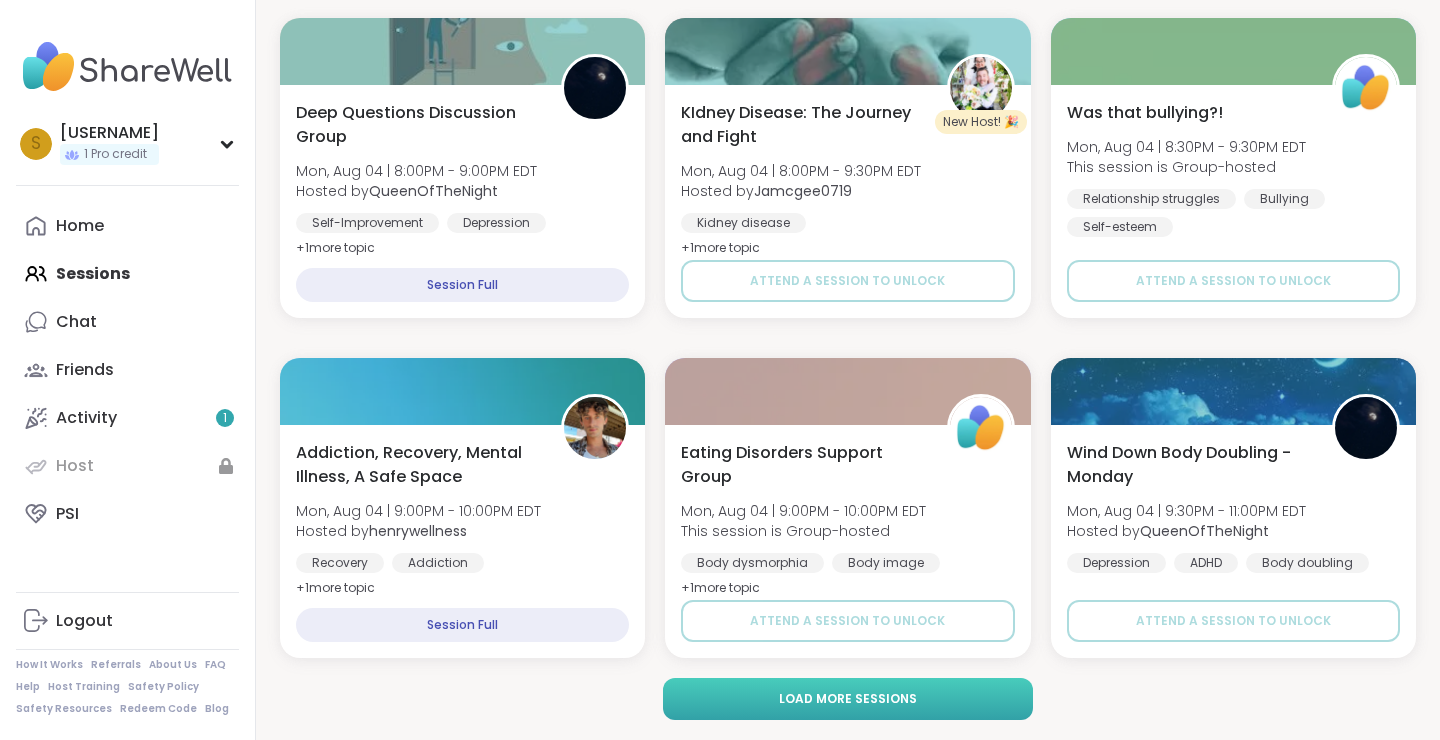 click on "Load more sessions" at bounding box center (848, 699) 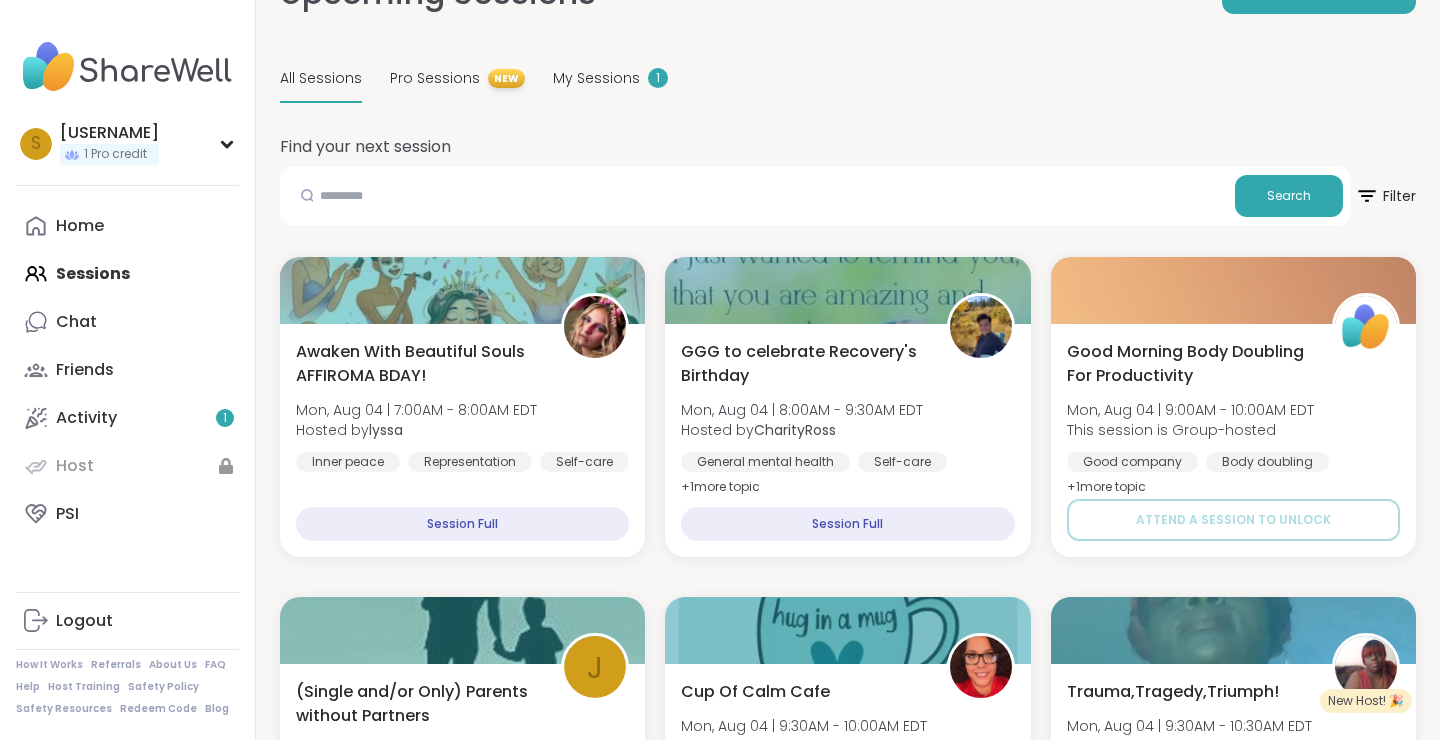 scroll, scrollTop: 0, scrollLeft: 0, axis: both 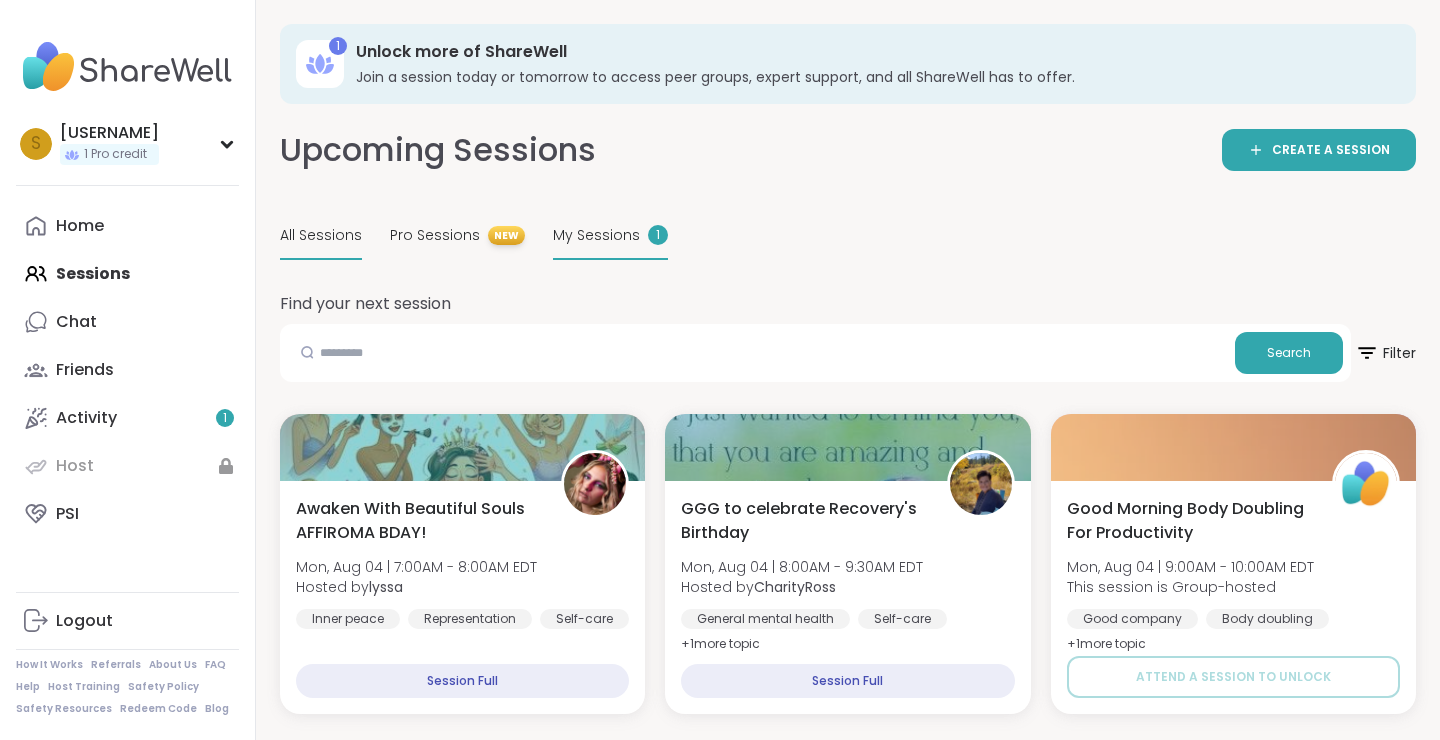 click on "My Sessions" at bounding box center (596, 235) 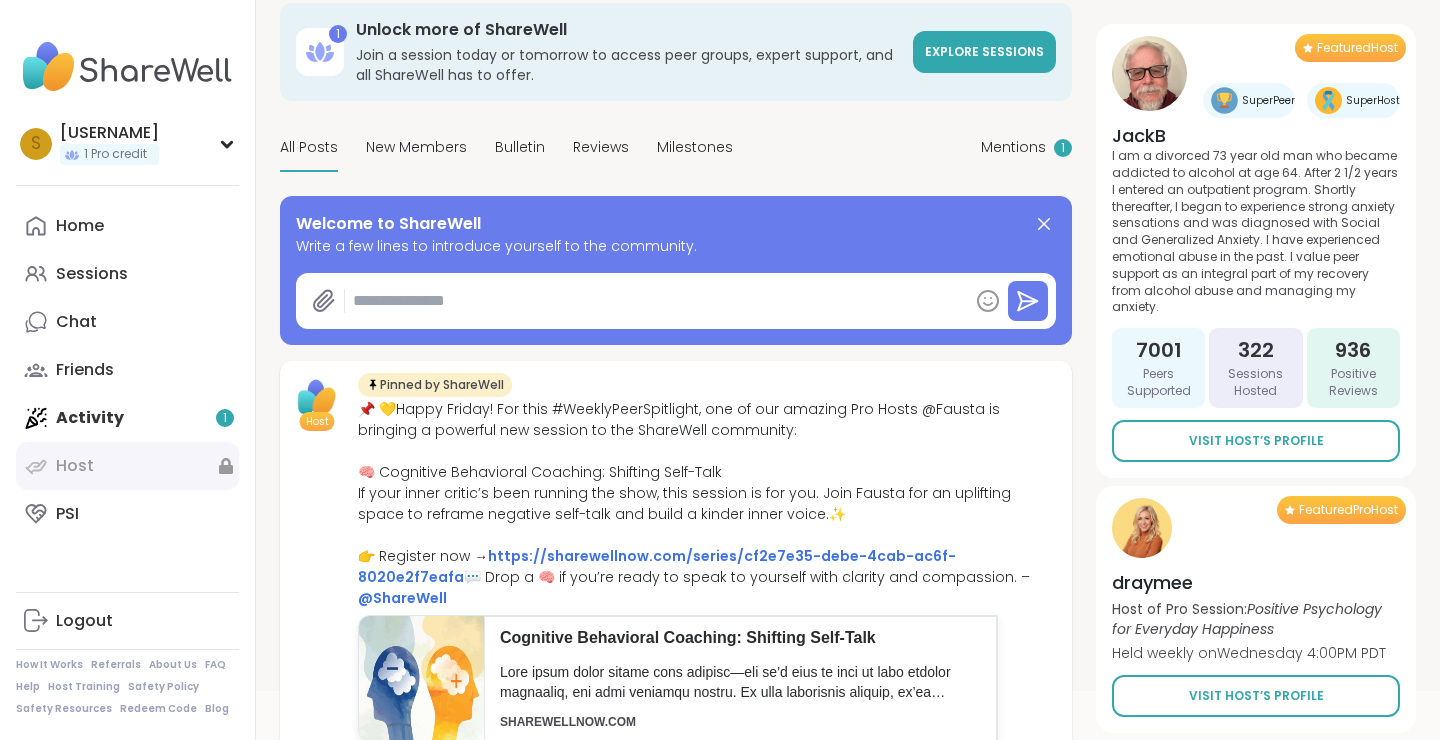 scroll, scrollTop: 94, scrollLeft: 0, axis: vertical 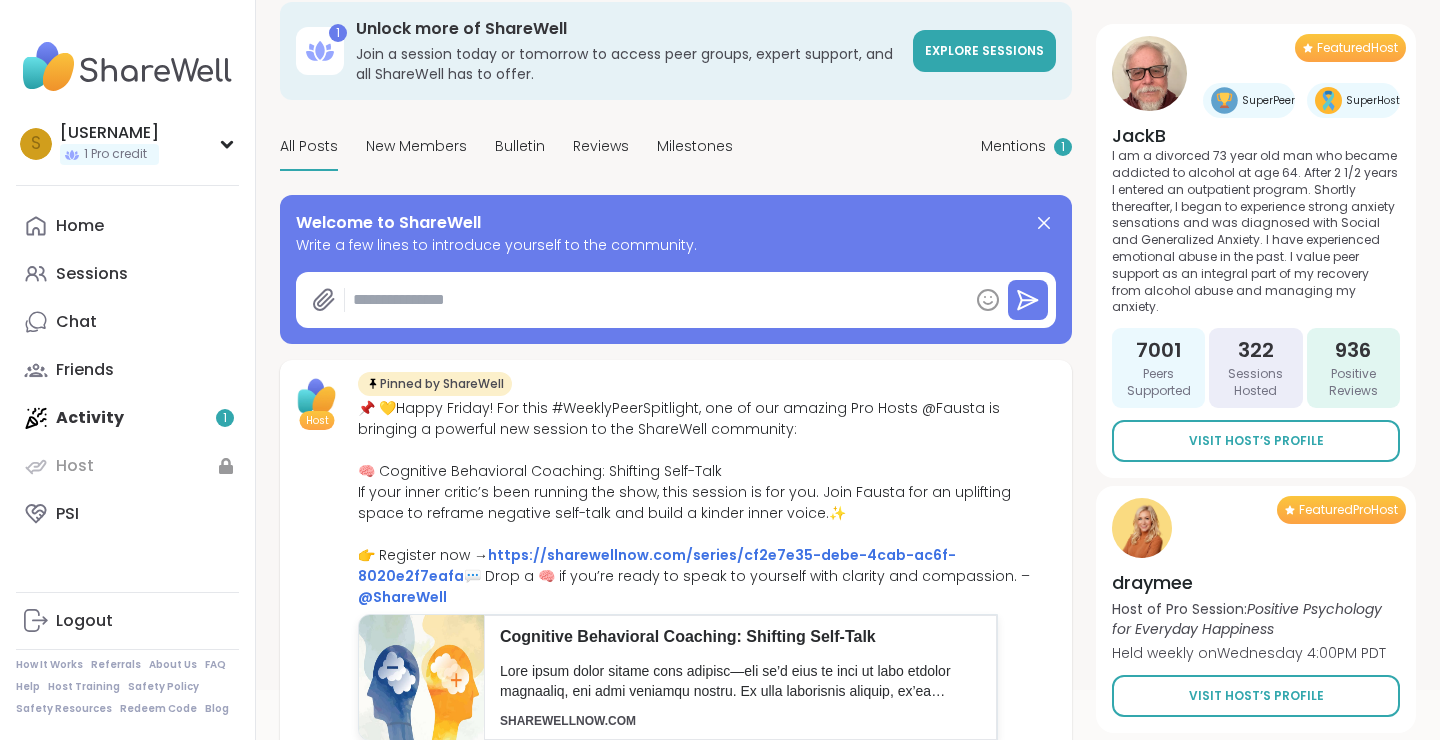 type on "*" 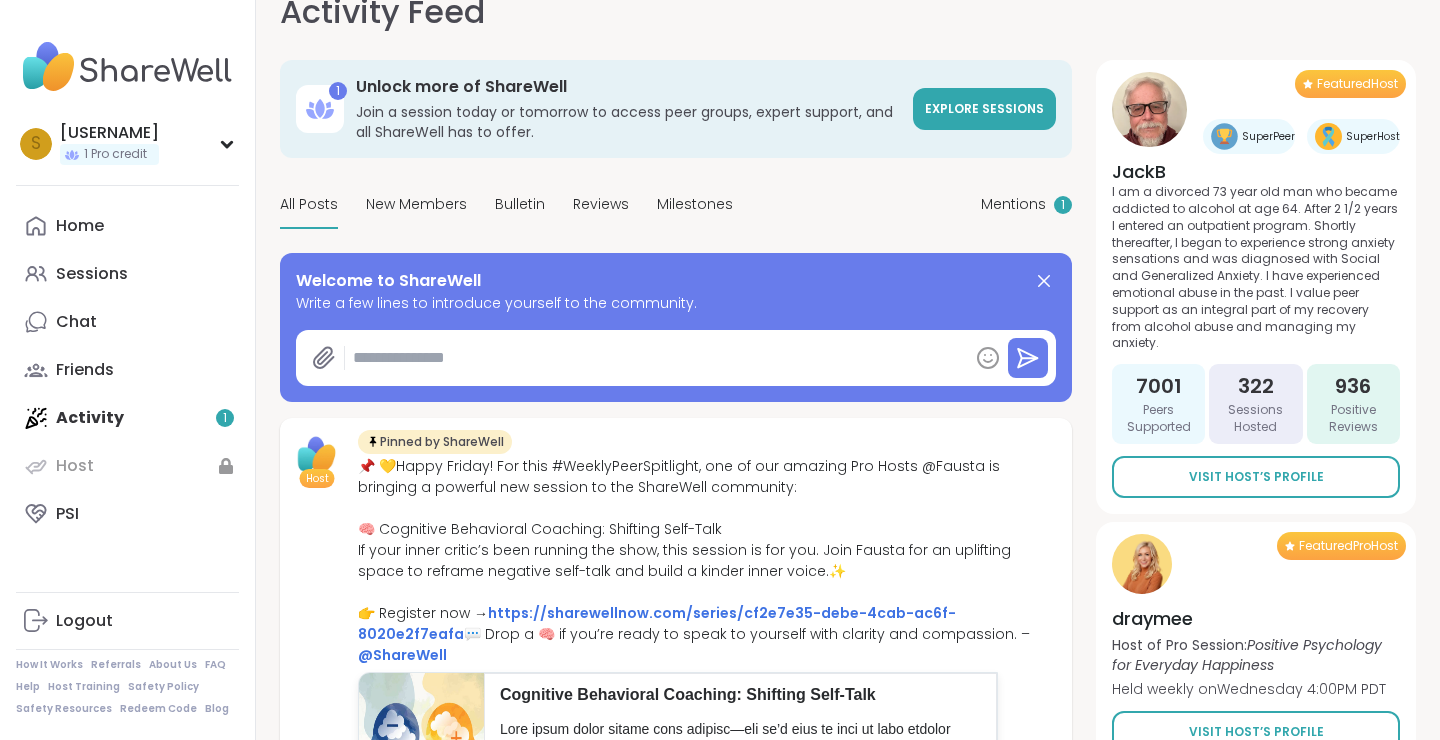 scroll, scrollTop: 0, scrollLeft: 0, axis: both 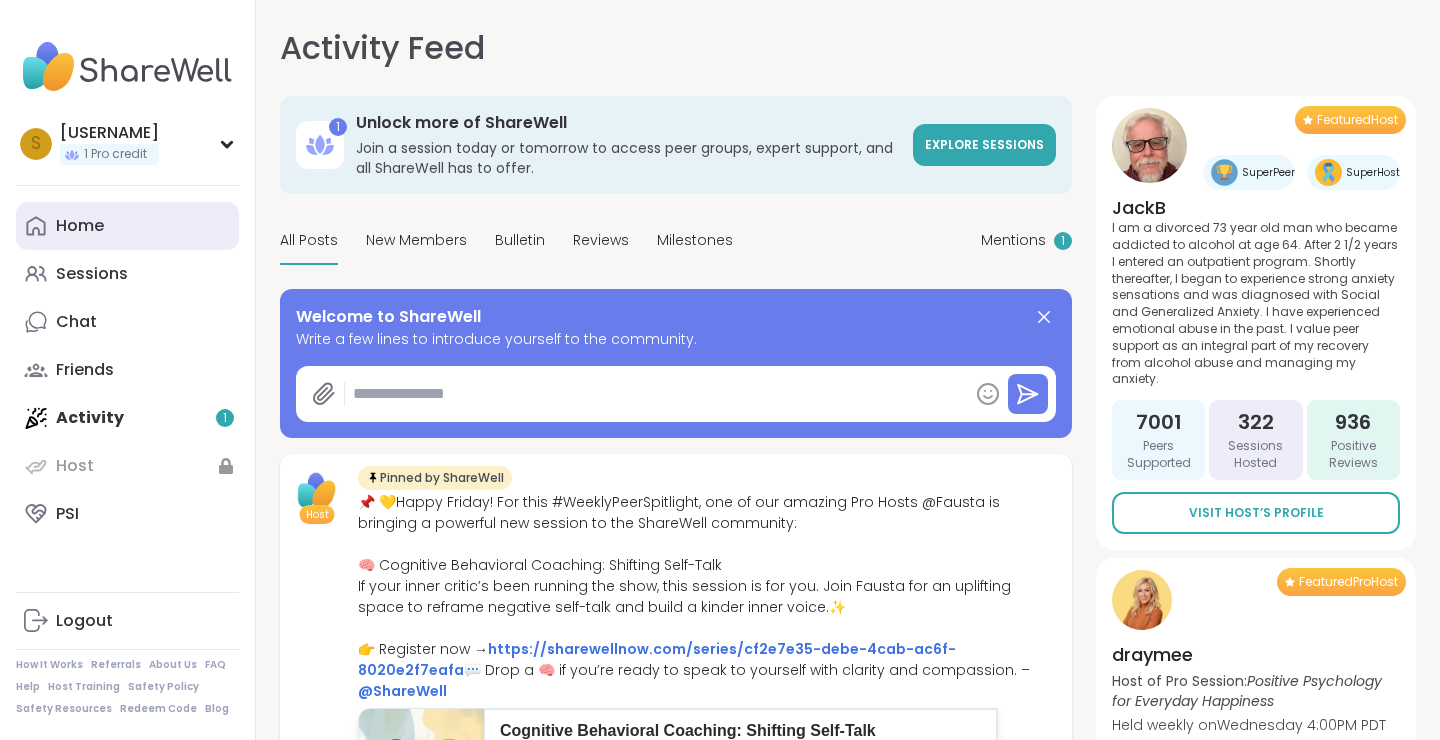 click on "Home" at bounding box center (127, 226) 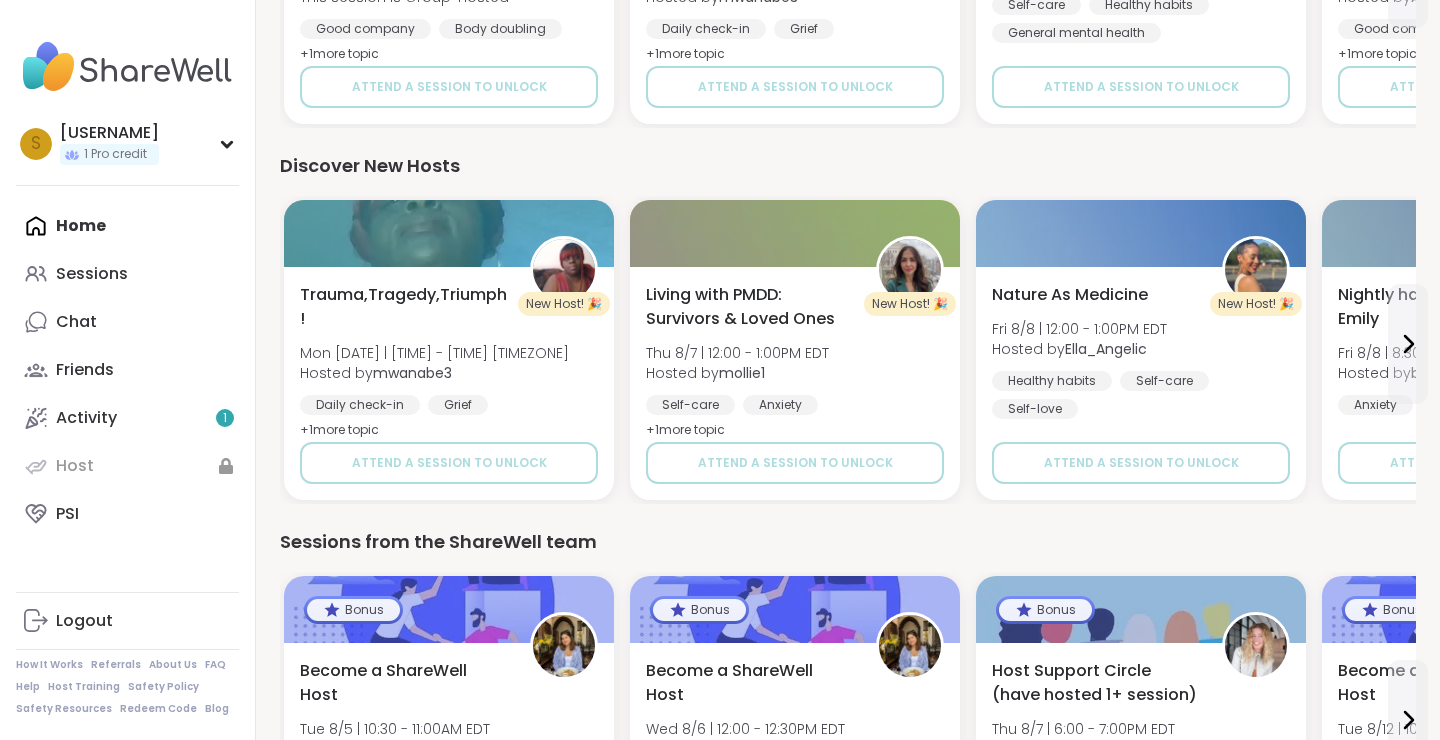 scroll, scrollTop: 1970, scrollLeft: 0, axis: vertical 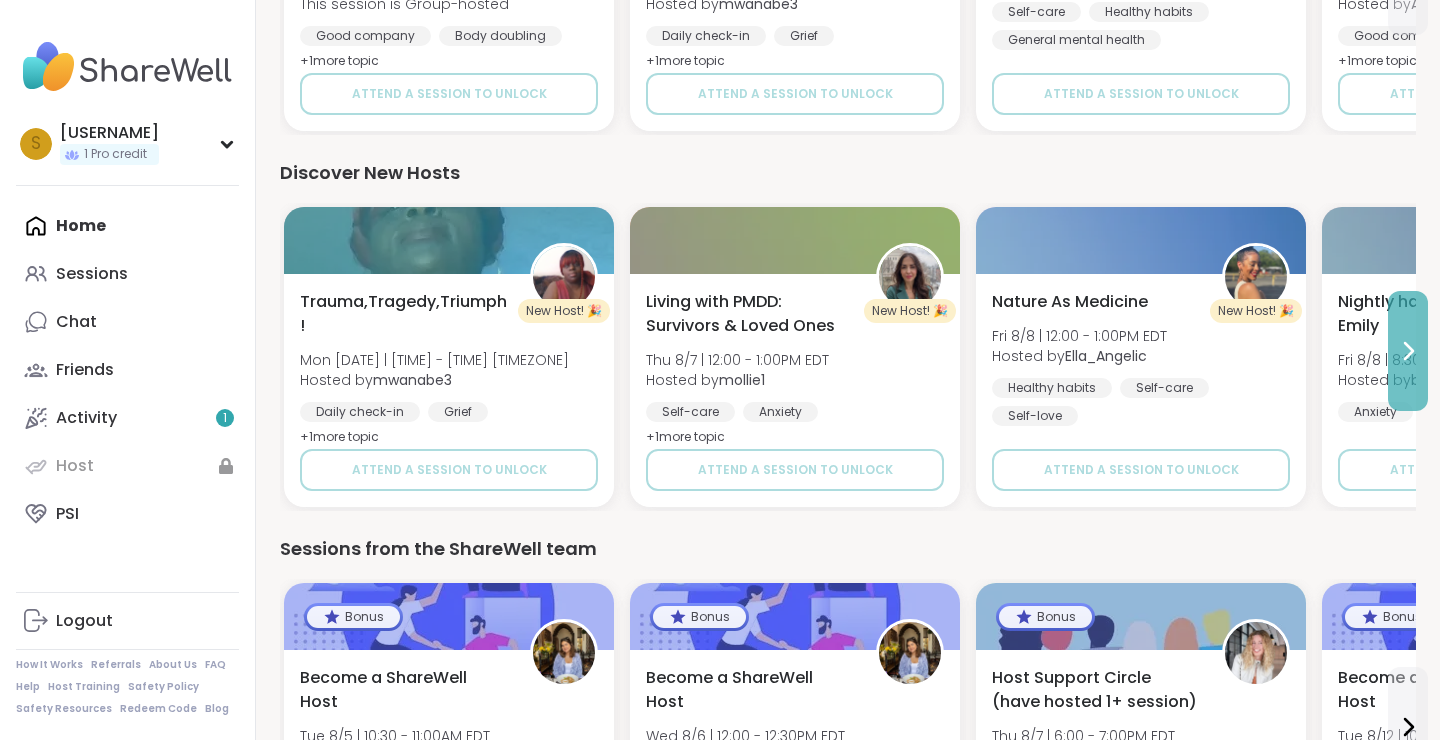 click 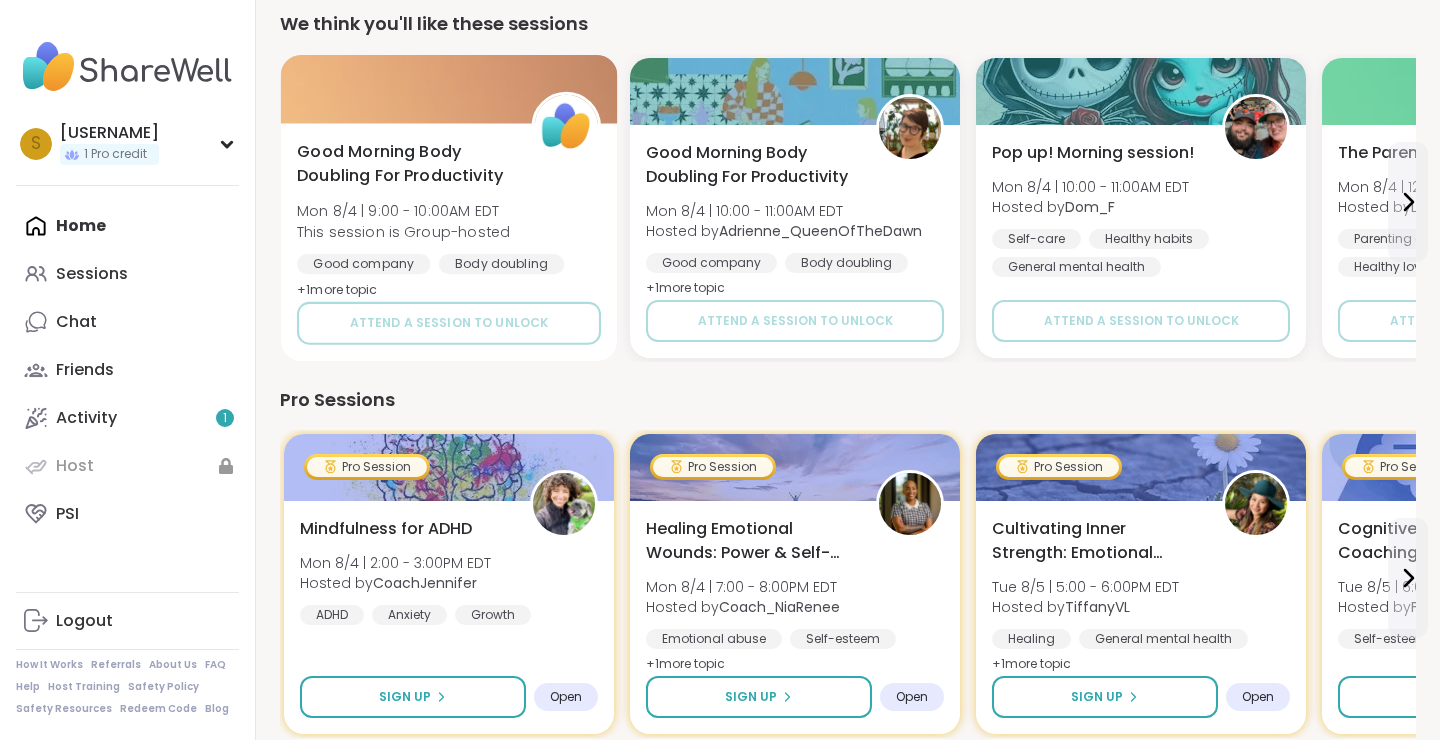 scroll, scrollTop: 960, scrollLeft: 0, axis: vertical 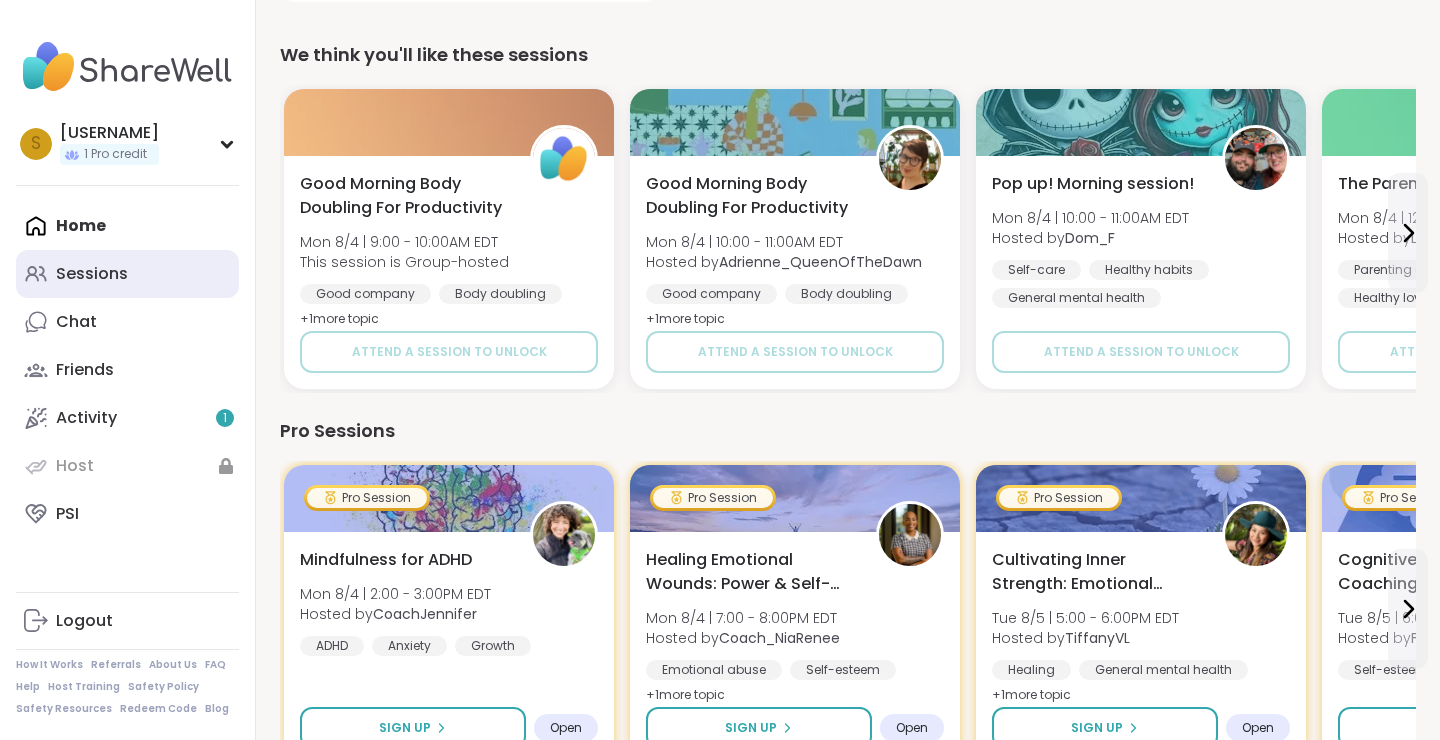 click on "Sessions" at bounding box center [127, 274] 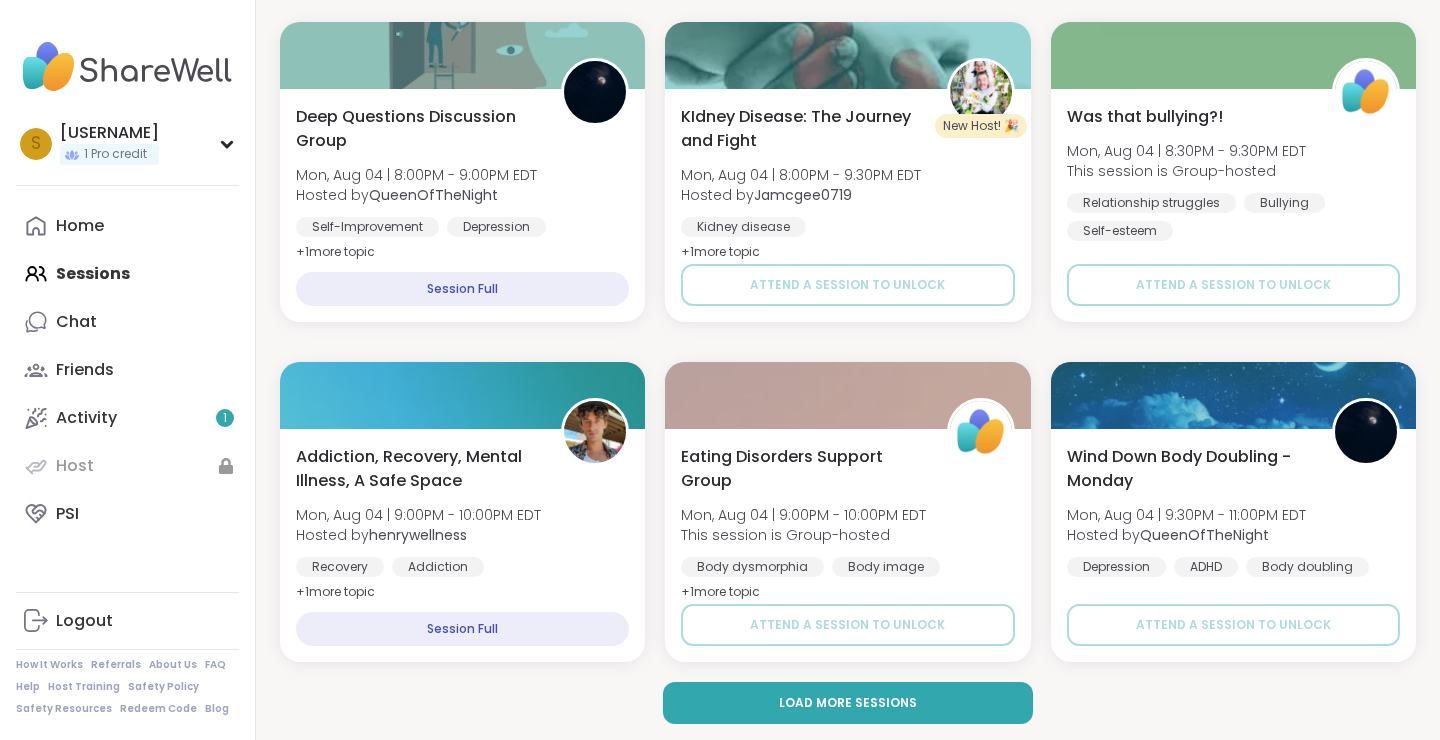 scroll, scrollTop: 3796, scrollLeft: 0, axis: vertical 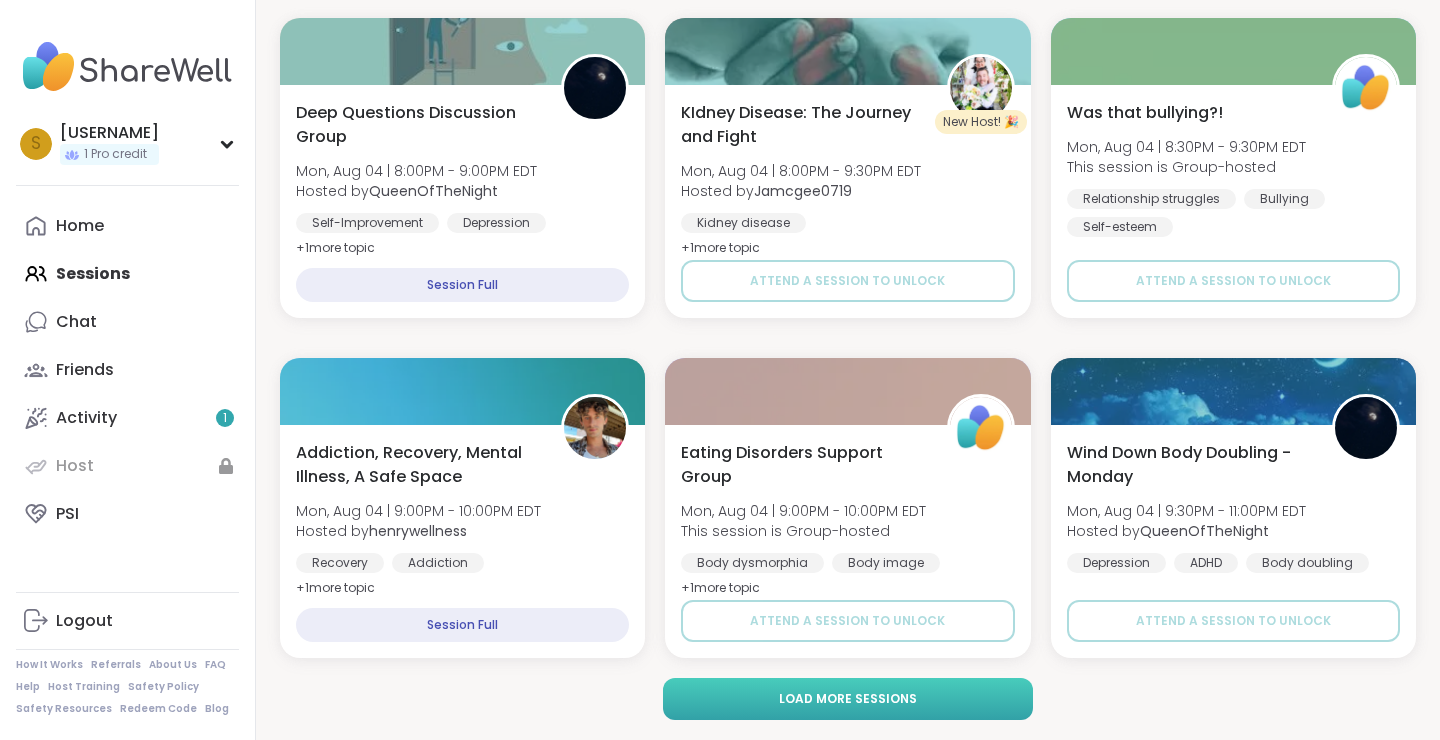 click on "Load more sessions" at bounding box center [848, 699] 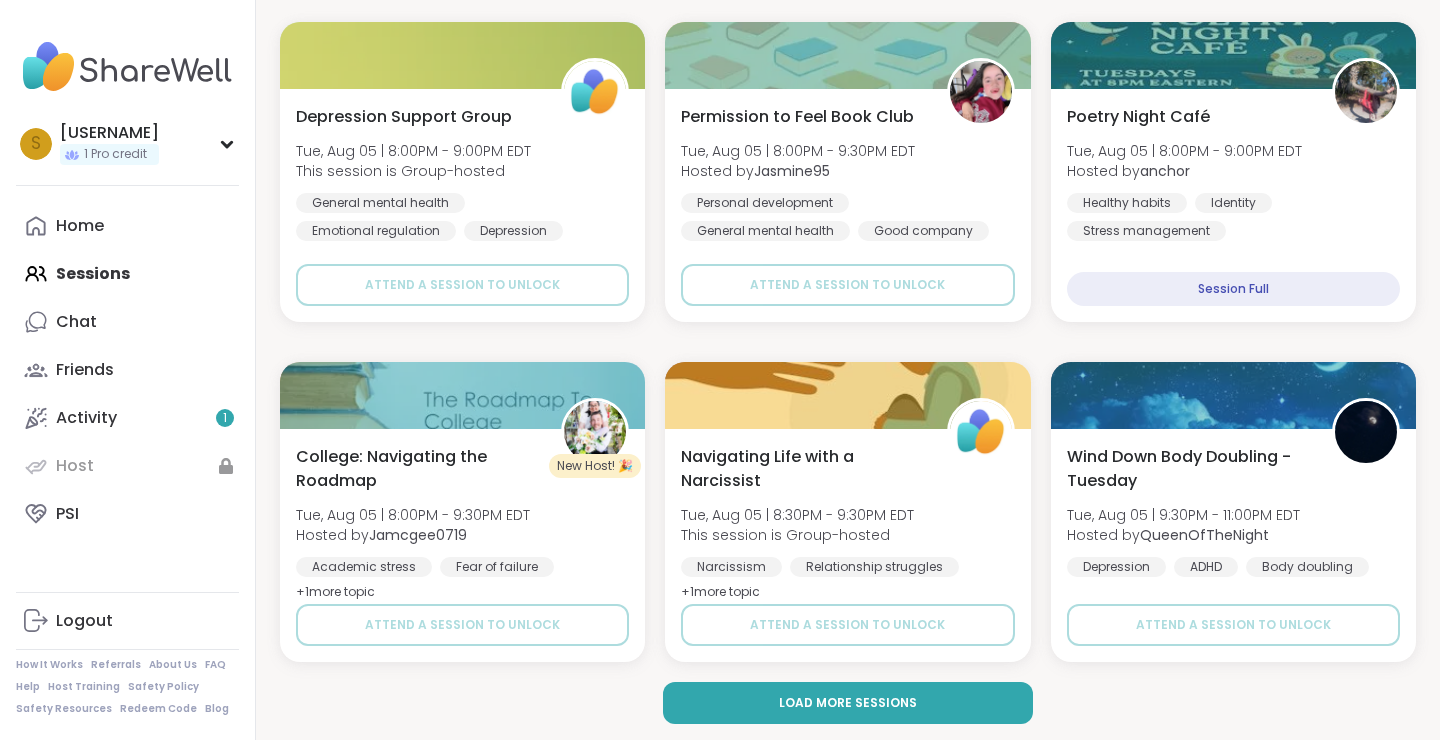 scroll, scrollTop: 7876, scrollLeft: 0, axis: vertical 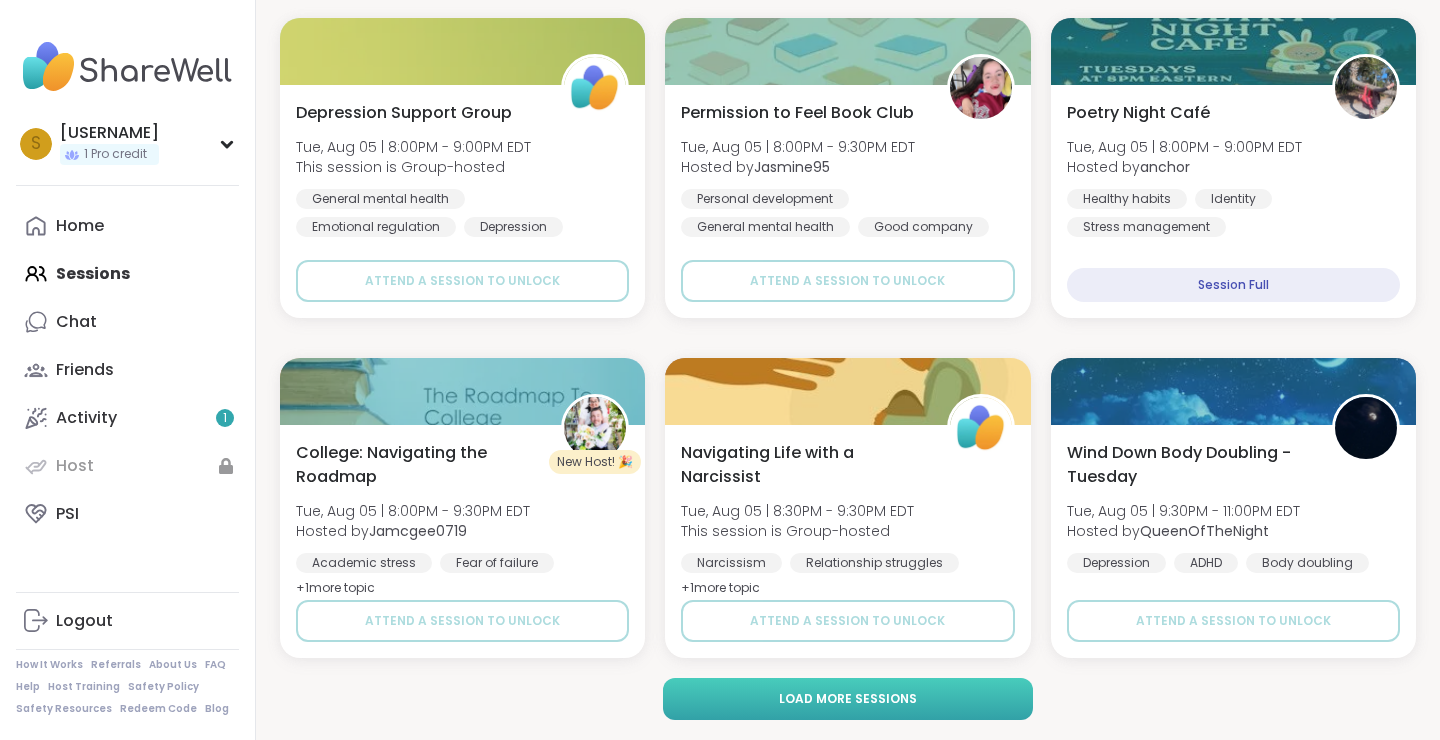 click on "Load more sessions" at bounding box center (848, 699) 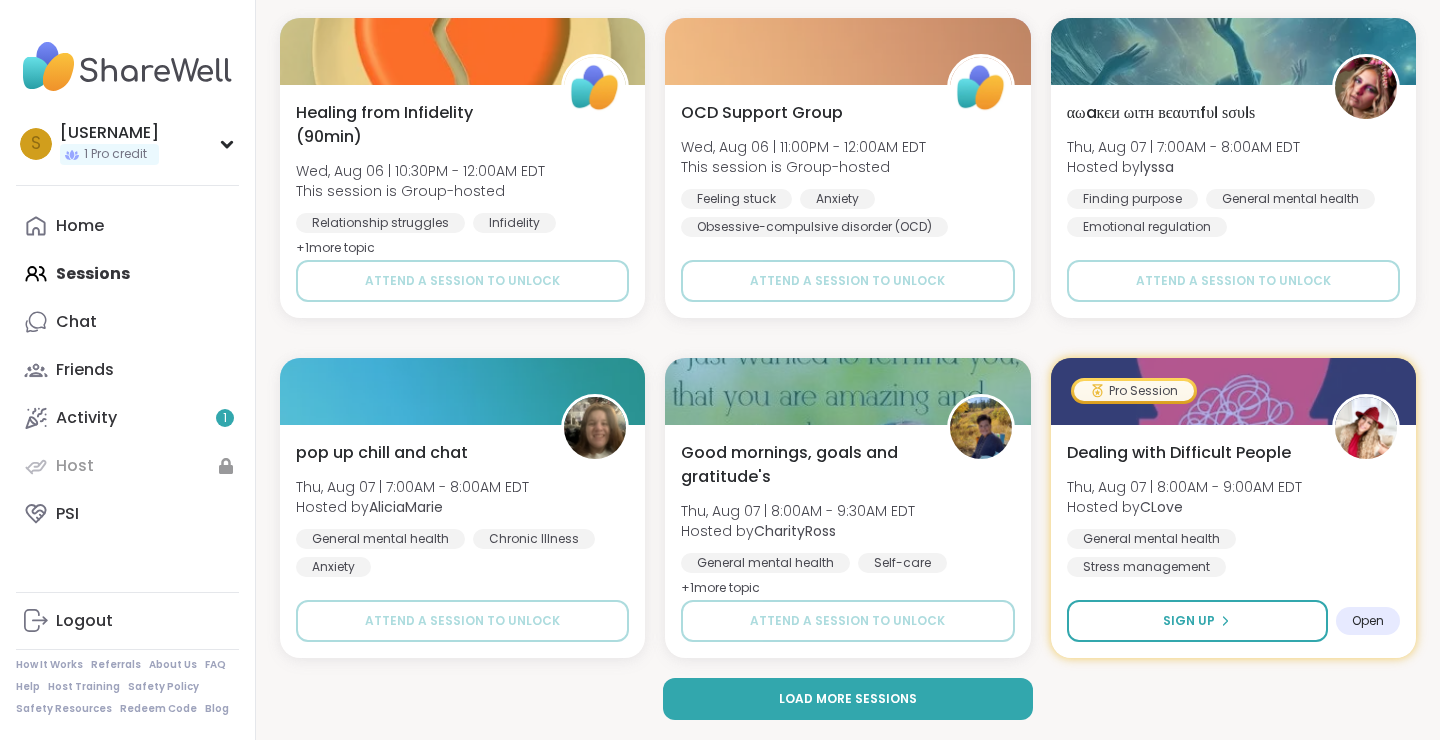 scroll, scrollTop: 11956, scrollLeft: 0, axis: vertical 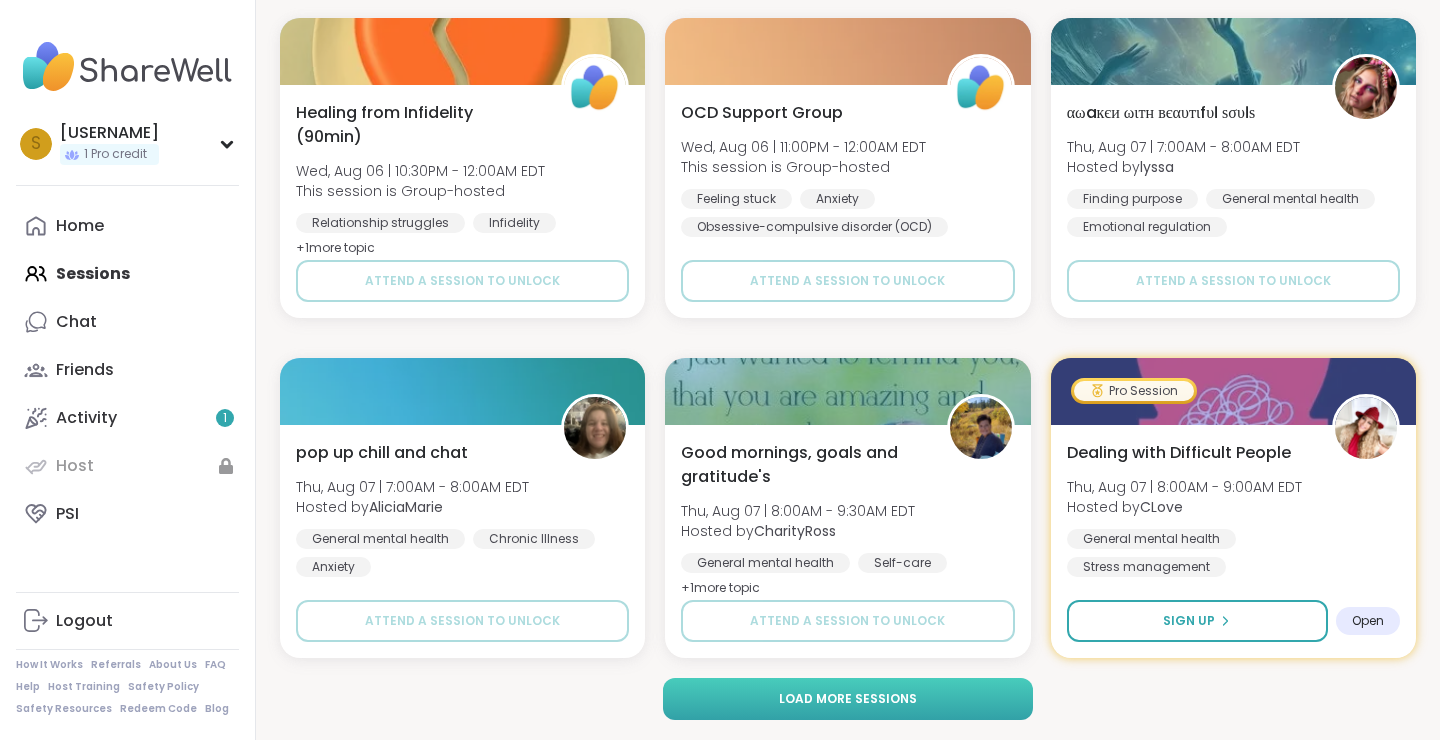 click on "Load more sessions" at bounding box center (848, 699) 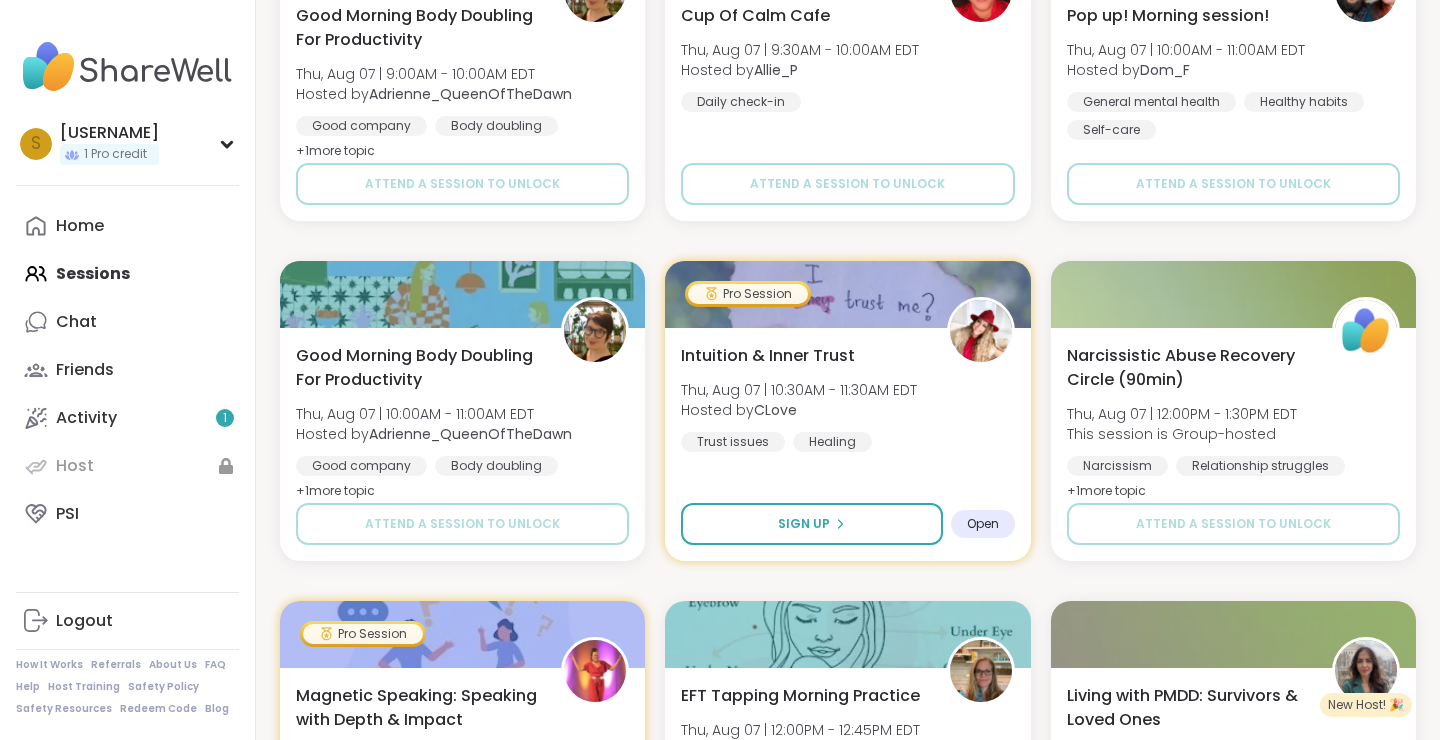 scroll, scrollTop: 12736, scrollLeft: 0, axis: vertical 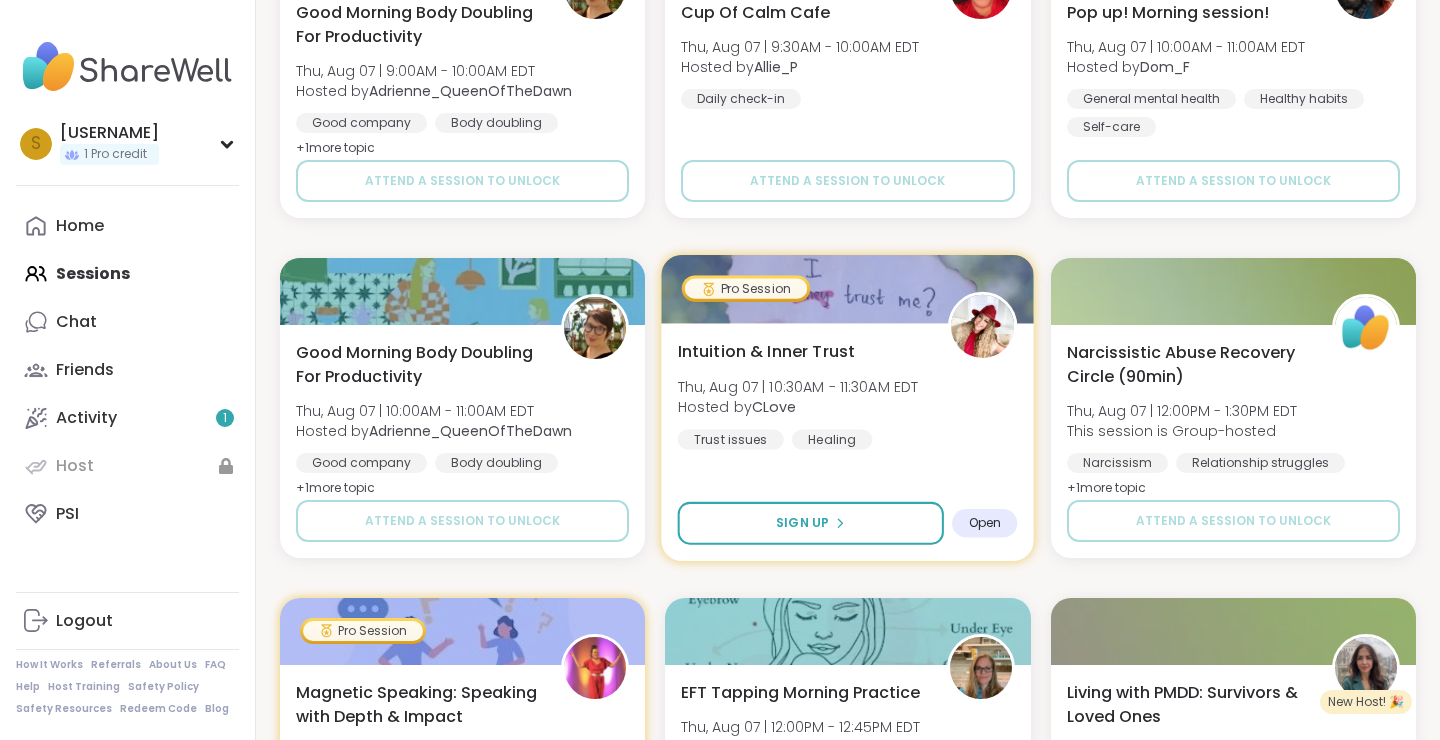 click at bounding box center [848, 289] 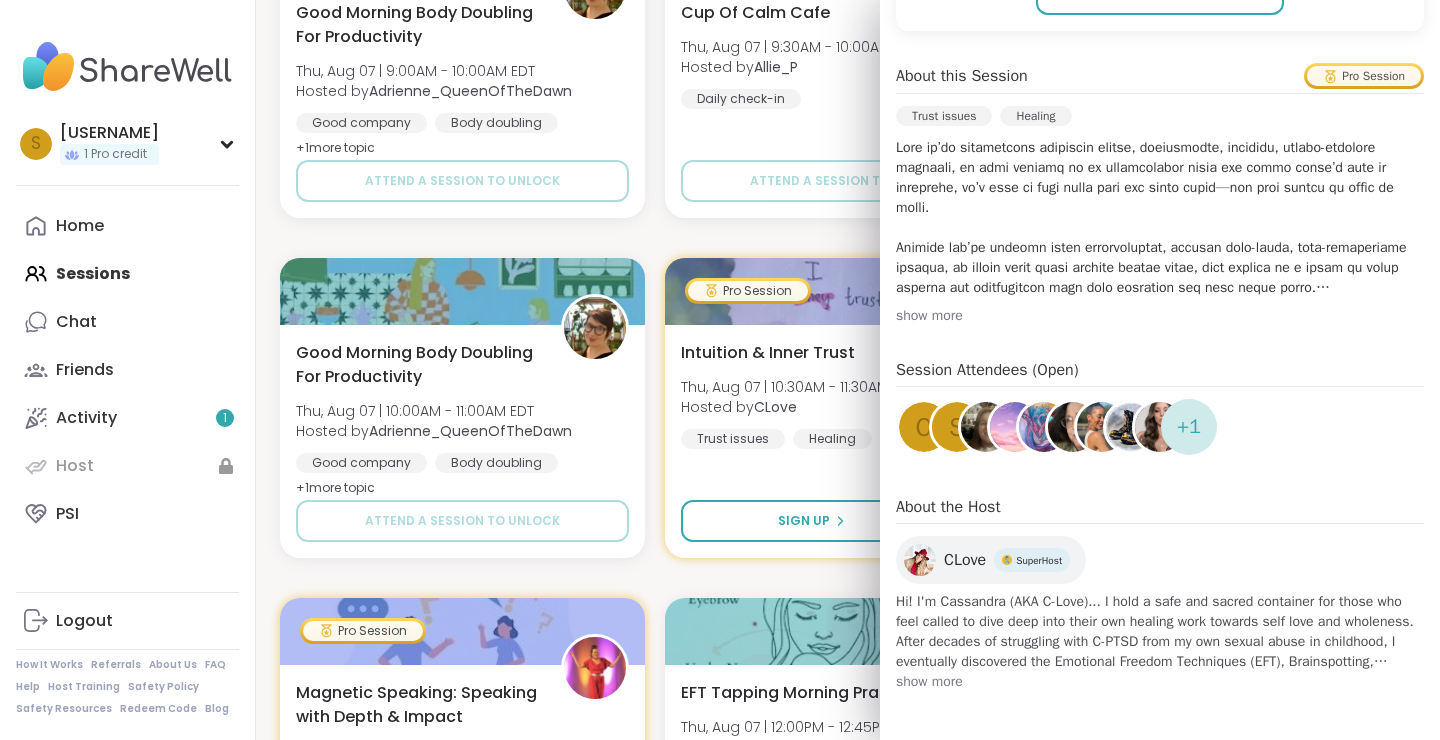 scroll, scrollTop: 0, scrollLeft: 0, axis: both 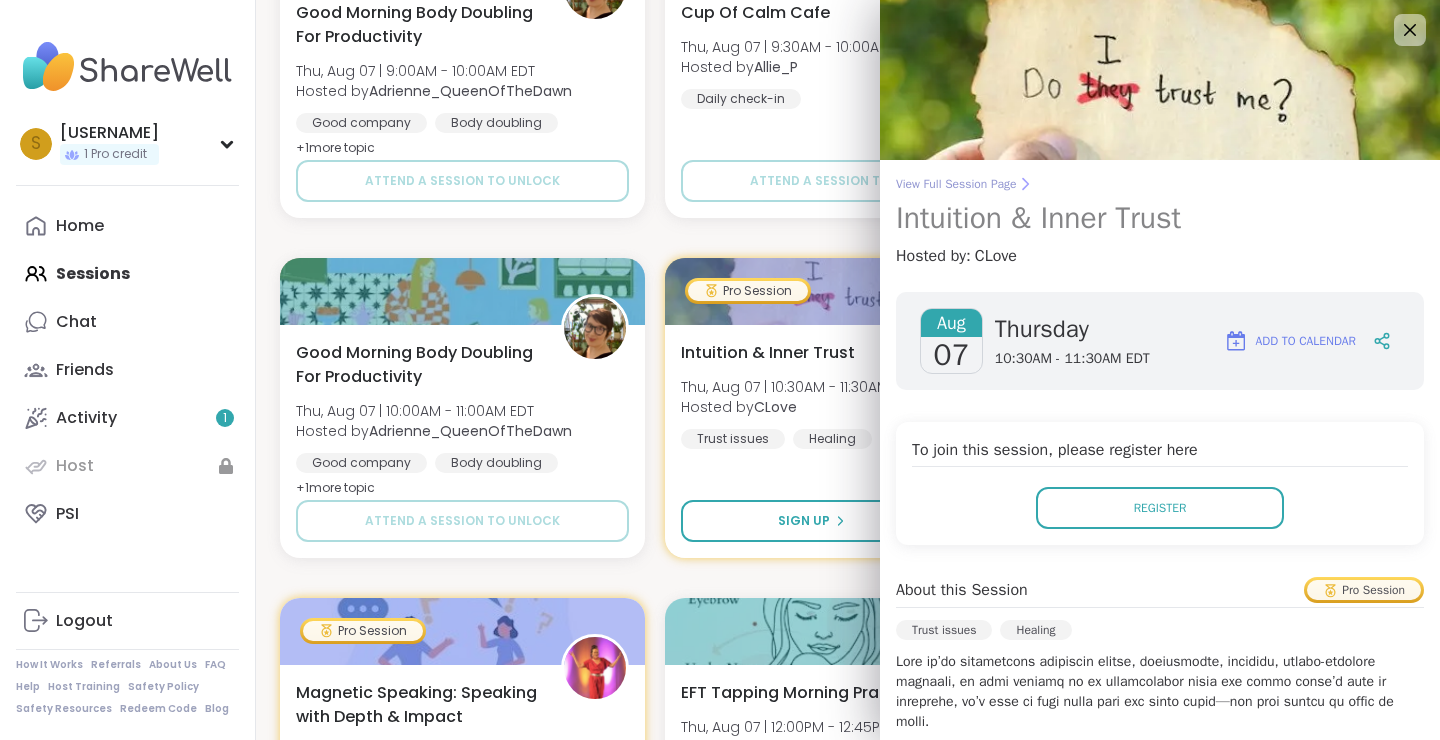 click on "View Full Session Page" at bounding box center (1160, 184) 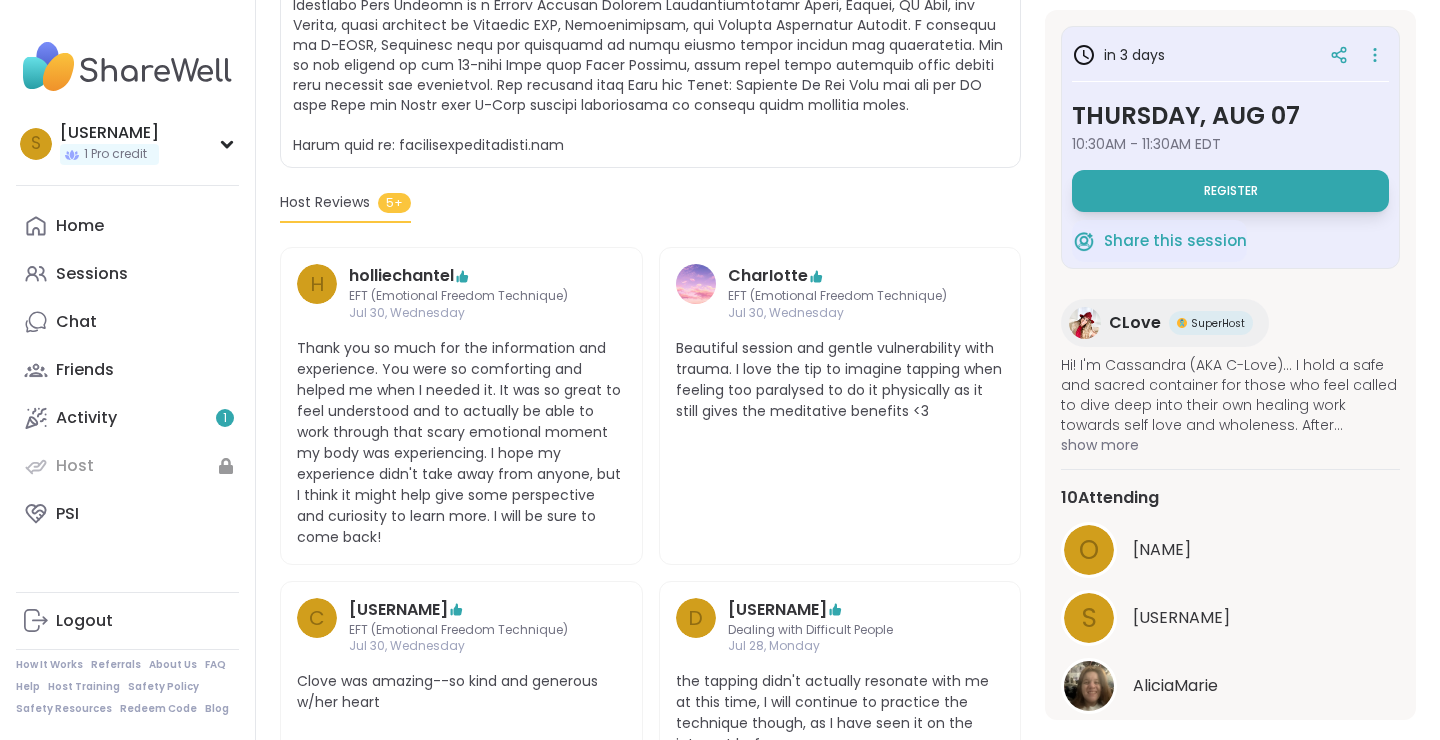 scroll, scrollTop: 896, scrollLeft: 0, axis: vertical 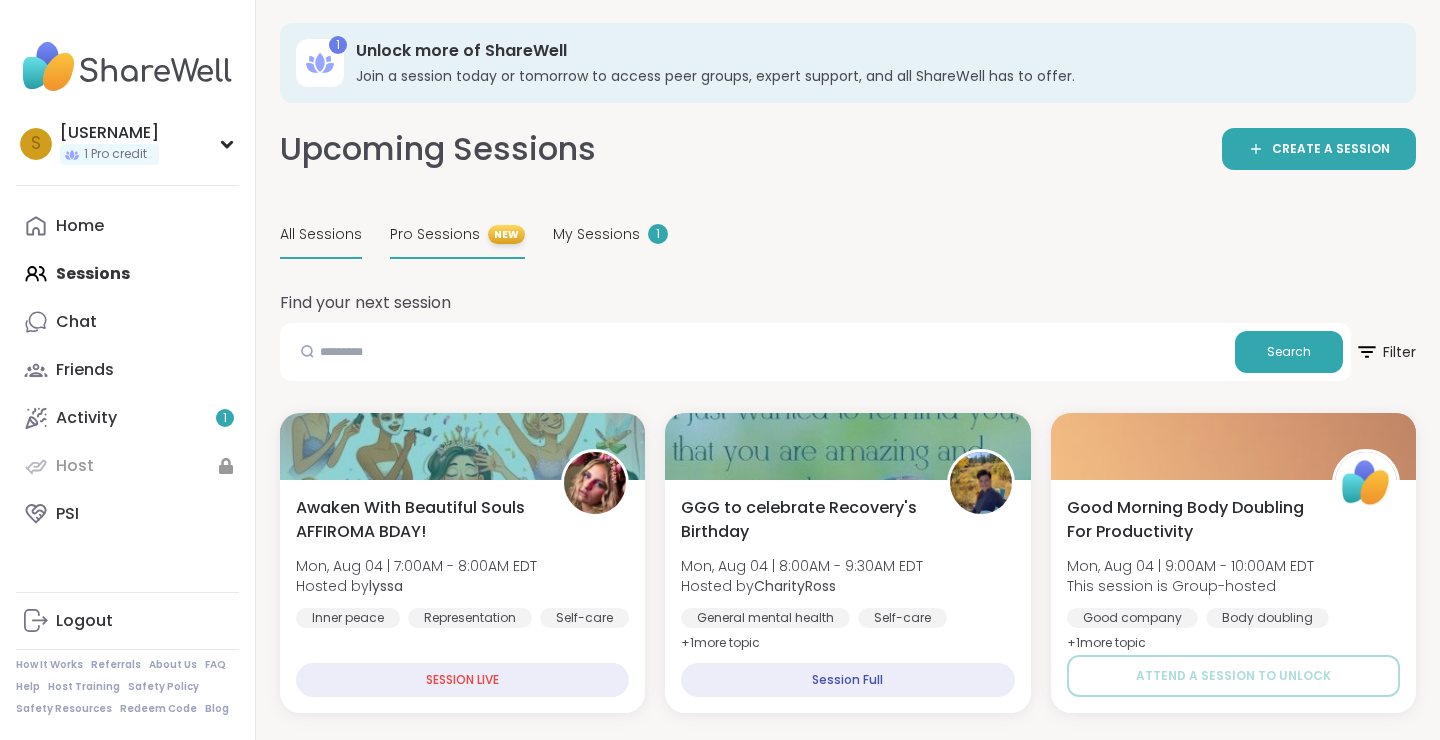 click on "Pro Sessions" at bounding box center [435, 234] 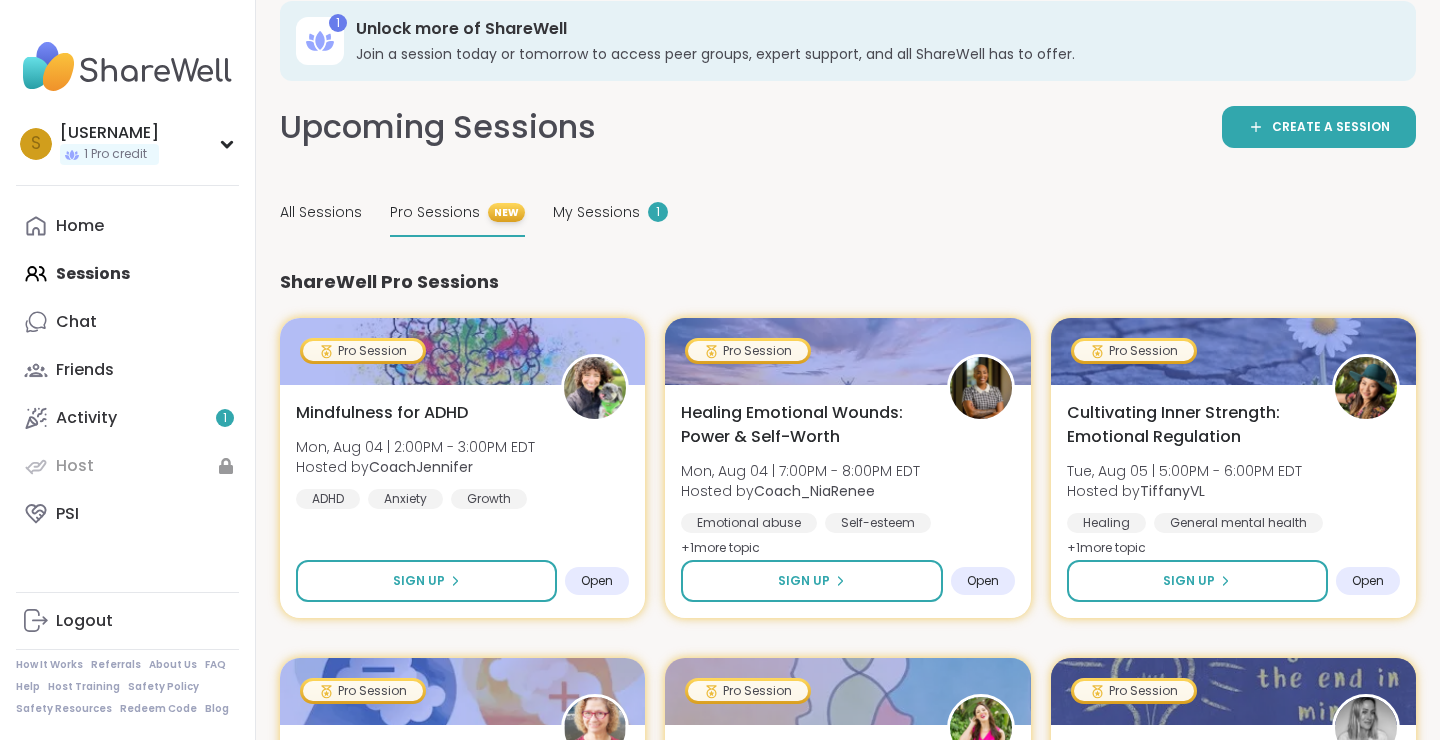 scroll, scrollTop: 24, scrollLeft: 0, axis: vertical 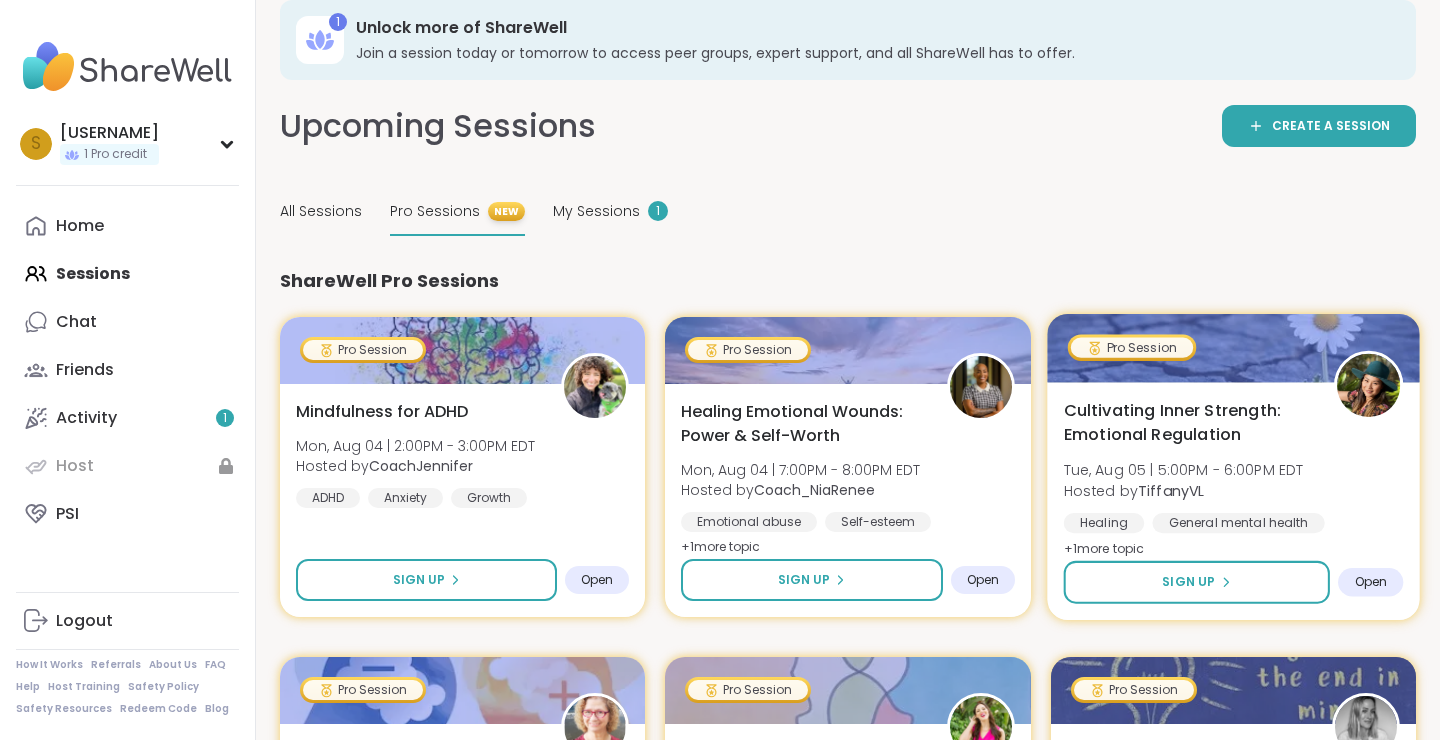 click at bounding box center (1368, 385) 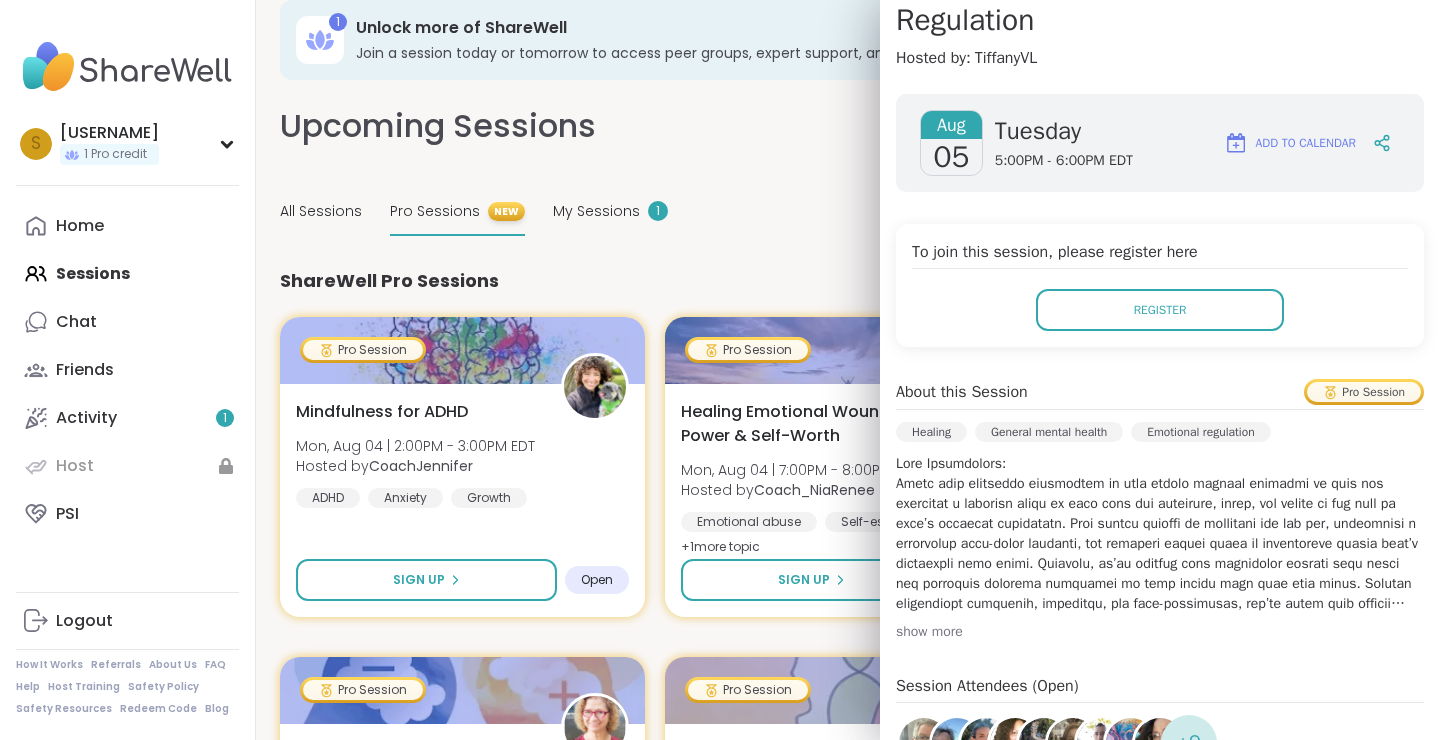 scroll, scrollTop: 242, scrollLeft: 0, axis: vertical 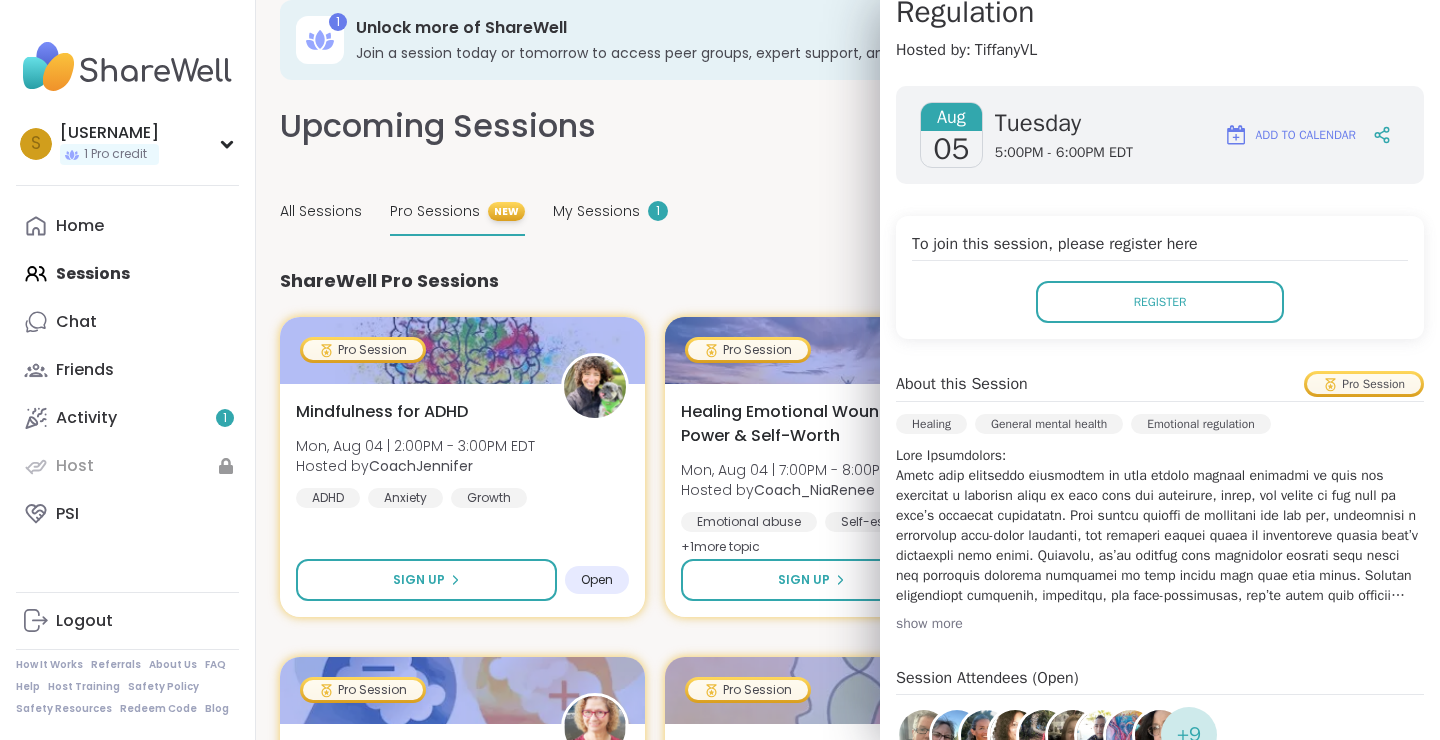 click on "show more" at bounding box center (1160, 624) 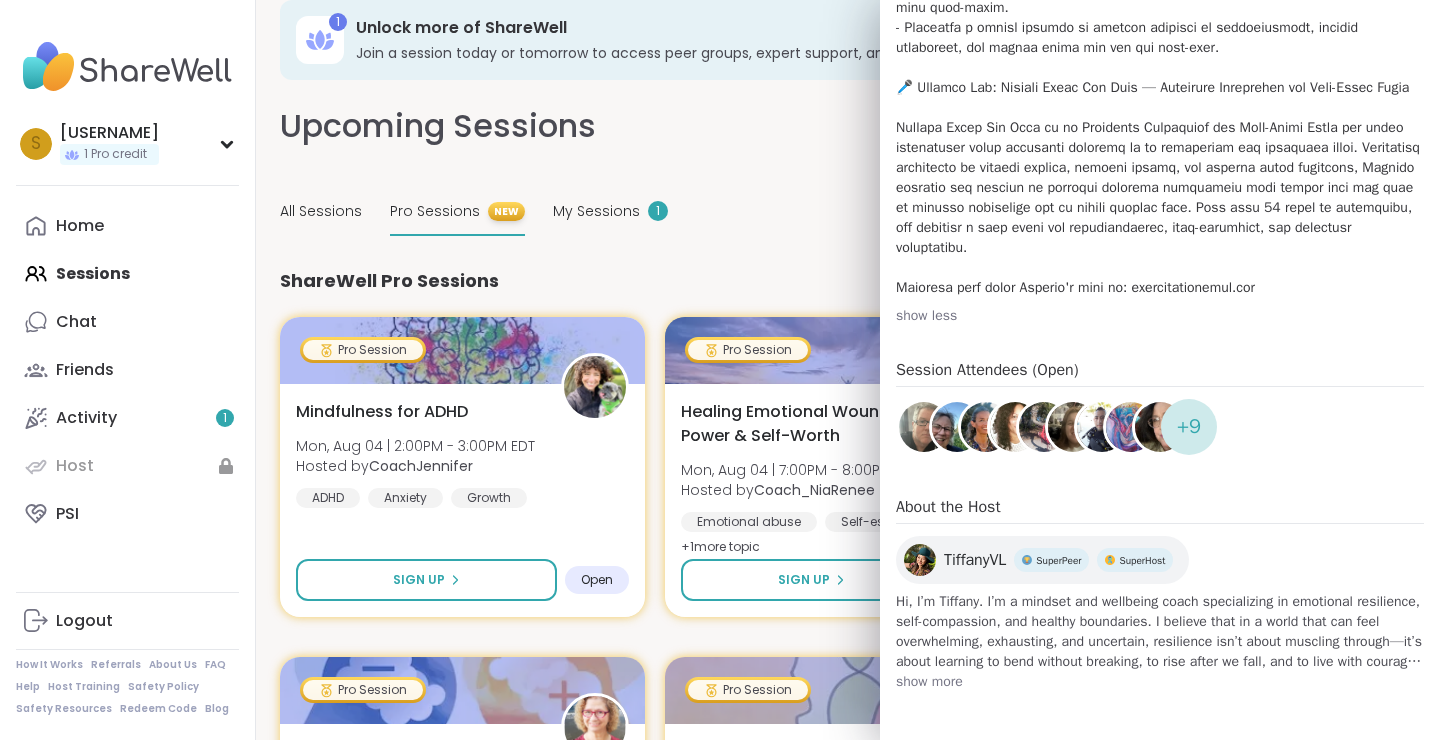 scroll, scrollTop: 990, scrollLeft: 0, axis: vertical 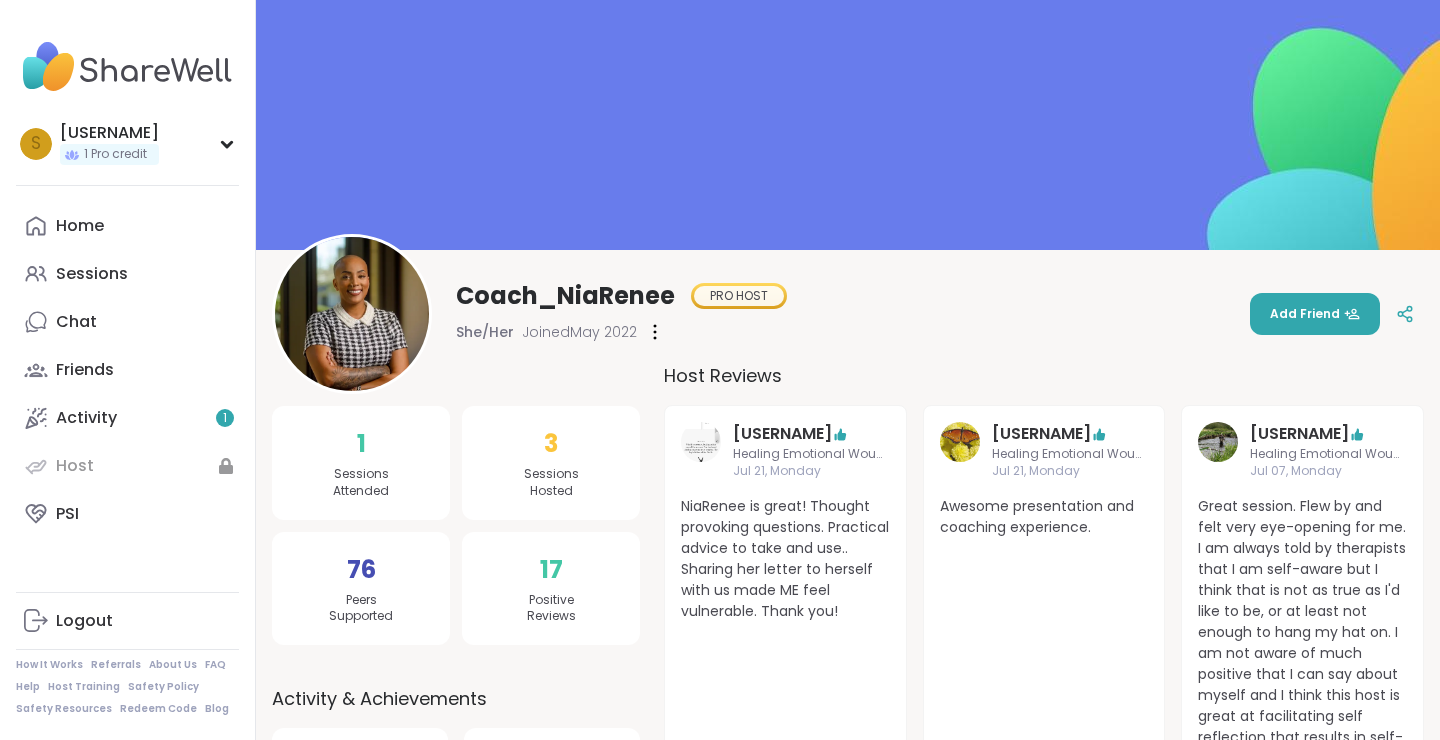 click at bounding box center [352, 314] 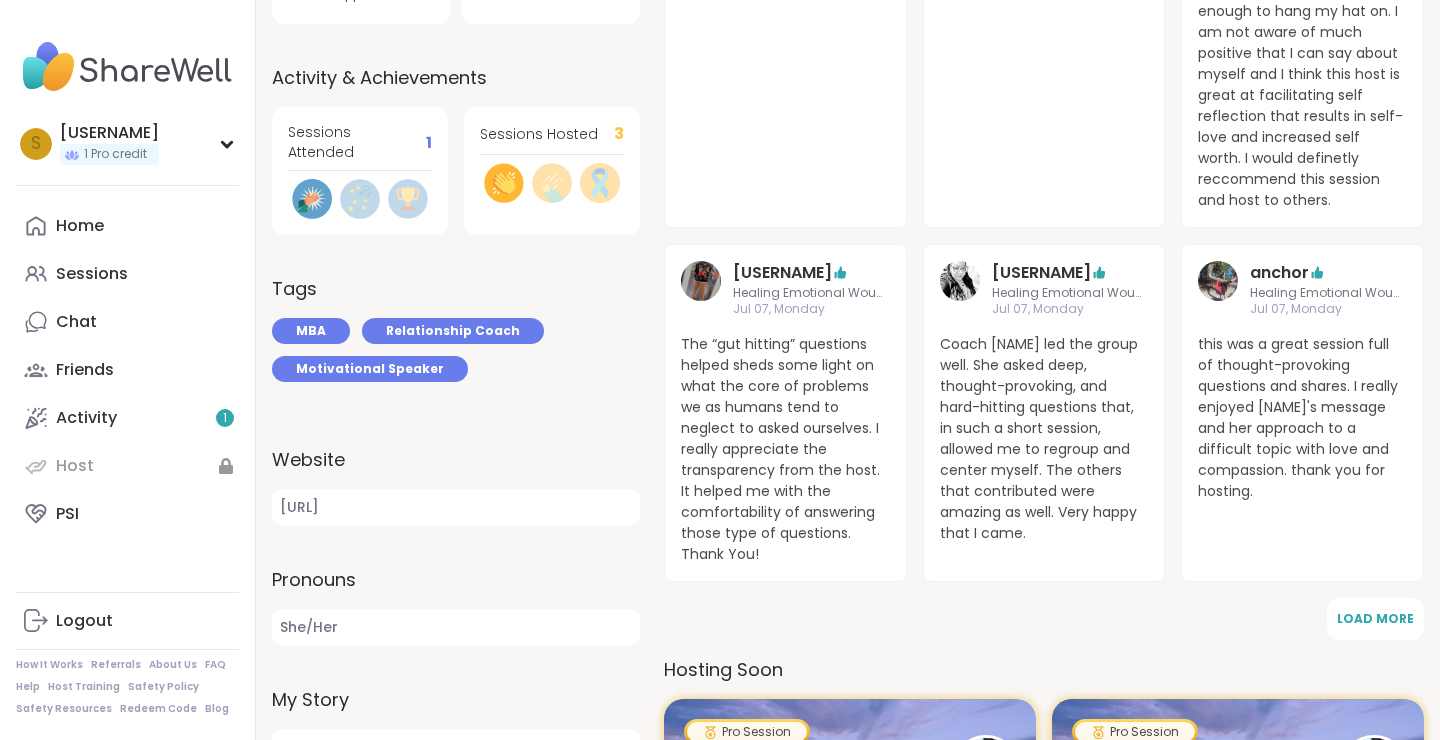 scroll, scrollTop: 565, scrollLeft: 0, axis: vertical 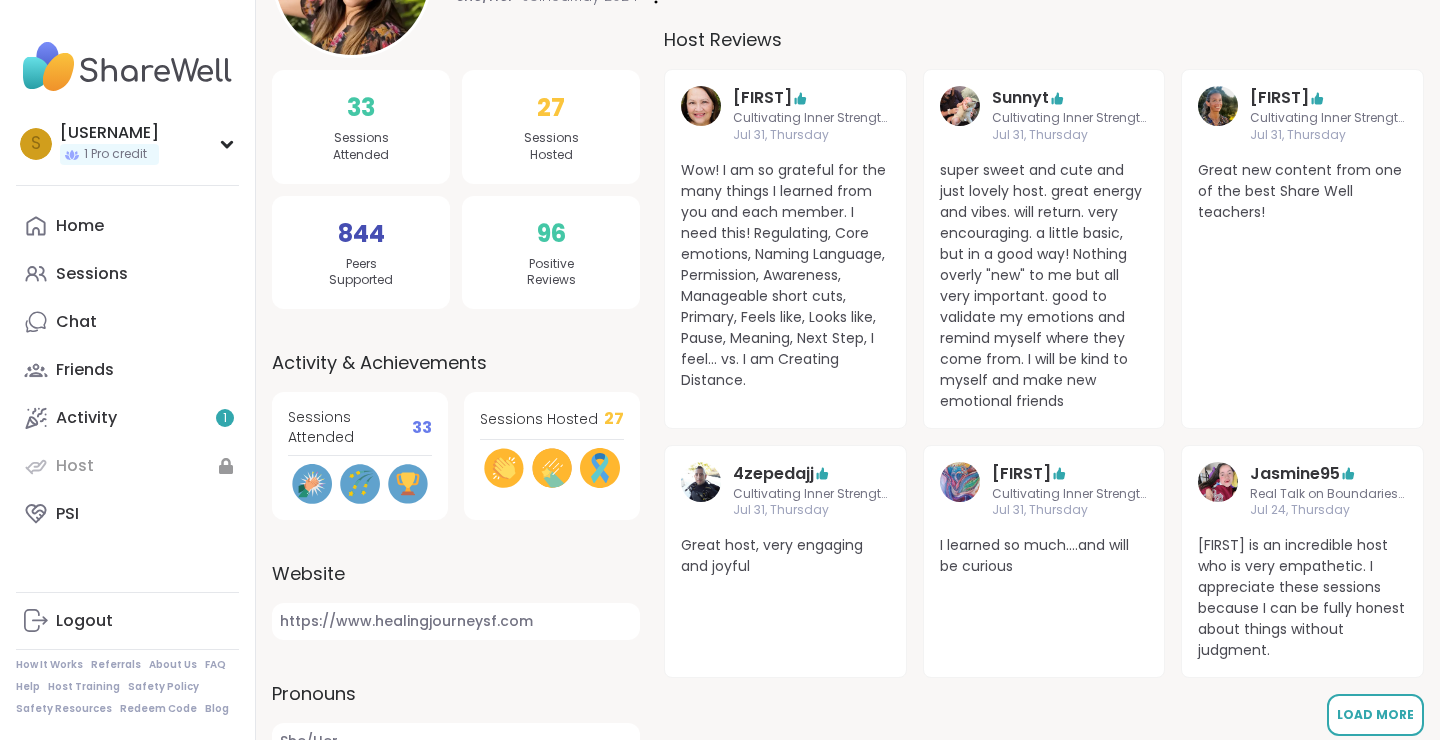 click on "Load More" at bounding box center [1375, 714] 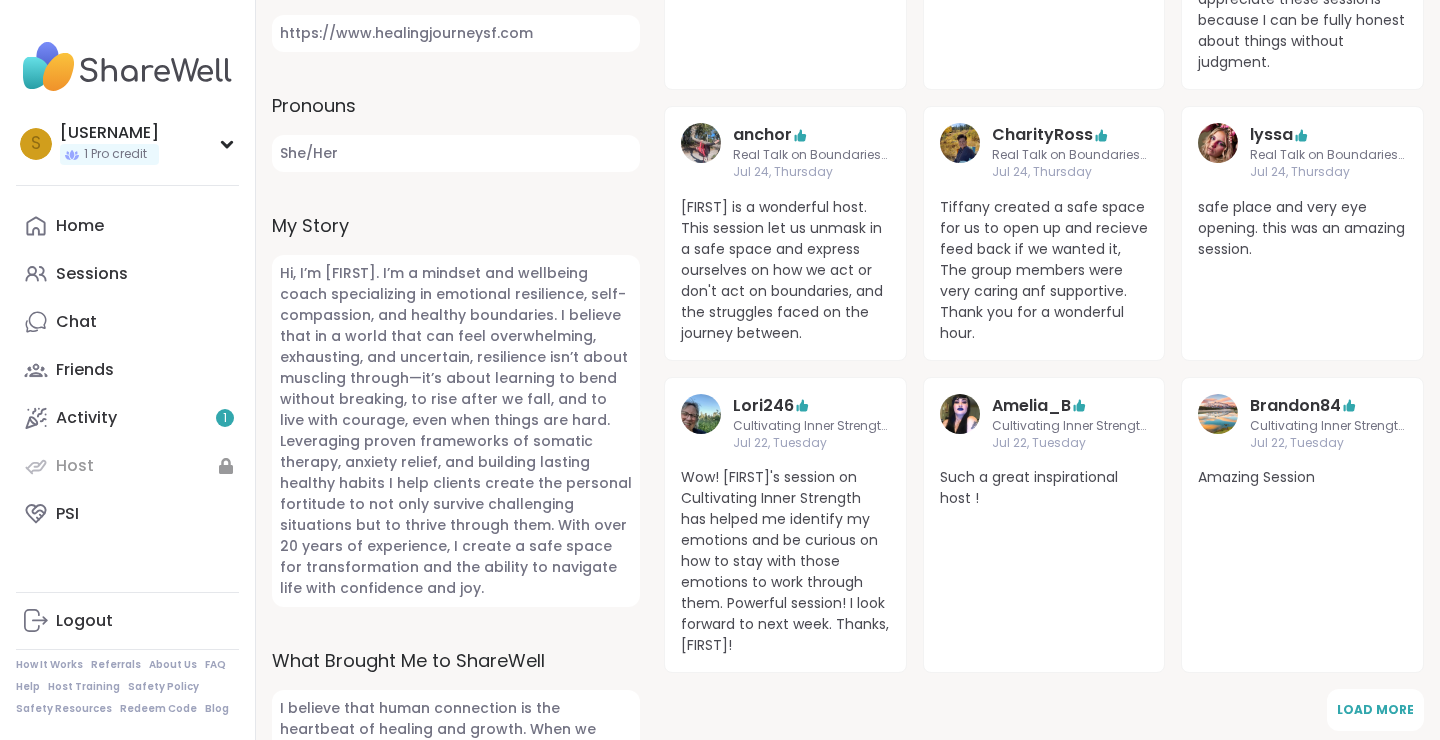 scroll, scrollTop: 0, scrollLeft: 0, axis: both 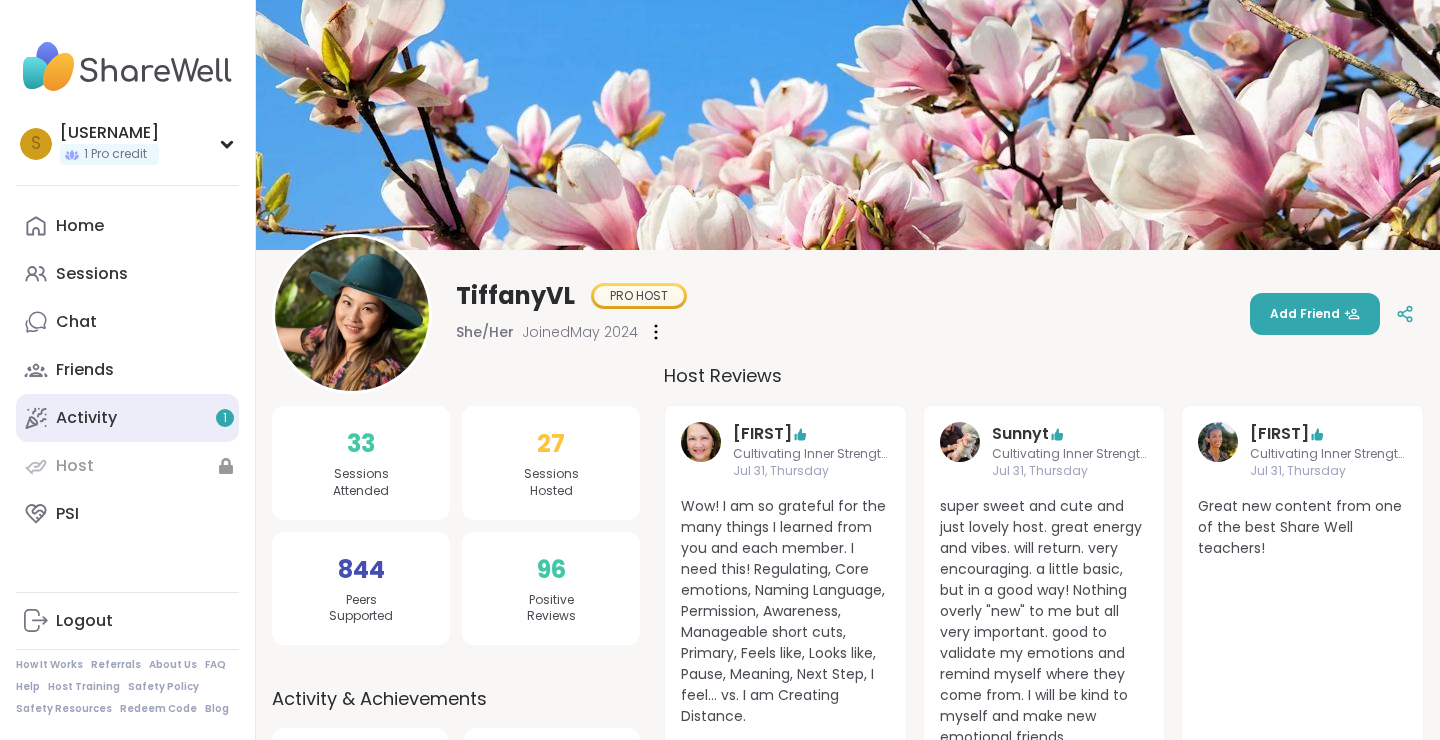 click on "Activity 1" at bounding box center [127, 418] 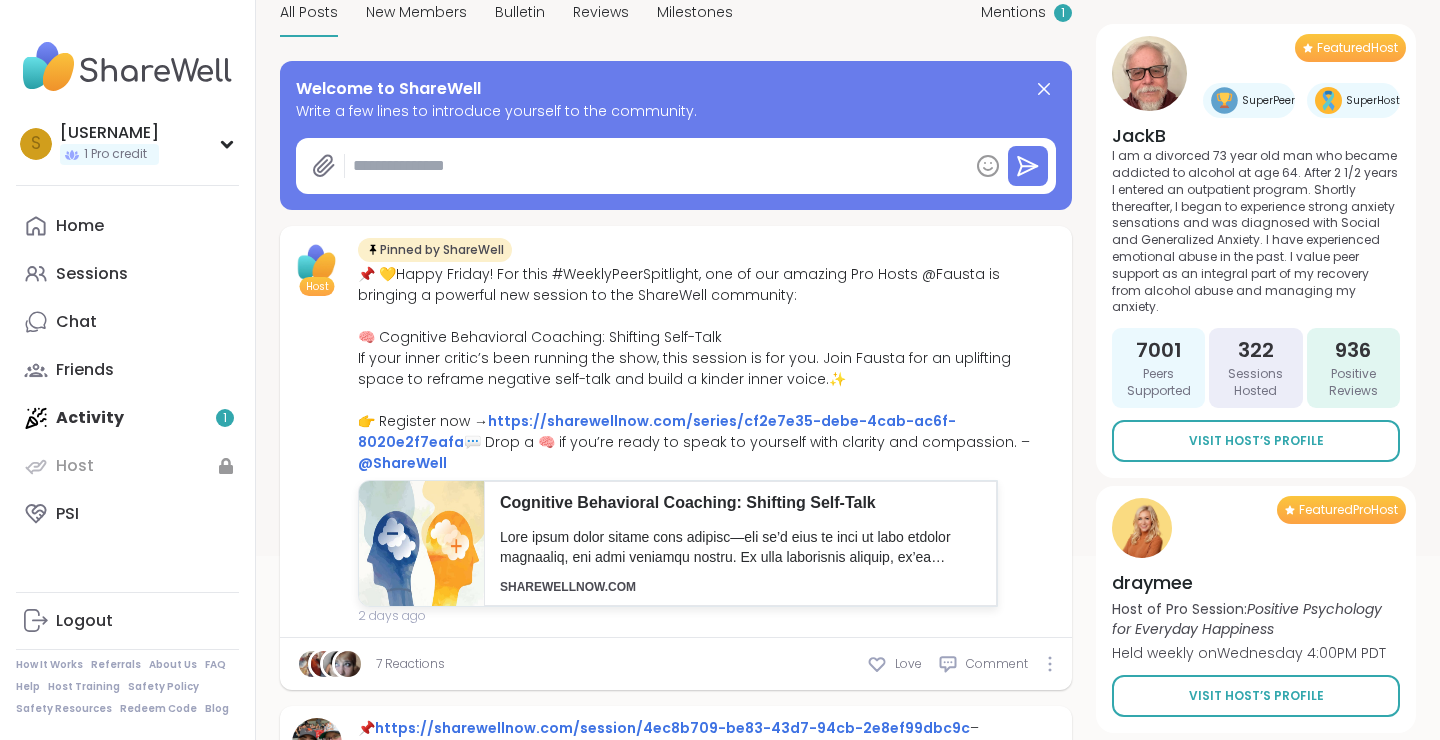 scroll, scrollTop: 0, scrollLeft: 0, axis: both 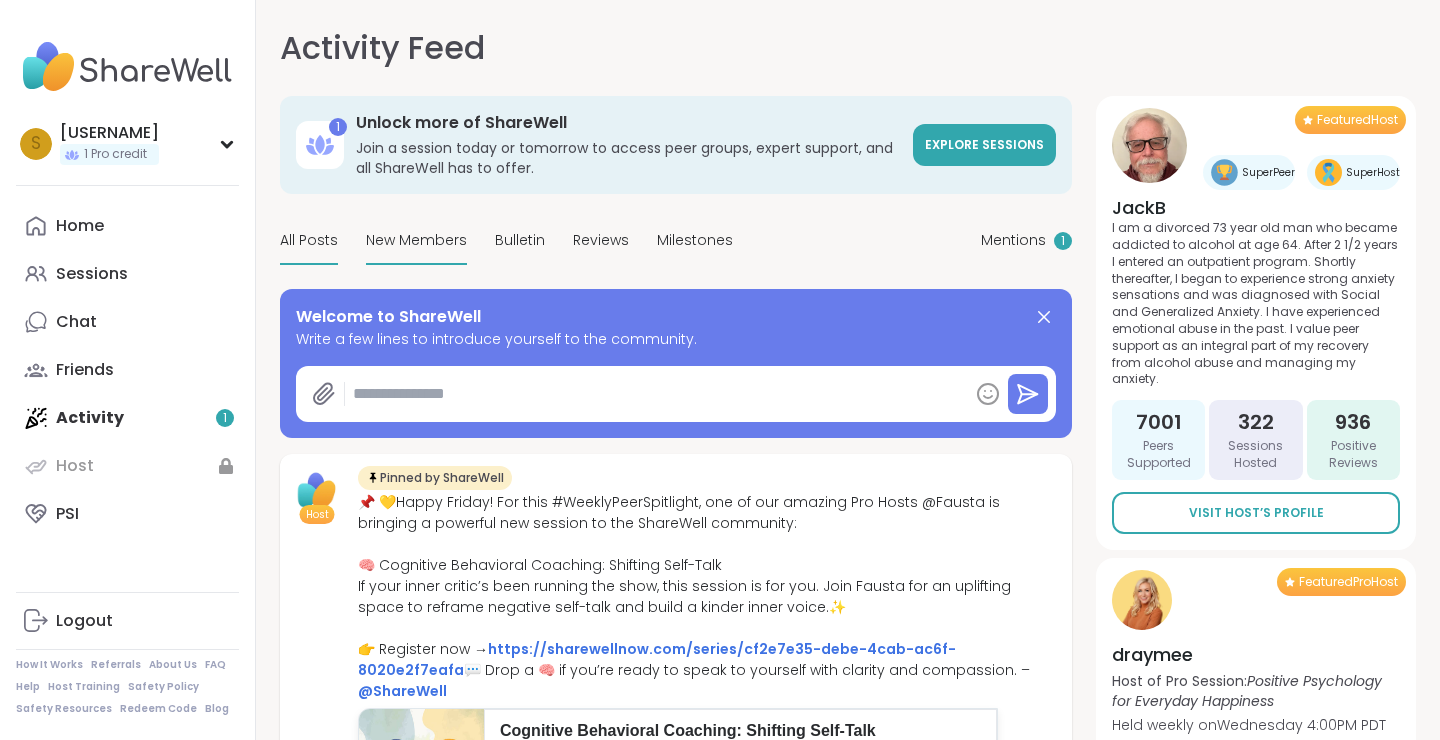 click on "New Members" at bounding box center (416, 240) 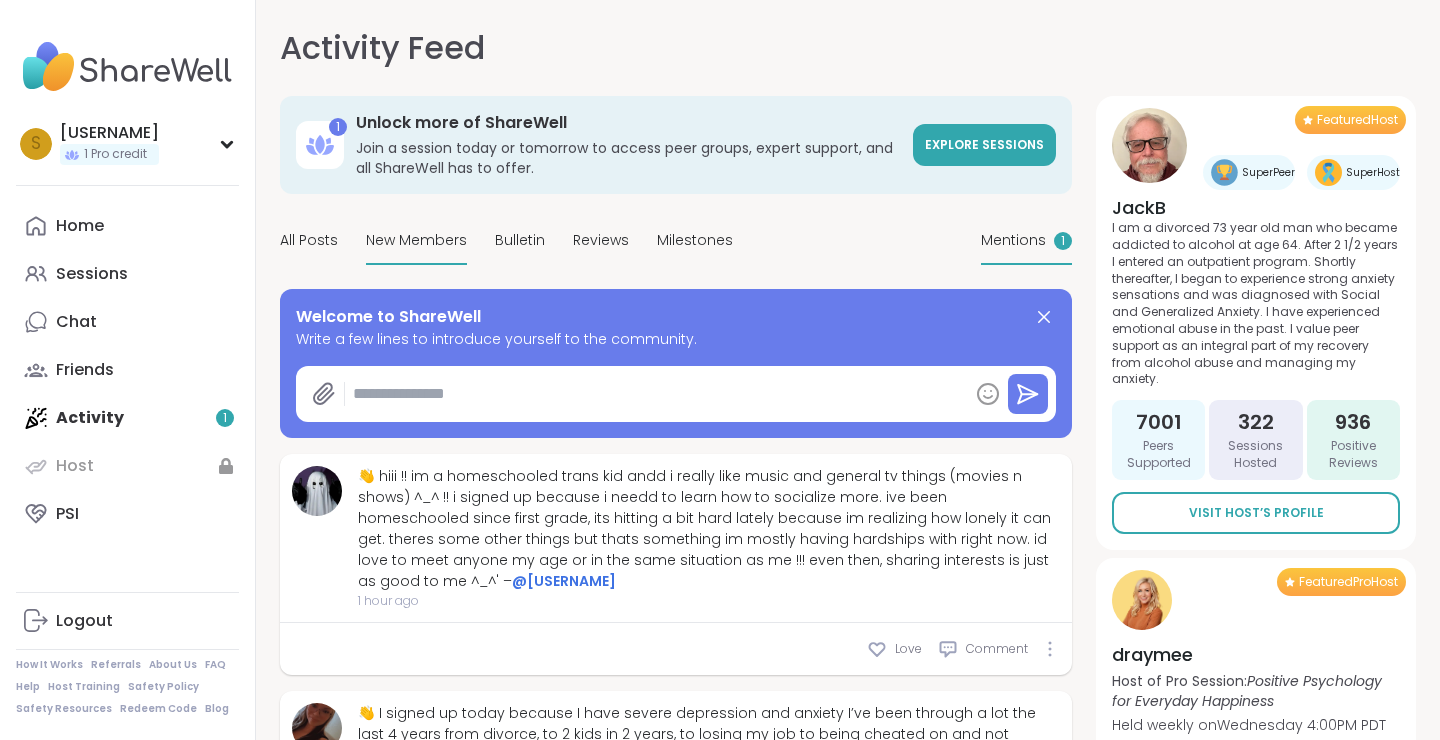 click on "Mentions 1" at bounding box center [1026, 241] 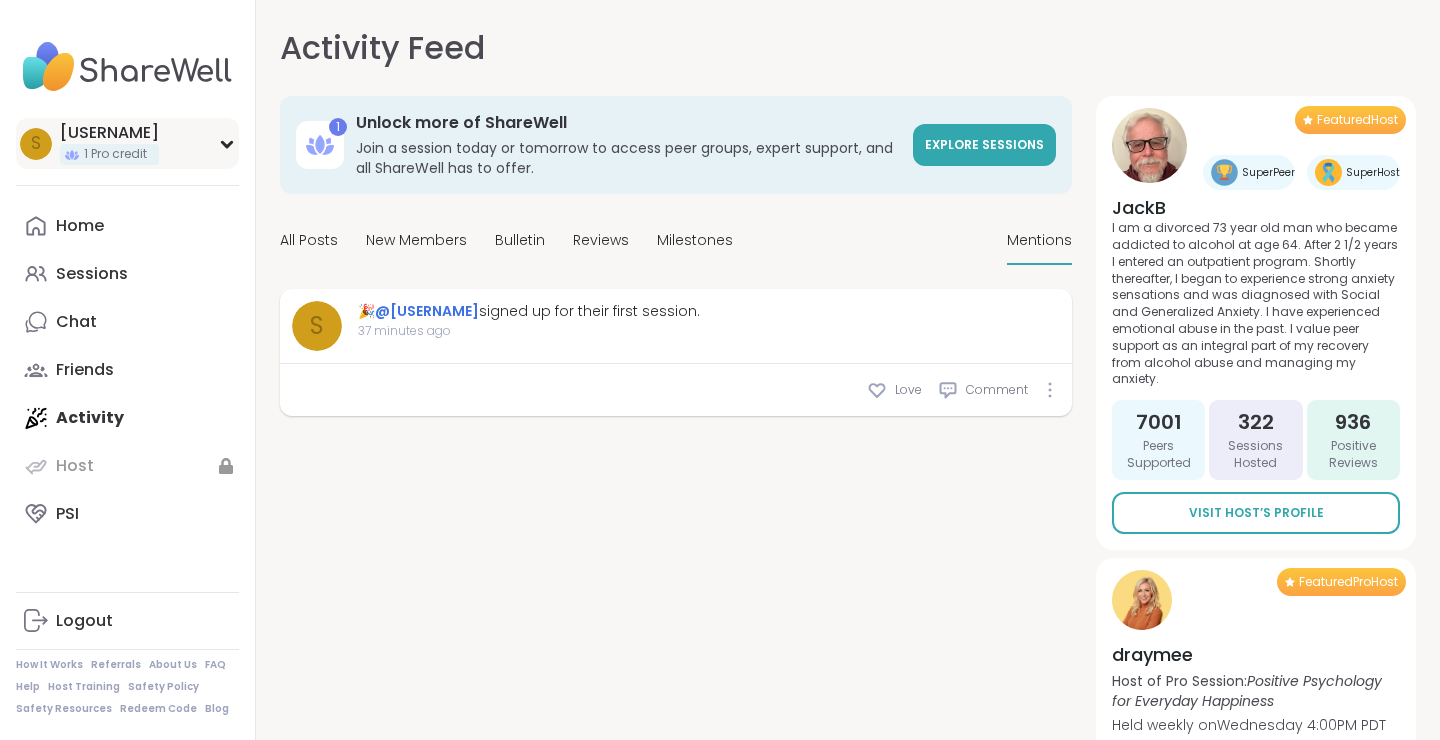 click on "s smercier519 1 Pro credit" at bounding box center (127, 143) 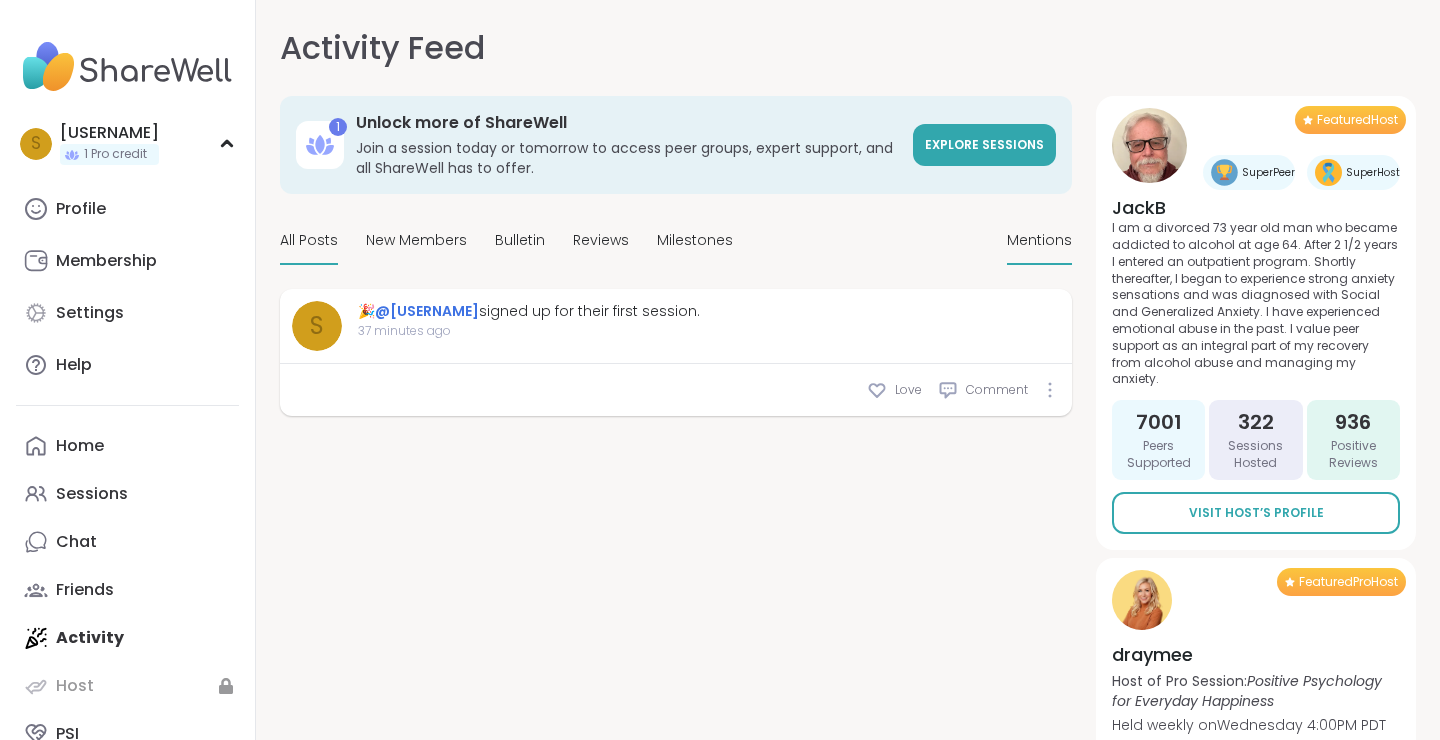 click on "All Posts" at bounding box center [309, 240] 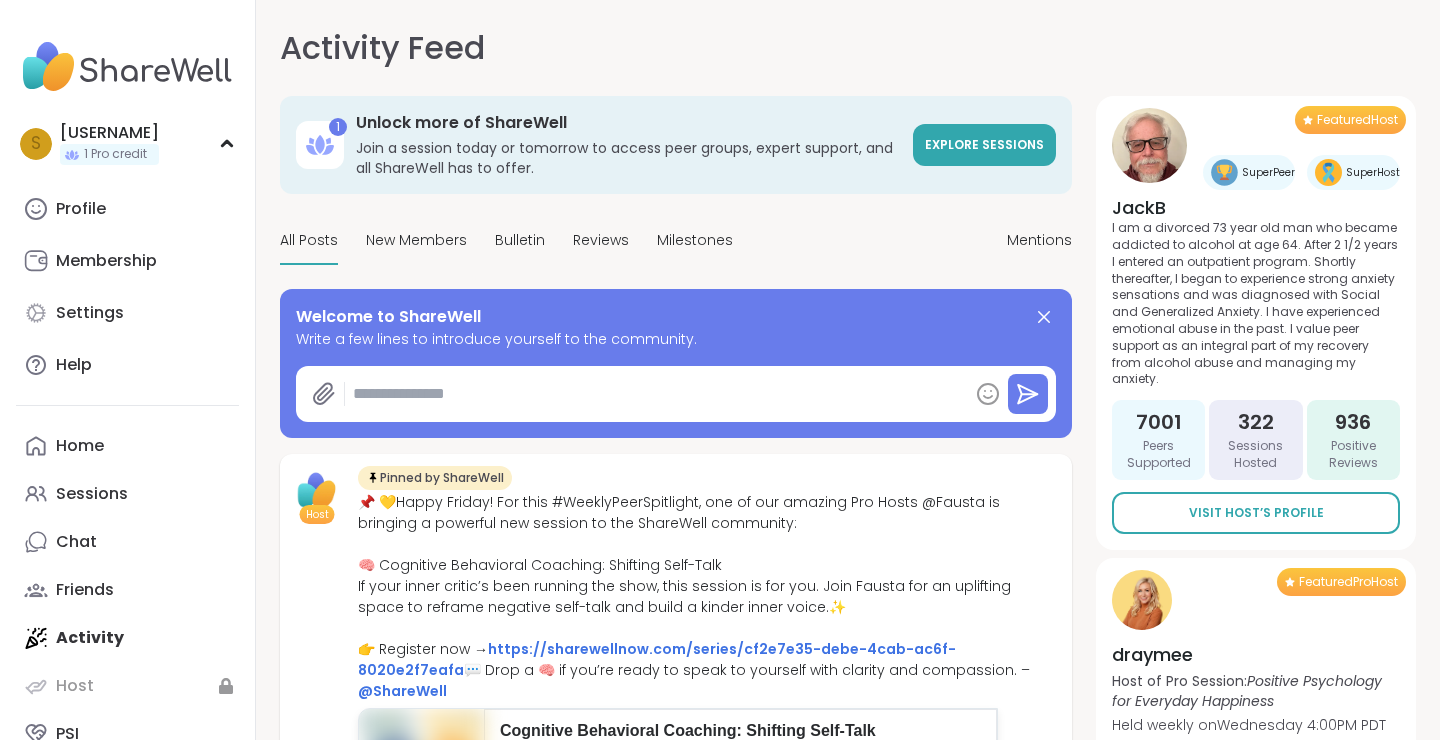 type on "*" 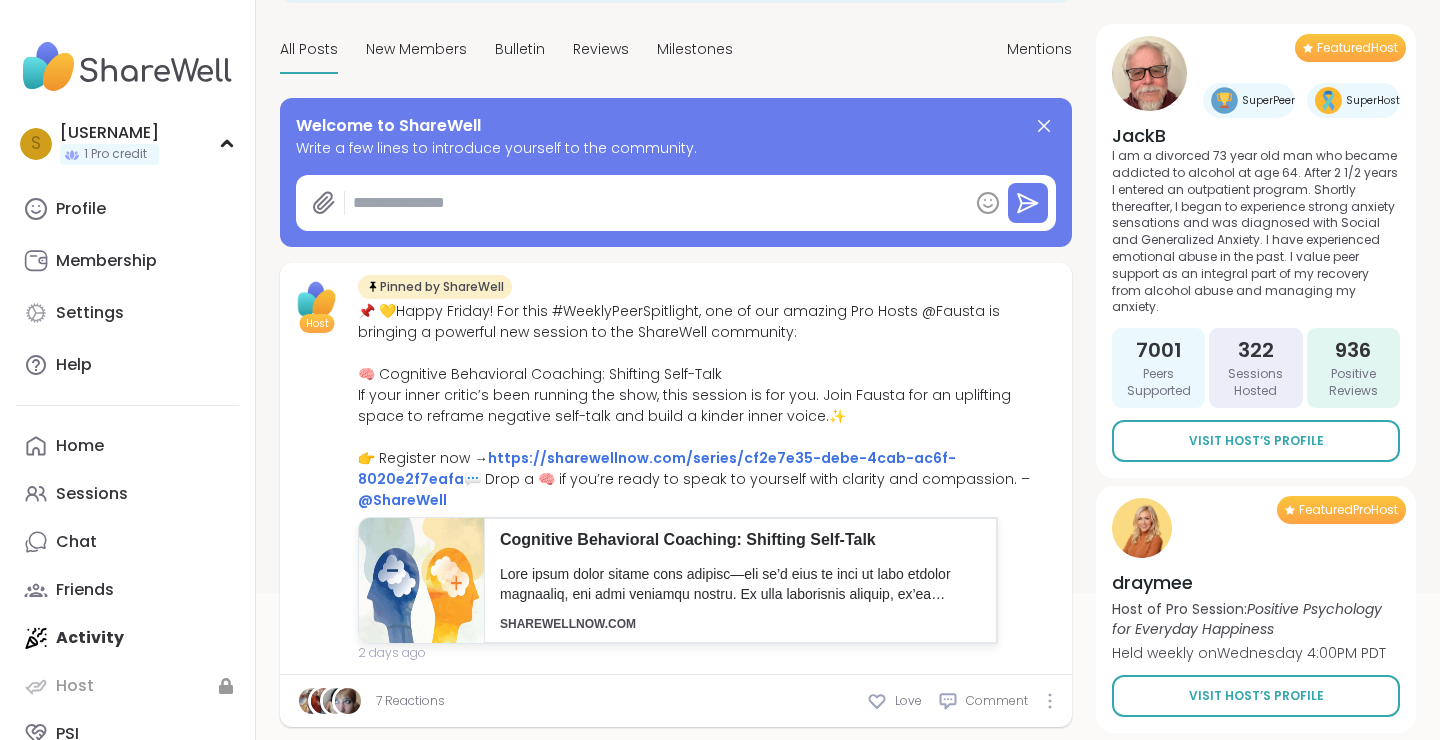 scroll, scrollTop: 0, scrollLeft: 0, axis: both 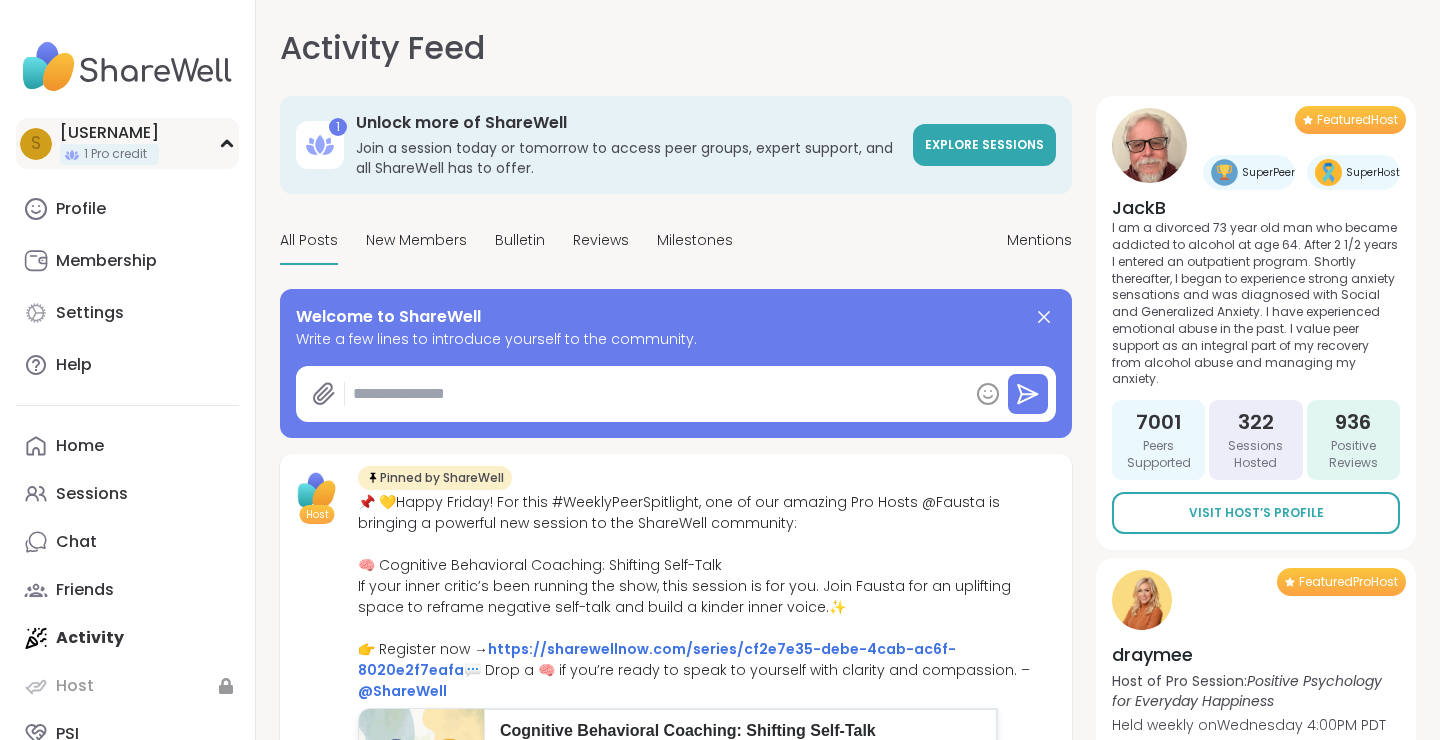 click on "s smercier519 1 Pro credit" at bounding box center [127, 143] 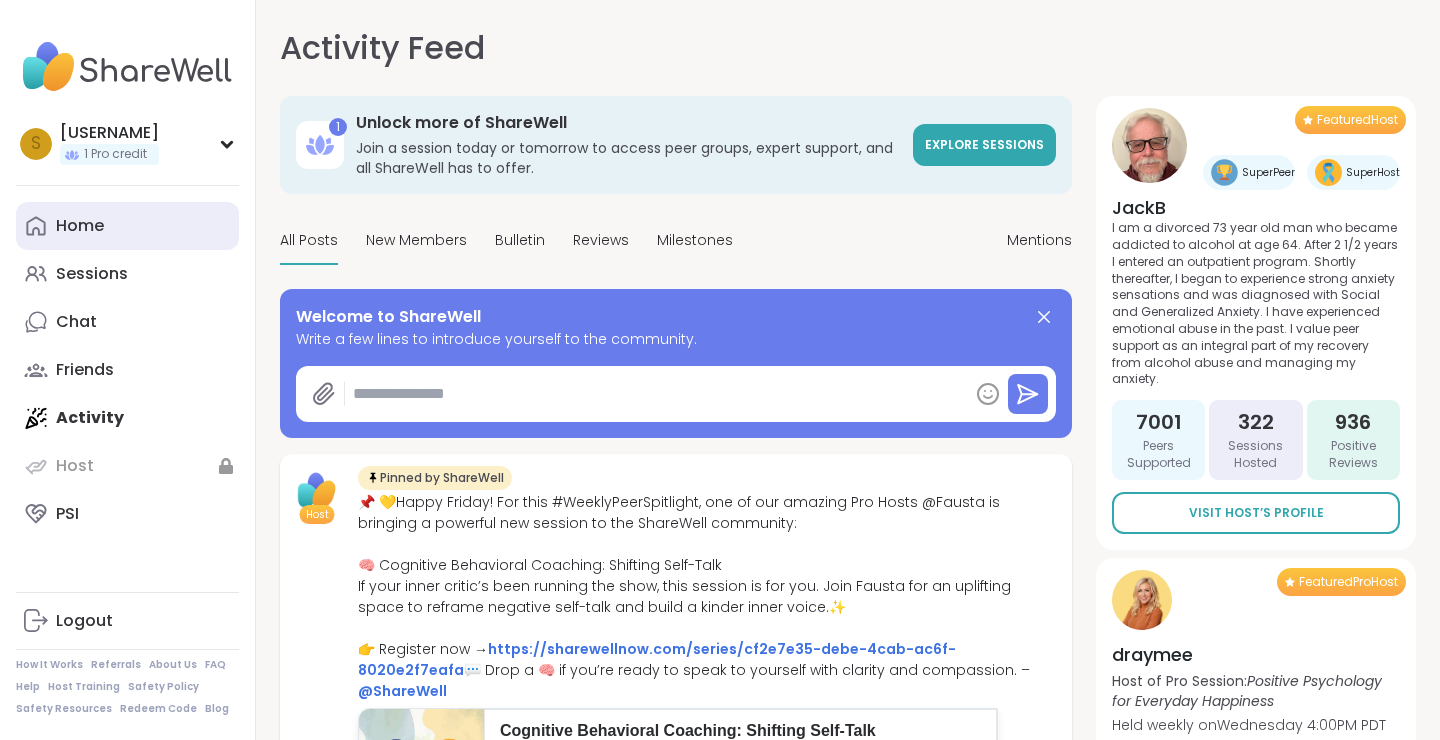 click on "Home" at bounding box center (127, 226) 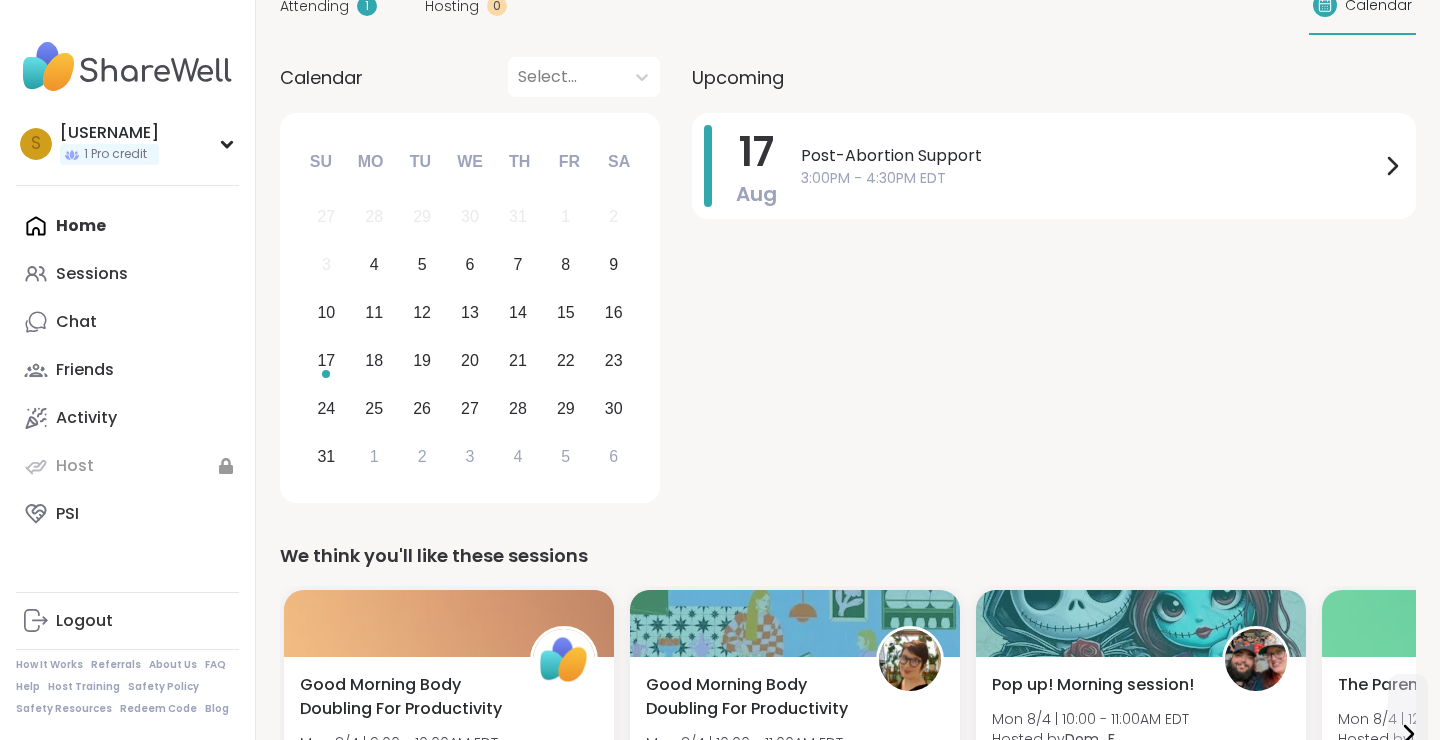 scroll, scrollTop: 0, scrollLeft: 0, axis: both 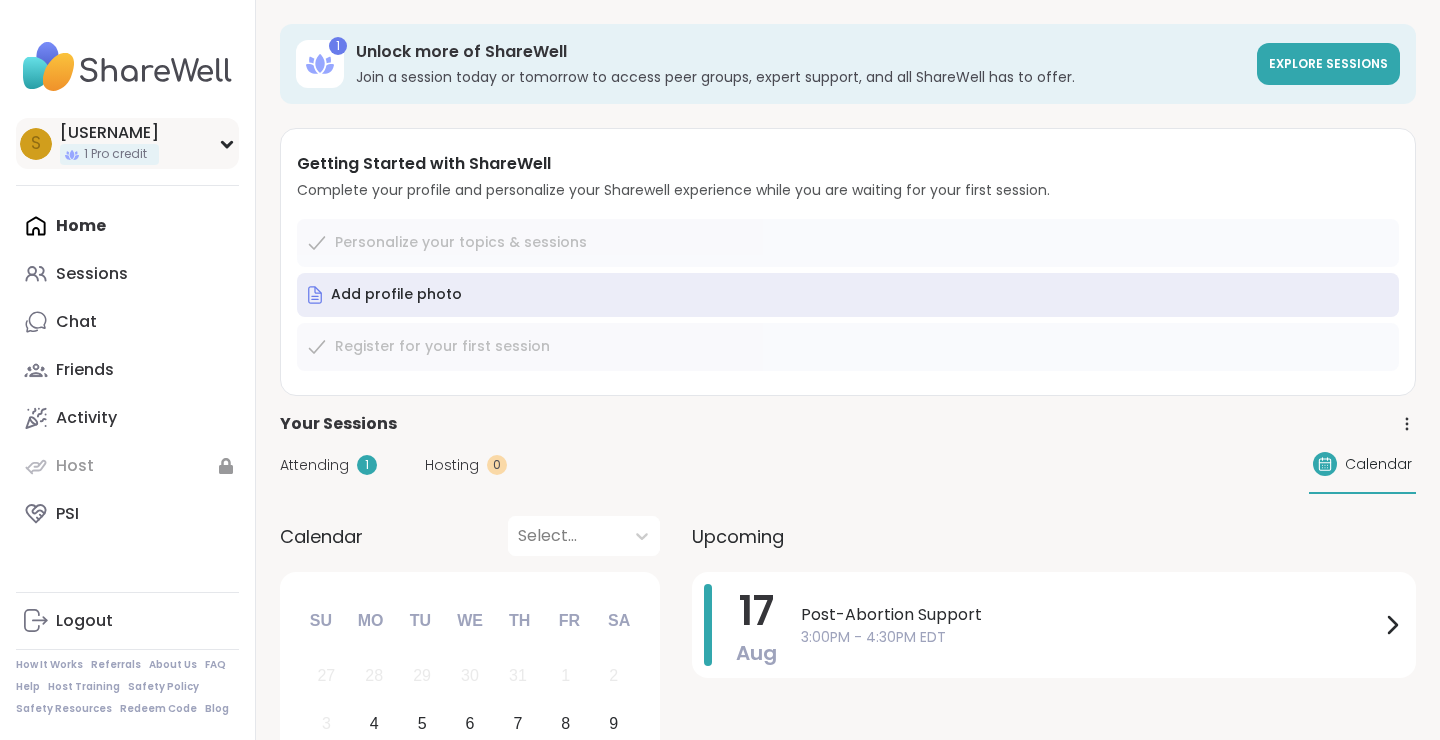 click 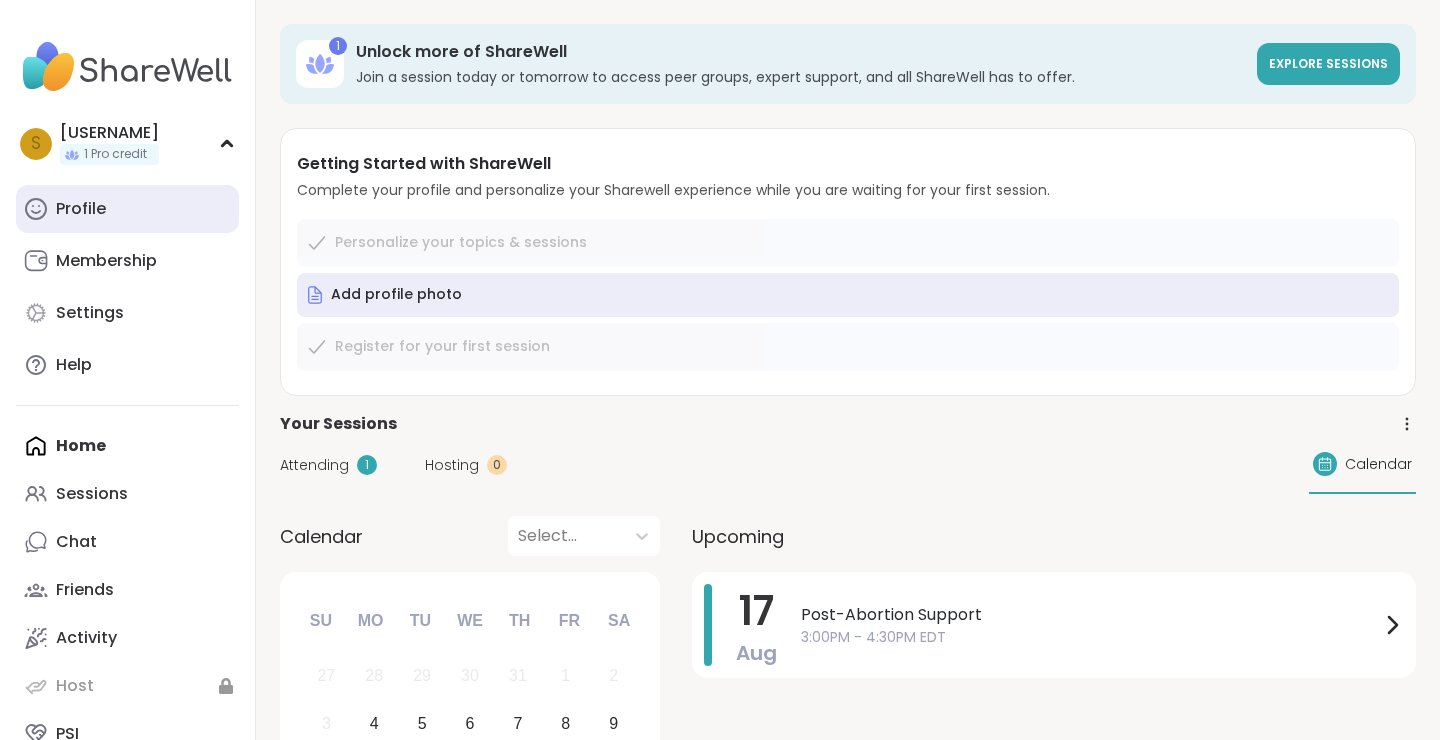 click on "Profile" at bounding box center [127, 209] 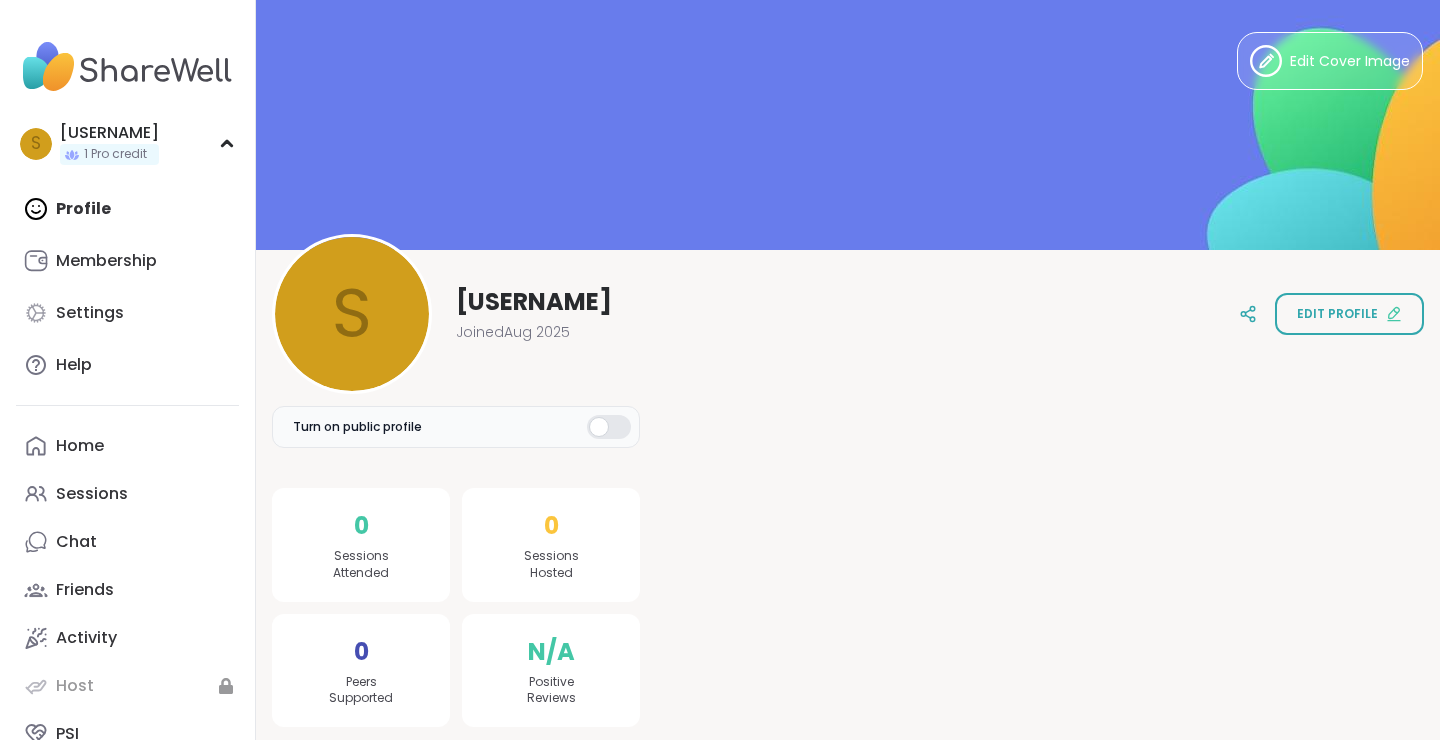 scroll, scrollTop: 0, scrollLeft: 0, axis: both 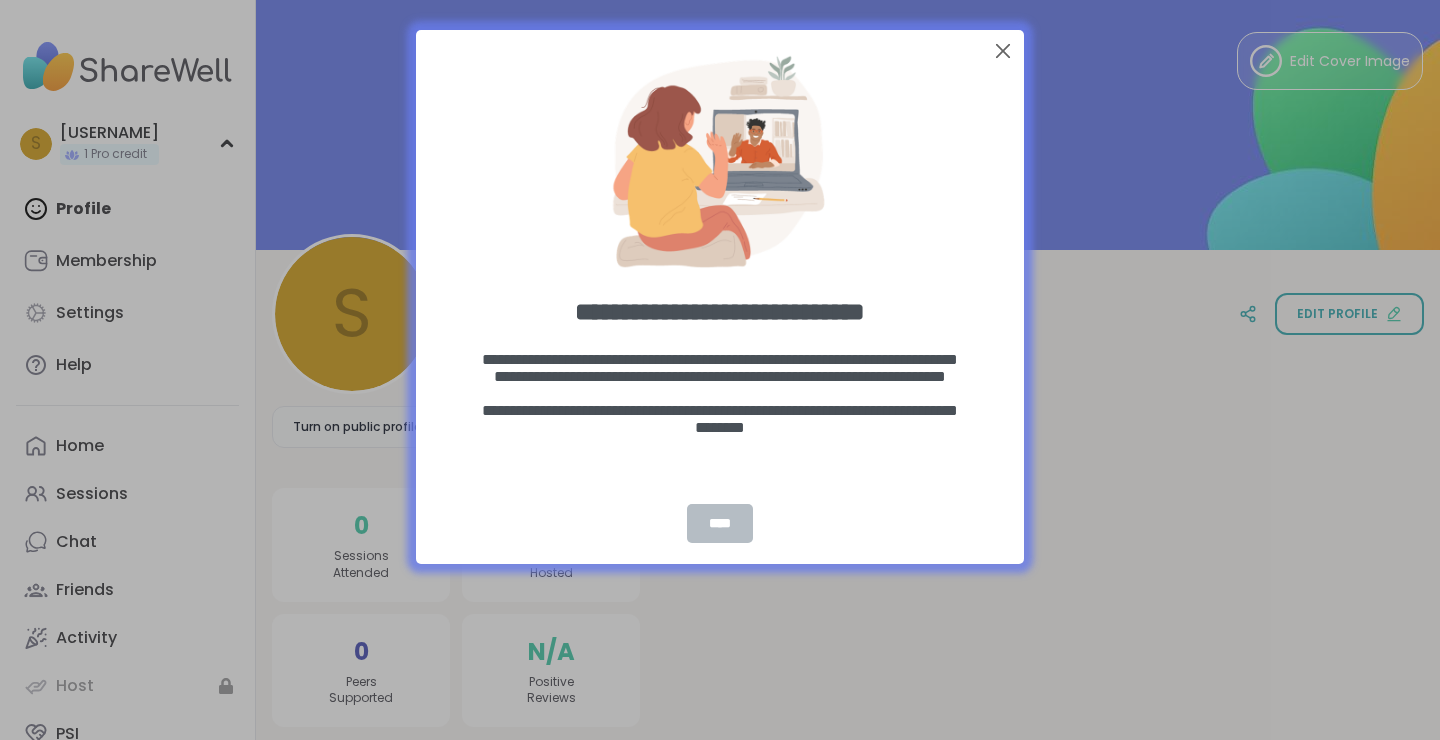 click on "****" at bounding box center [720, 523] 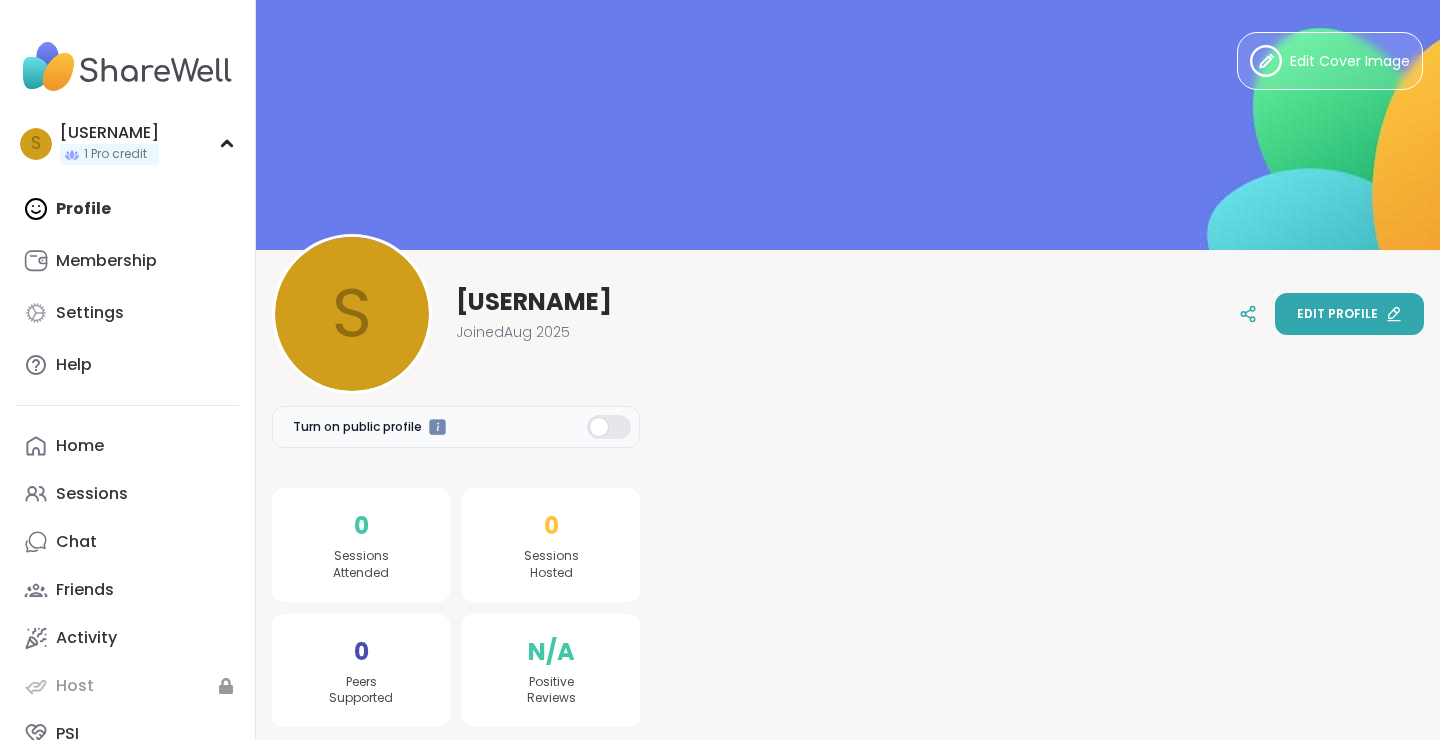 click on "Edit profile" at bounding box center (1349, 314) 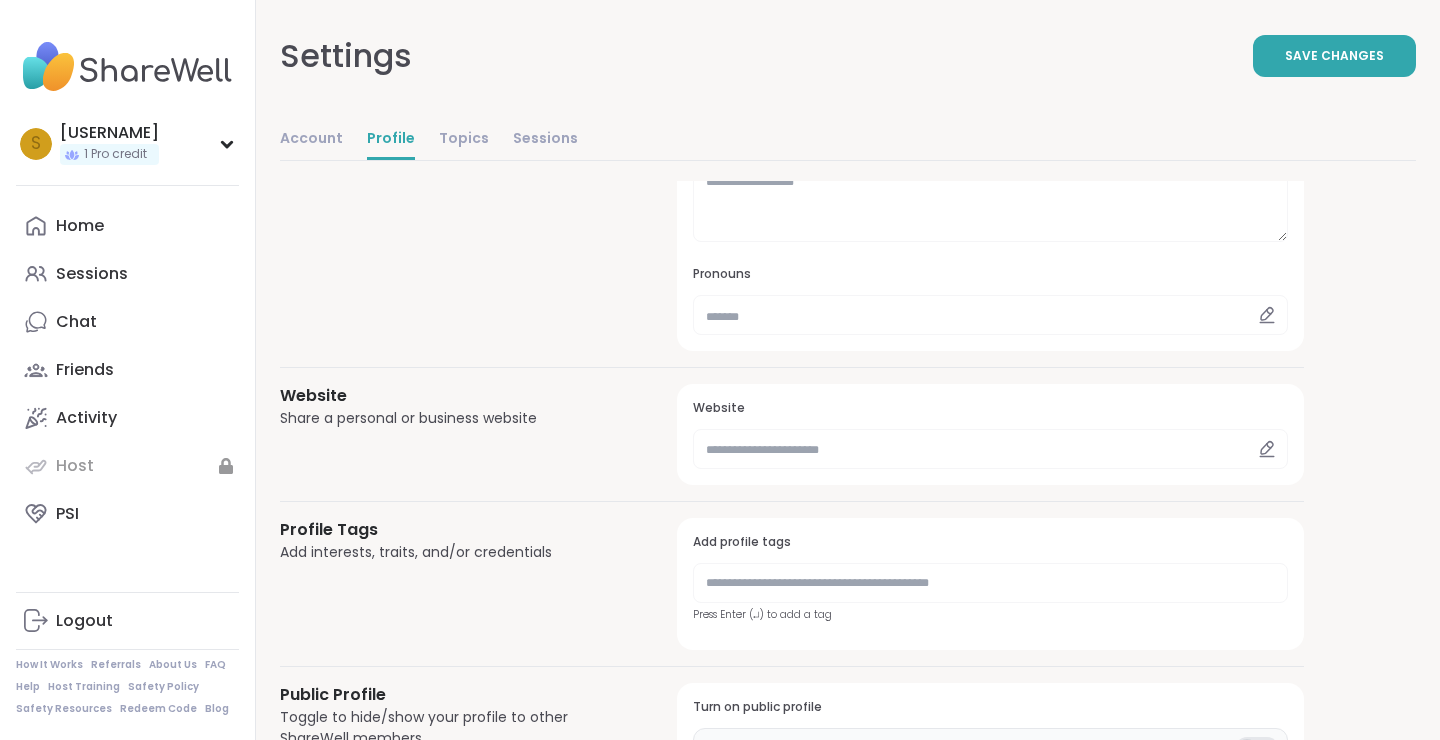 scroll, scrollTop: 0, scrollLeft: 0, axis: both 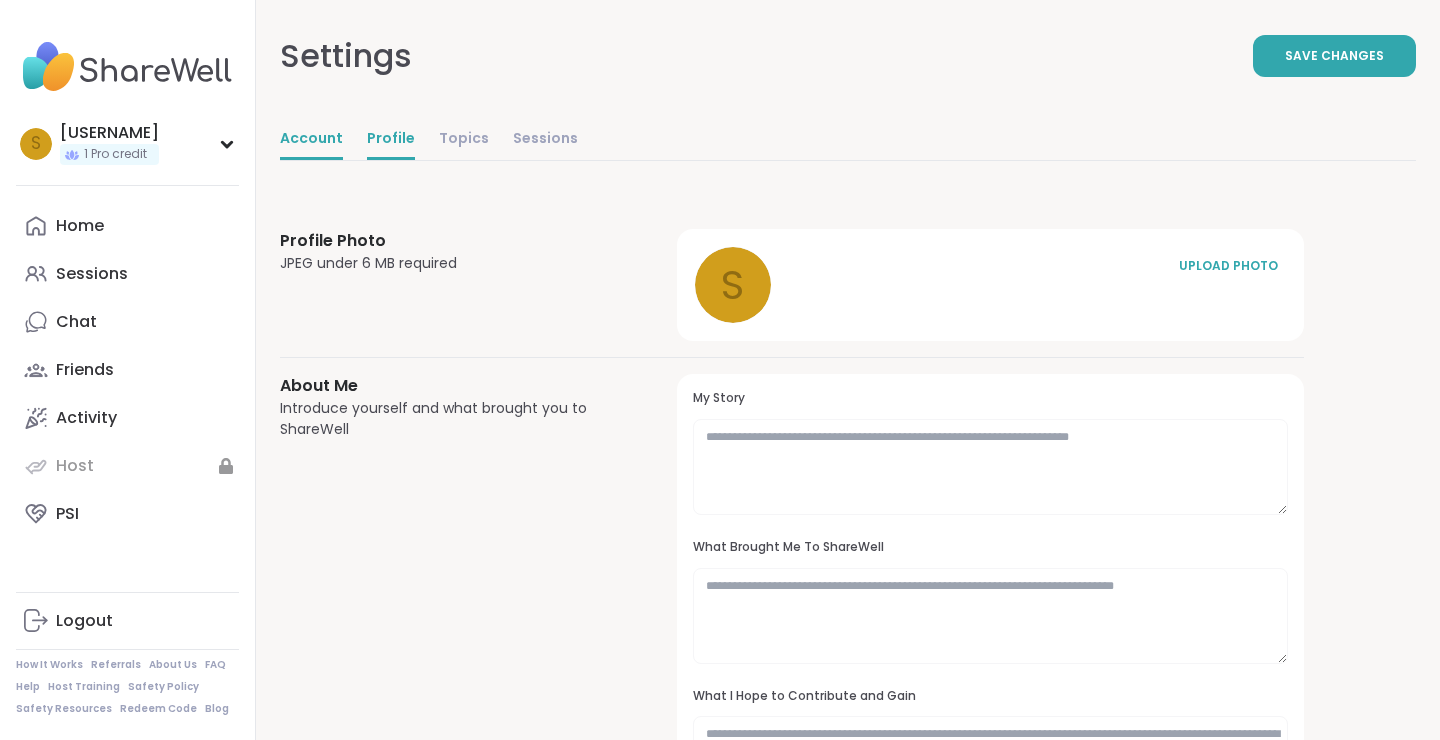 click on "Account" at bounding box center [311, 140] 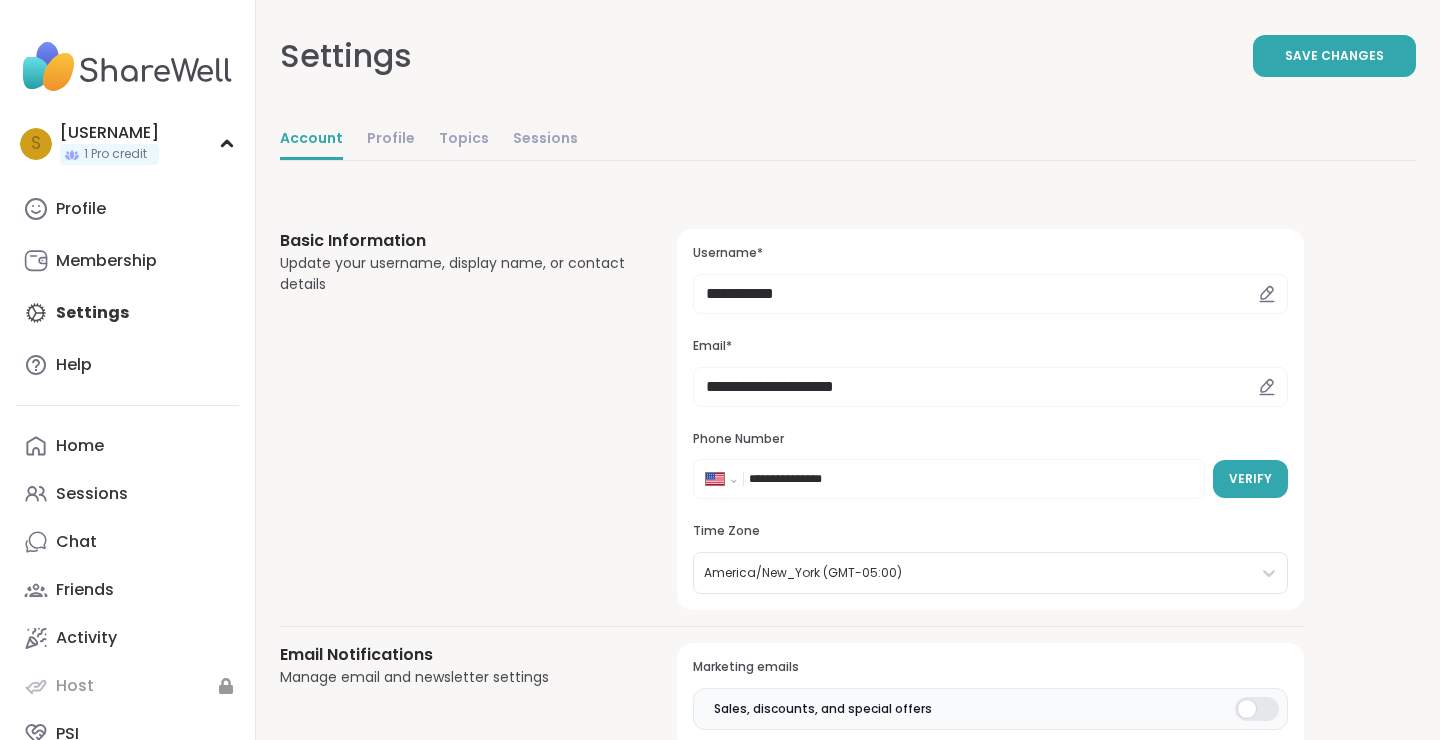 scroll, scrollTop: 0, scrollLeft: 0, axis: both 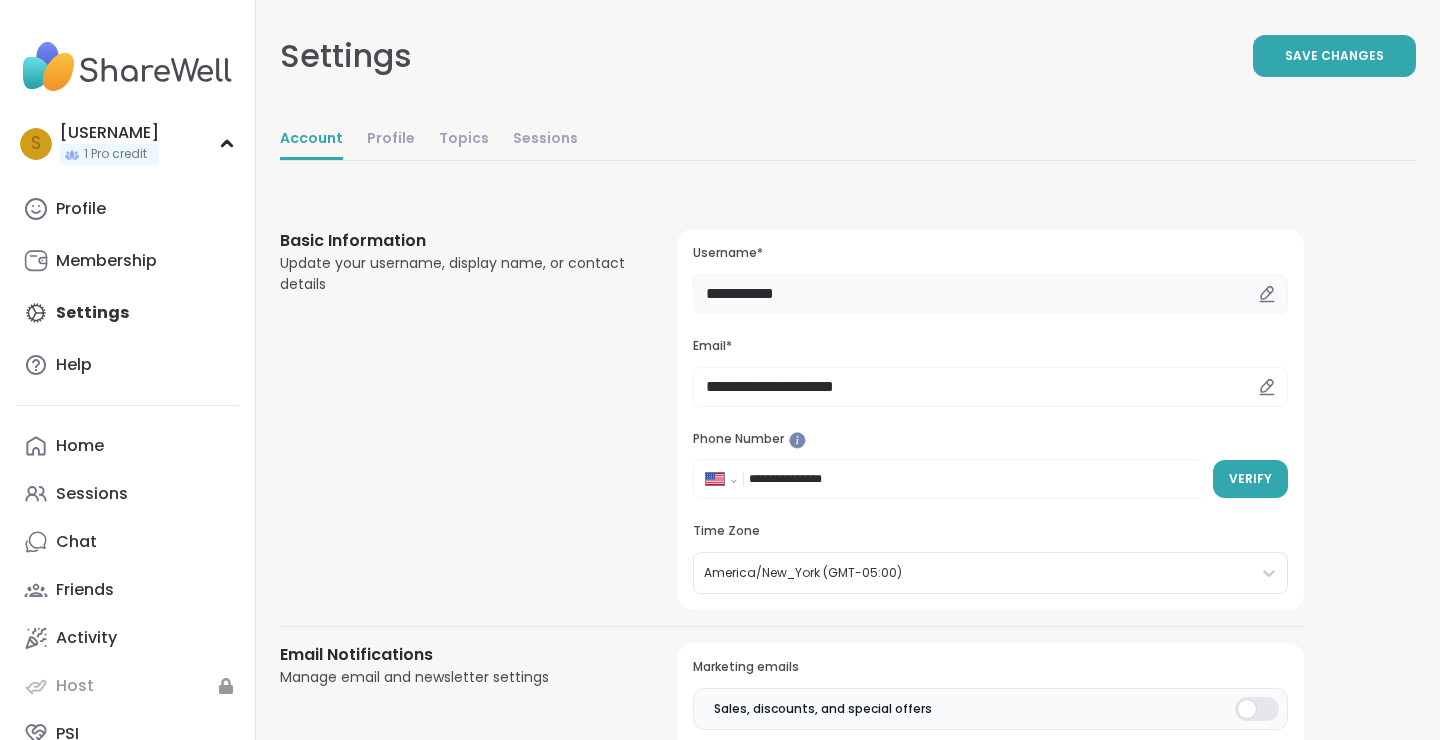 drag, startPoint x: 863, startPoint y: 304, endPoint x: 602, endPoint y: 294, distance: 261.1915 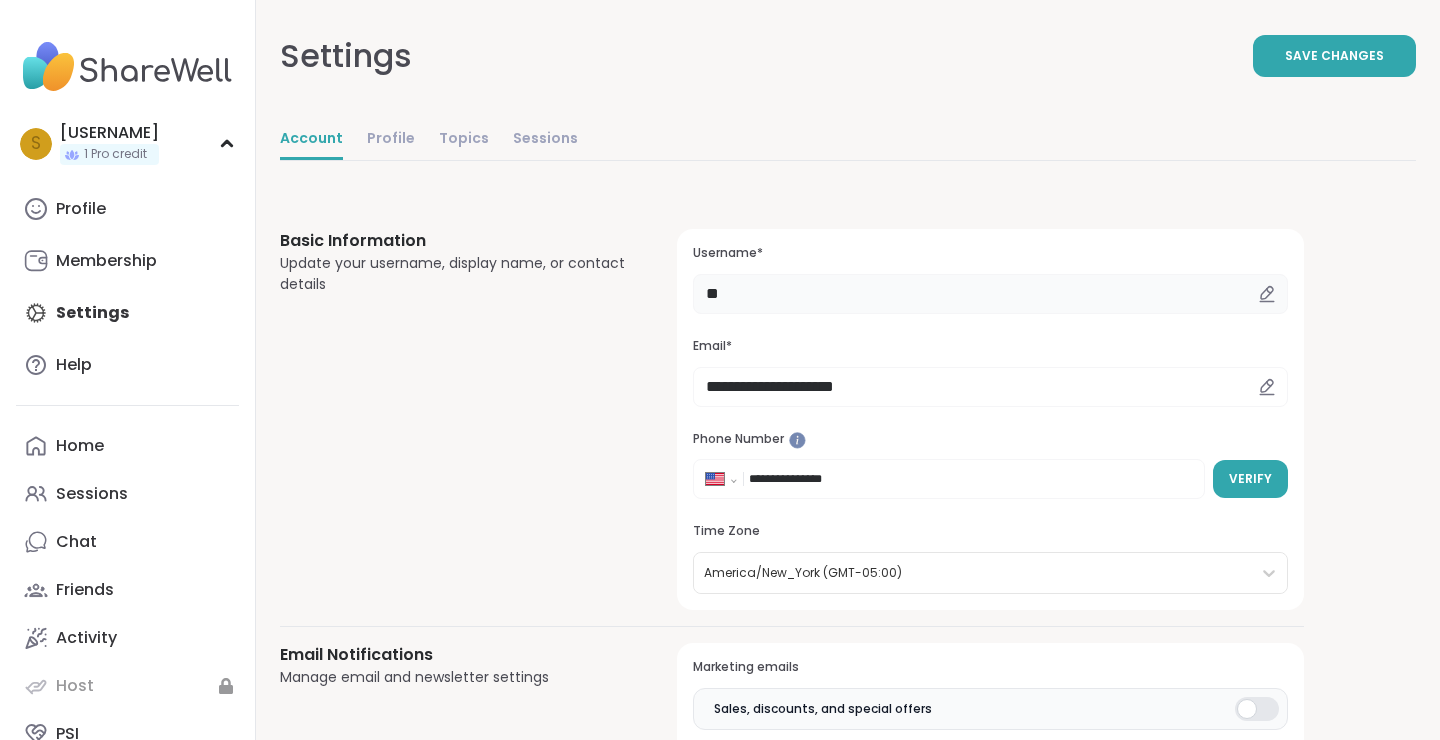 type on "*" 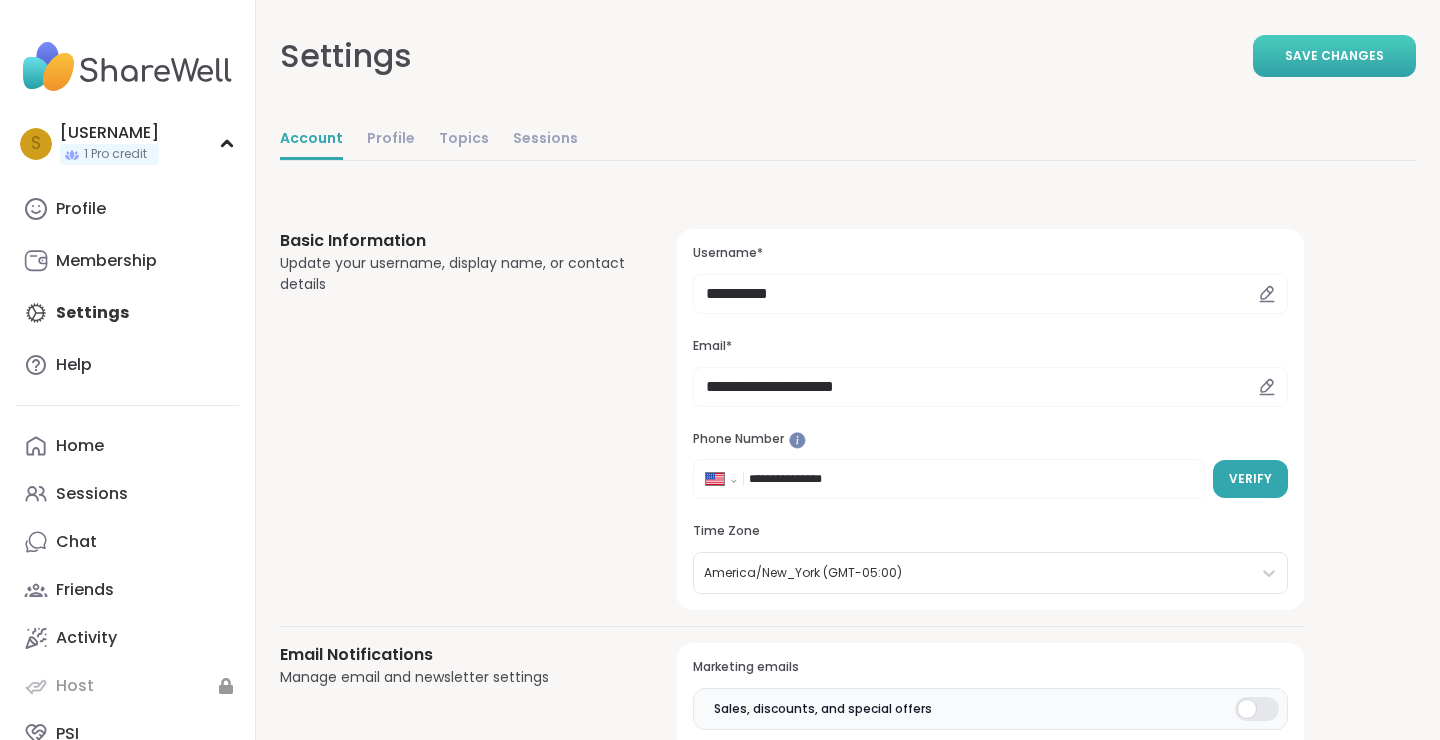 click on "Save Changes" at bounding box center [1334, 56] 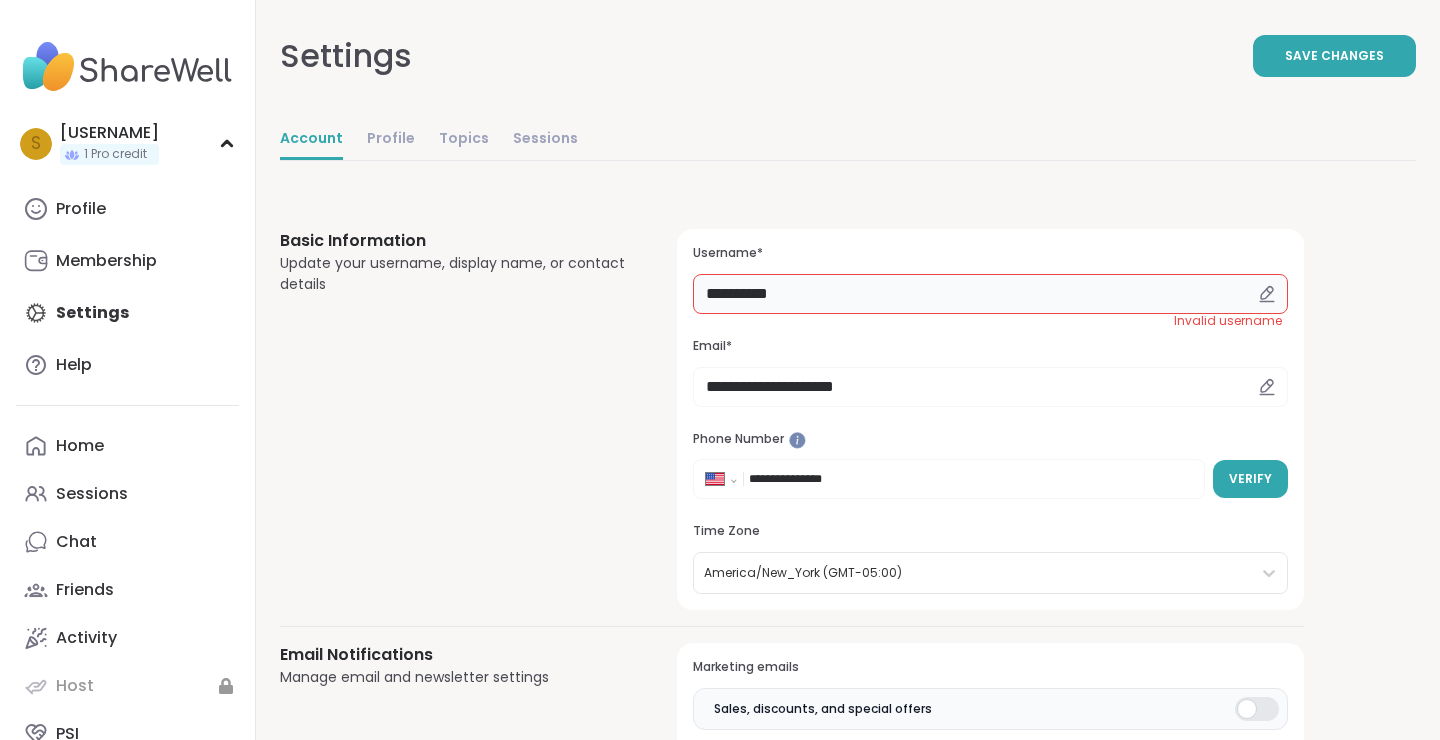 click on "**********" at bounding box center (990, 294) 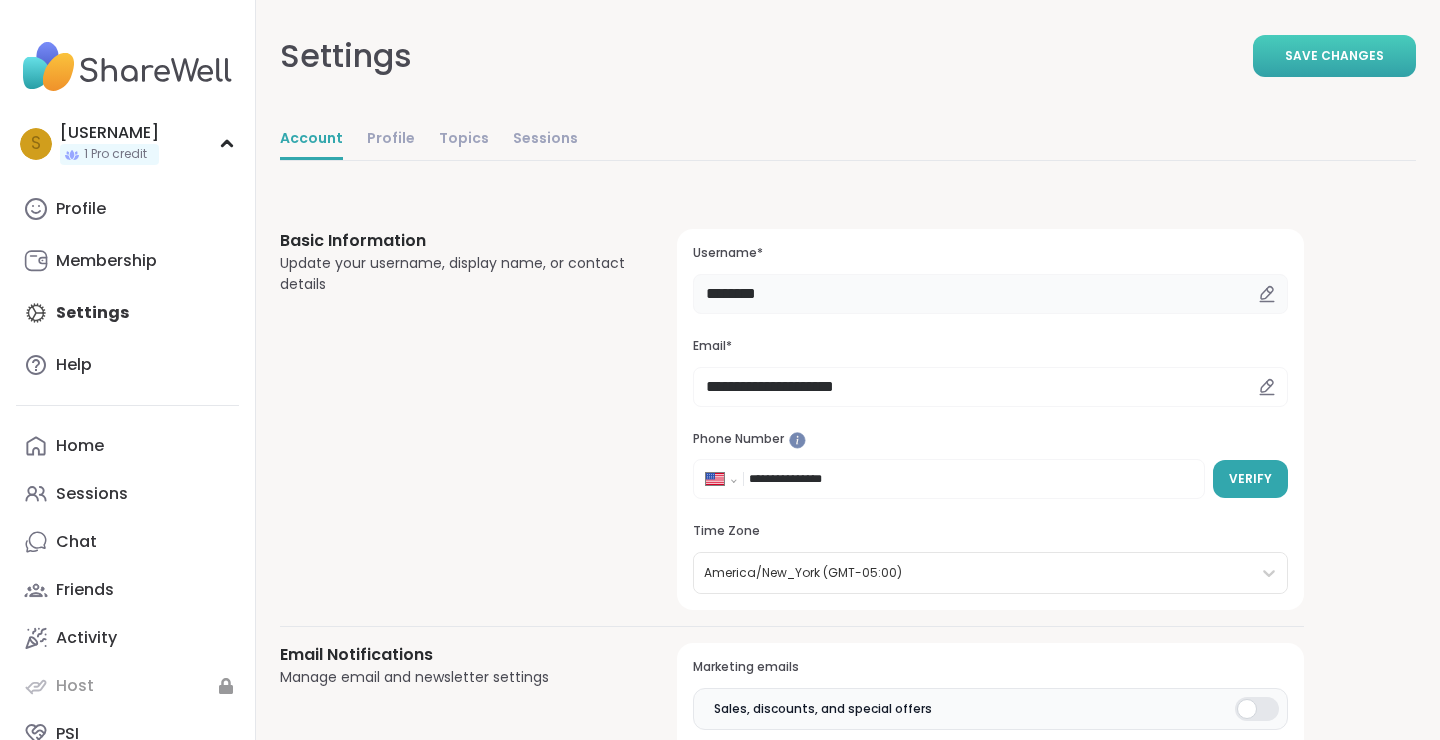 type on "********" 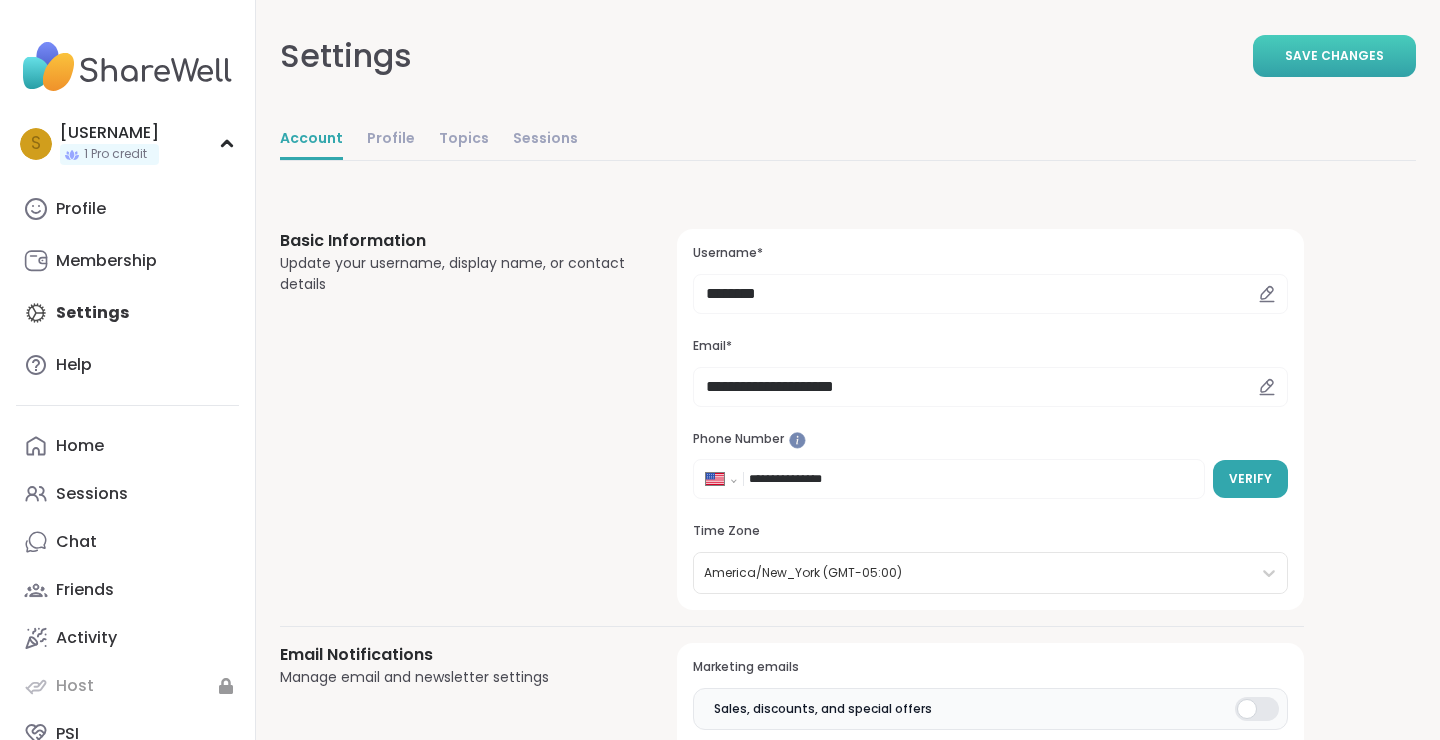 click on "Save Changes" at bounding box center (1334, 56) 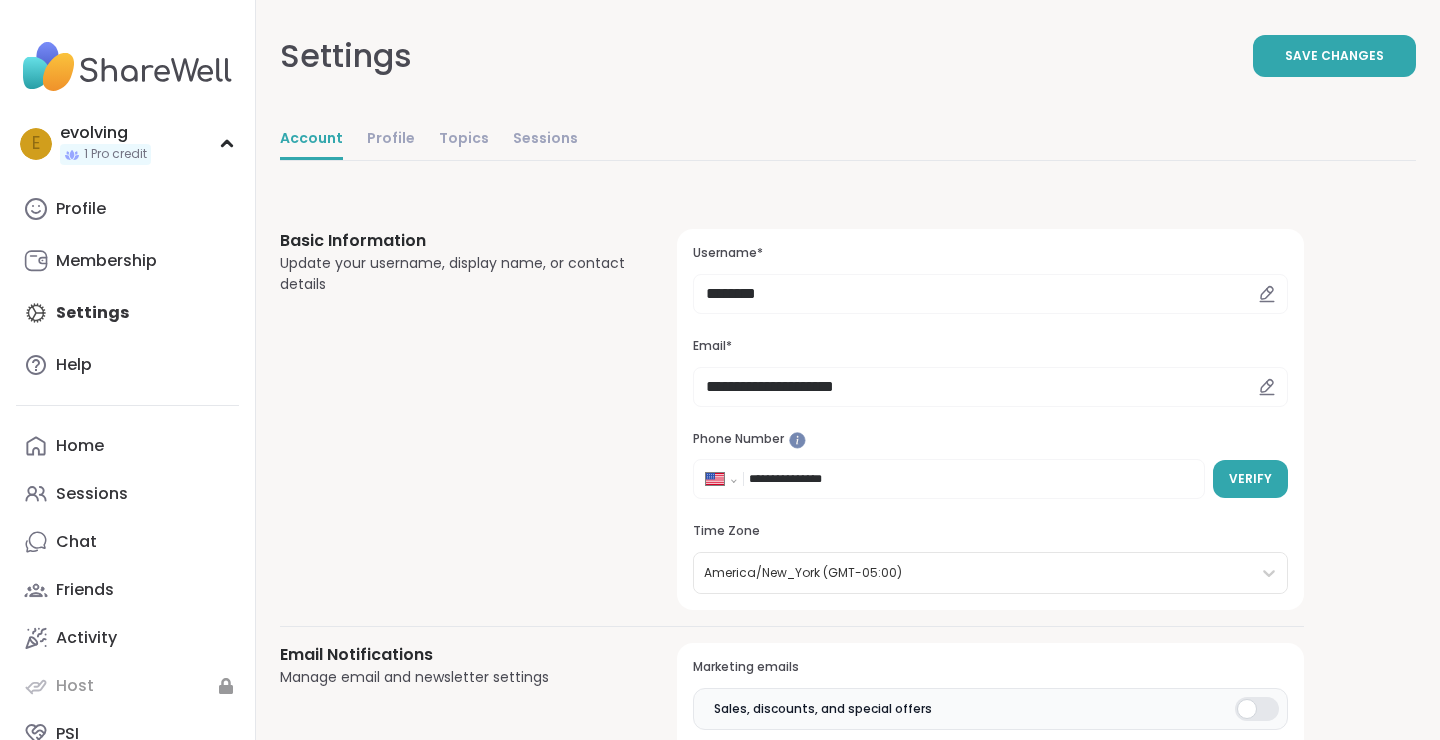 click at bounding box center [127, 67] 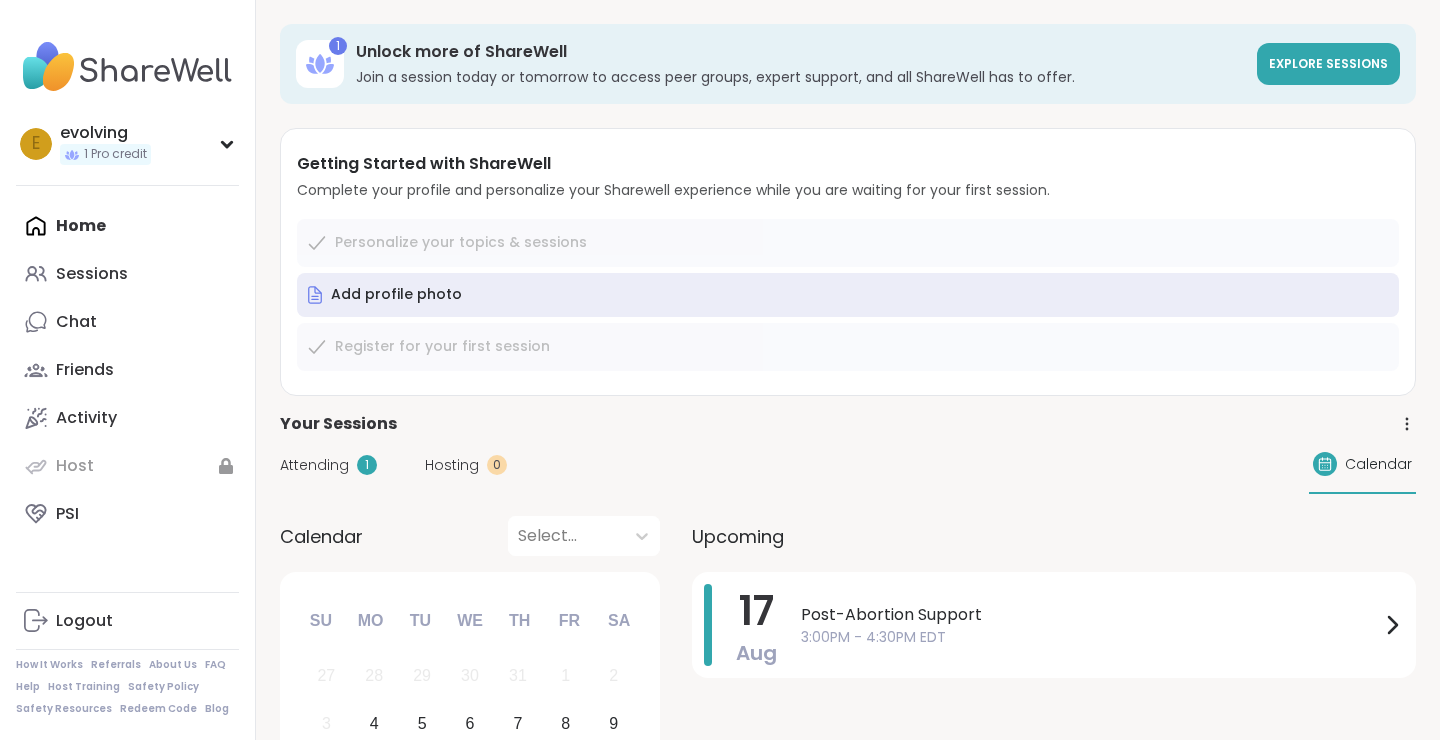 click on "Home Sessions Chat Friends Activity Host PSI" at bounding box center [127, 370] 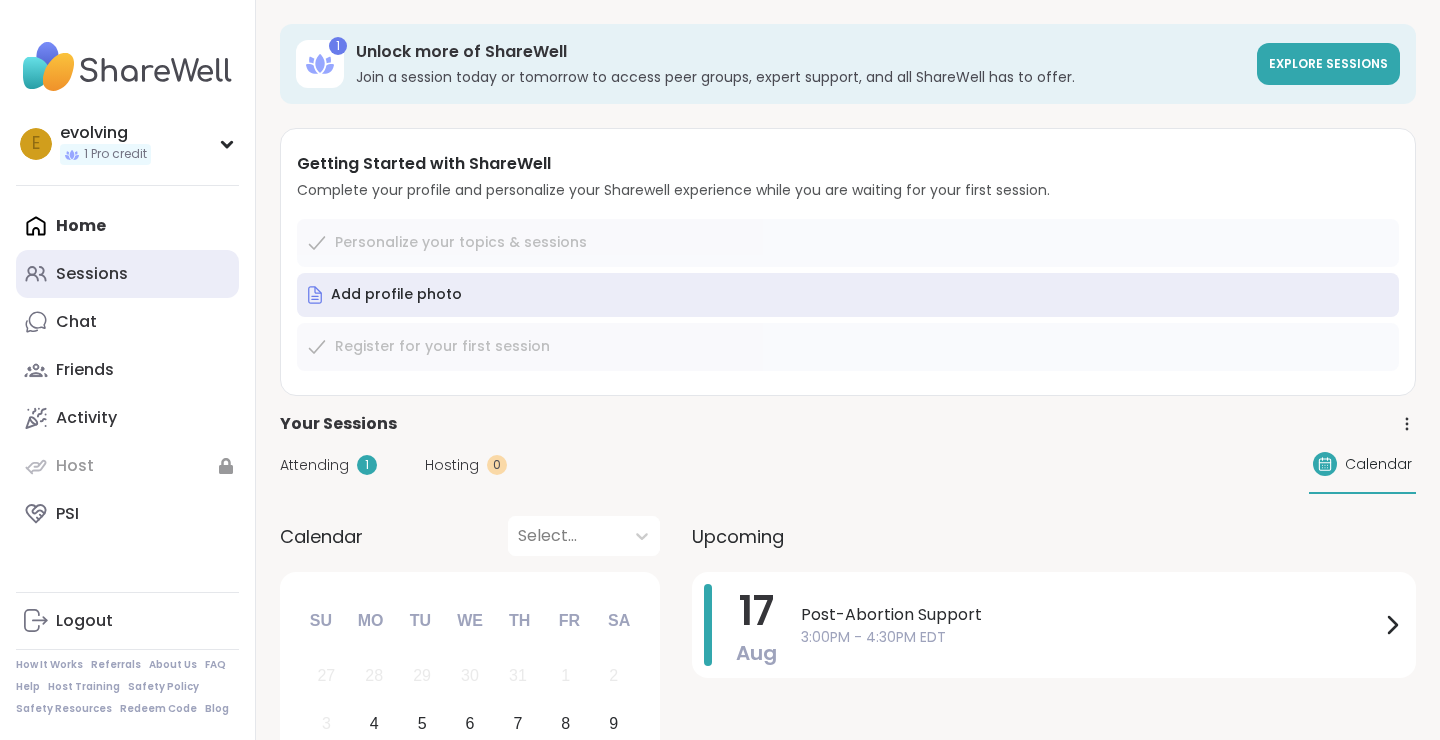 click on "Sessions" at bounding box center (92, 274) 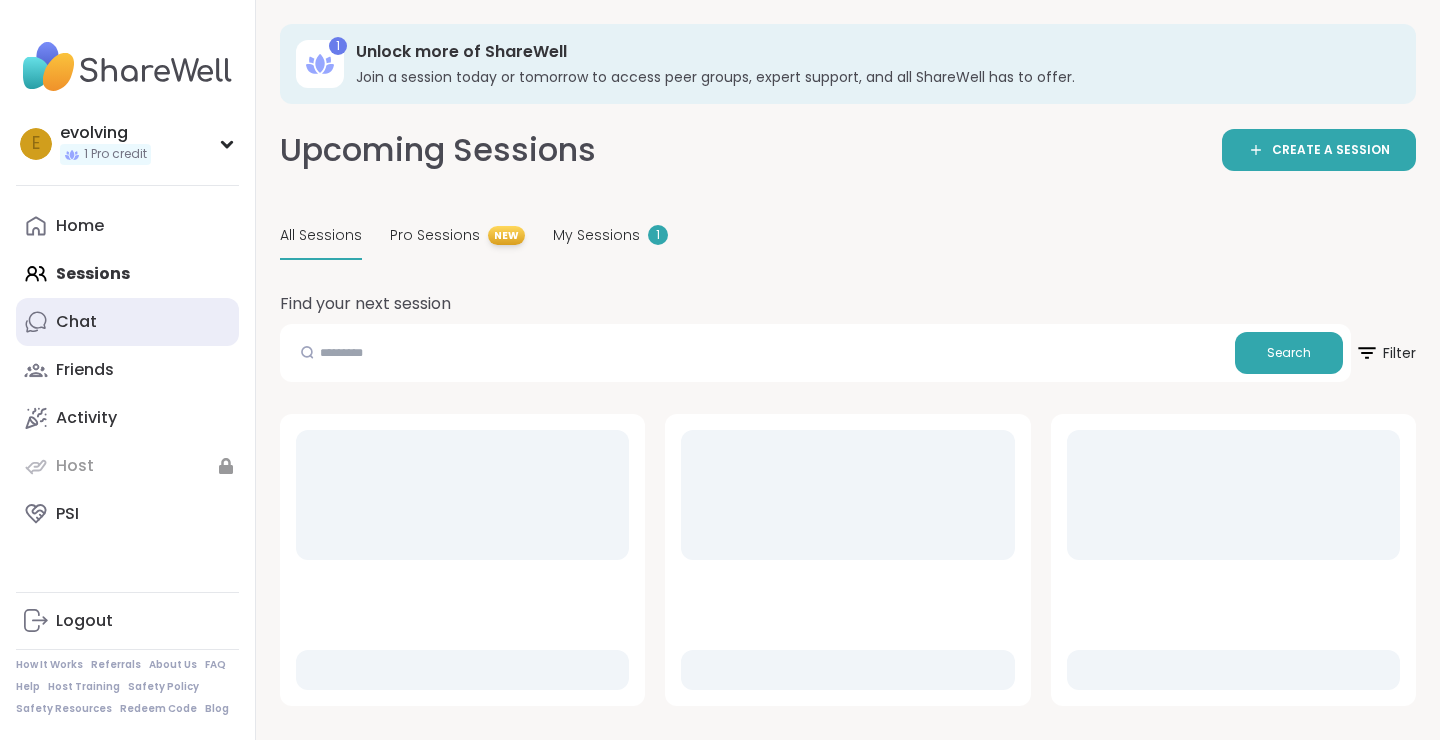 click on "Chat" at bounding box center (76, 322) 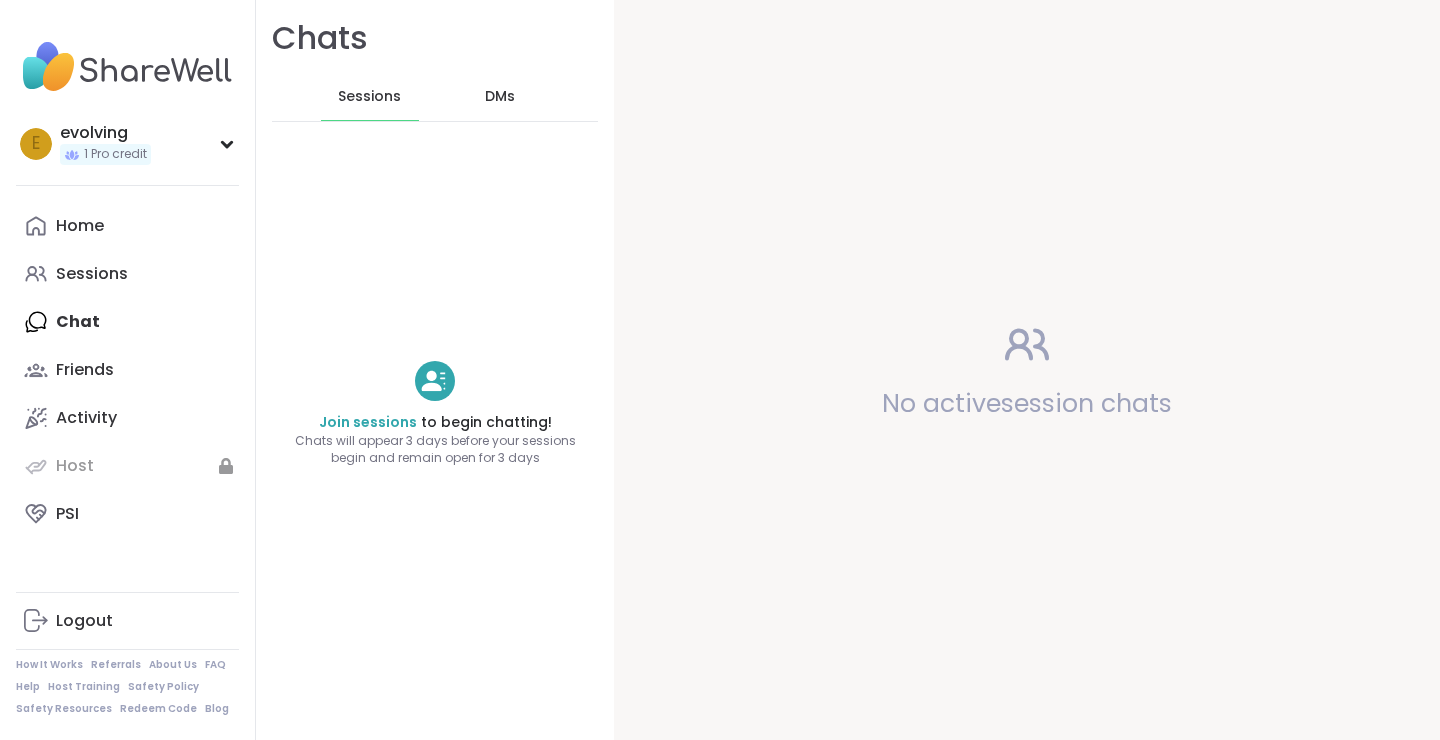 scroll, scrollTop: 0, scrollLeft: 0, axis: both 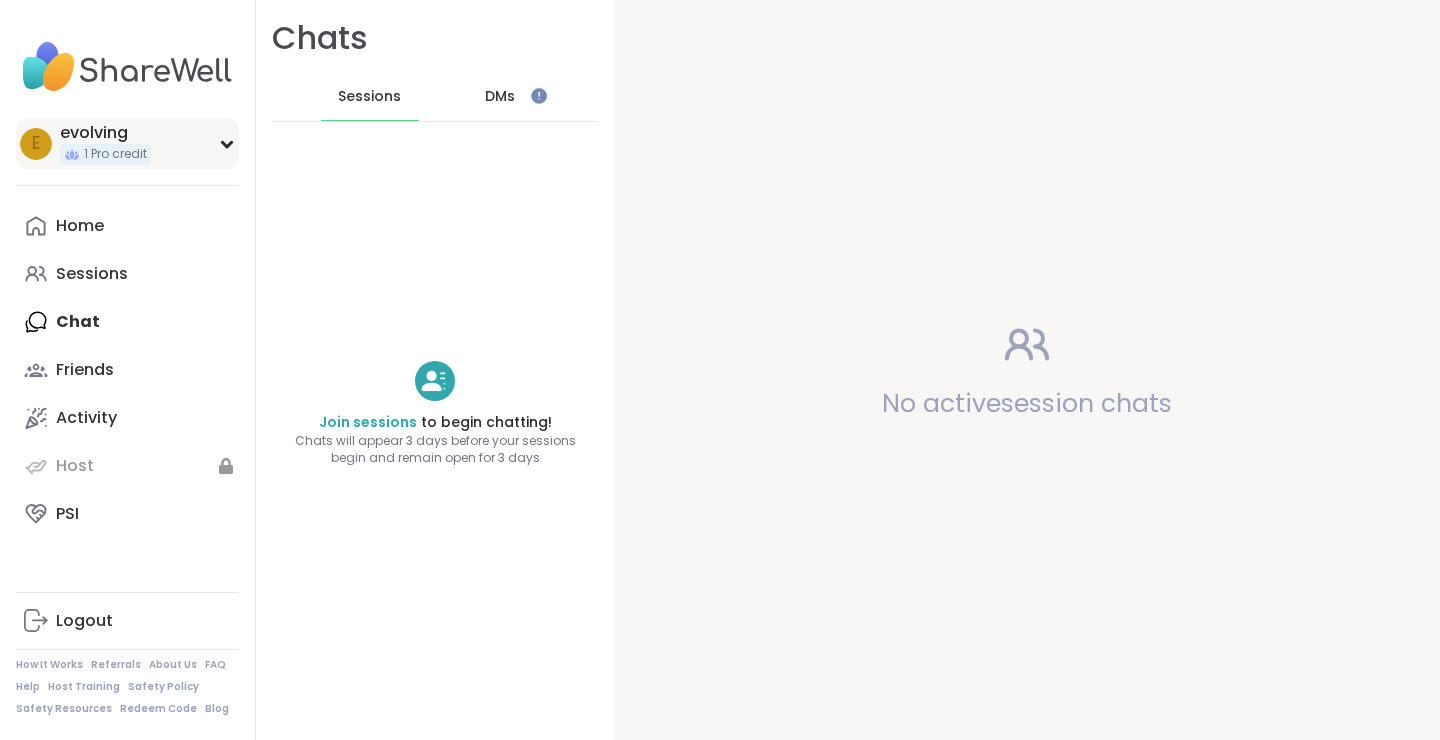 click on "1 Pro credit" at bounding box center (115, 154) 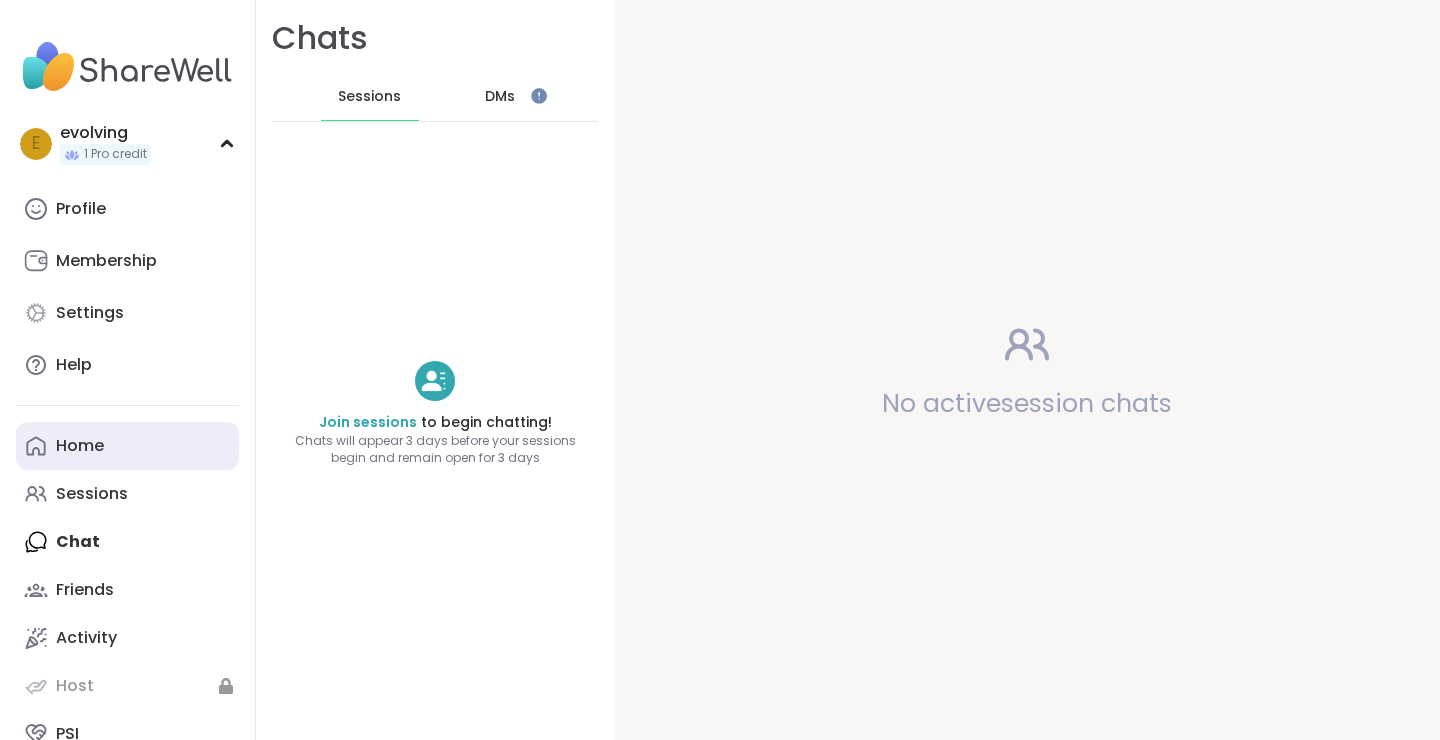 click on "Home" at bounding box center [80, 446] 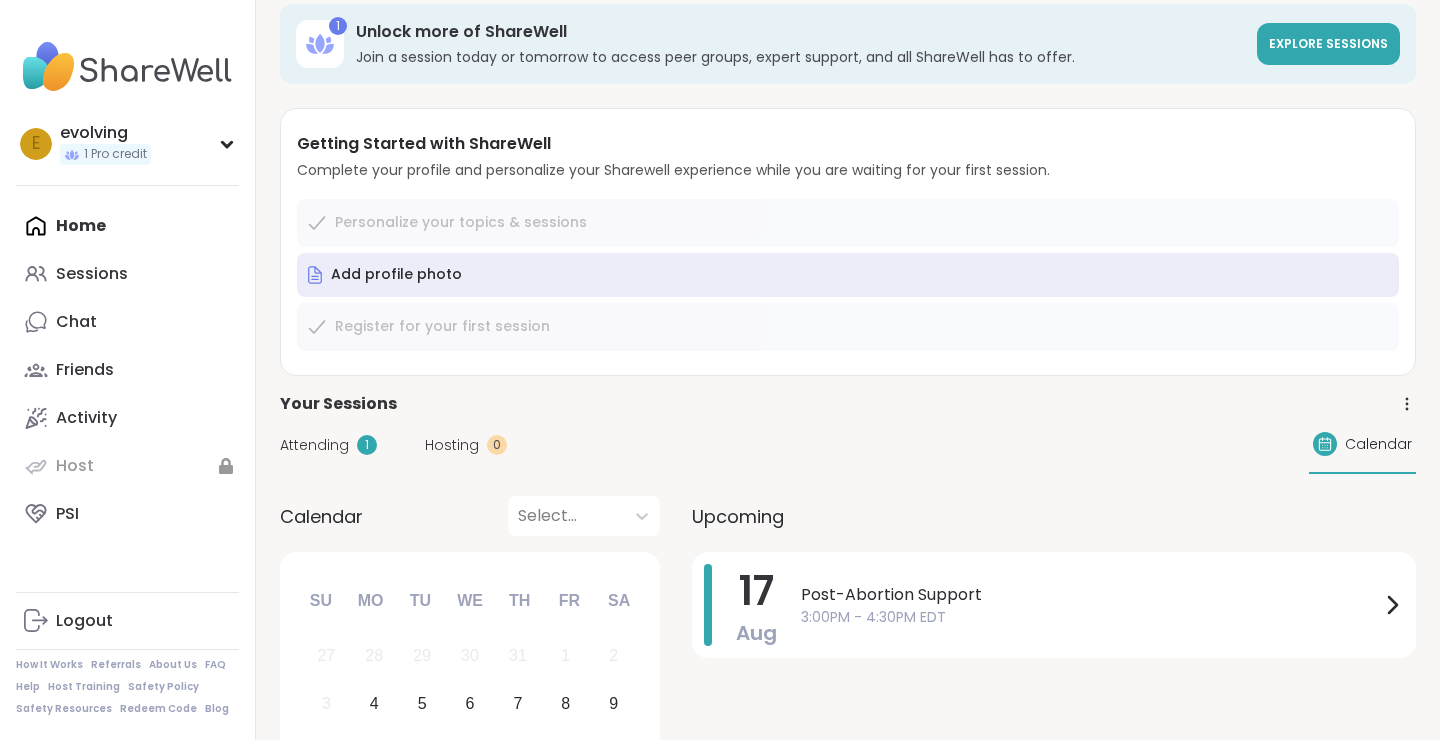 scroll, scrollTop: 0, scrollLeft: 0, axis: both 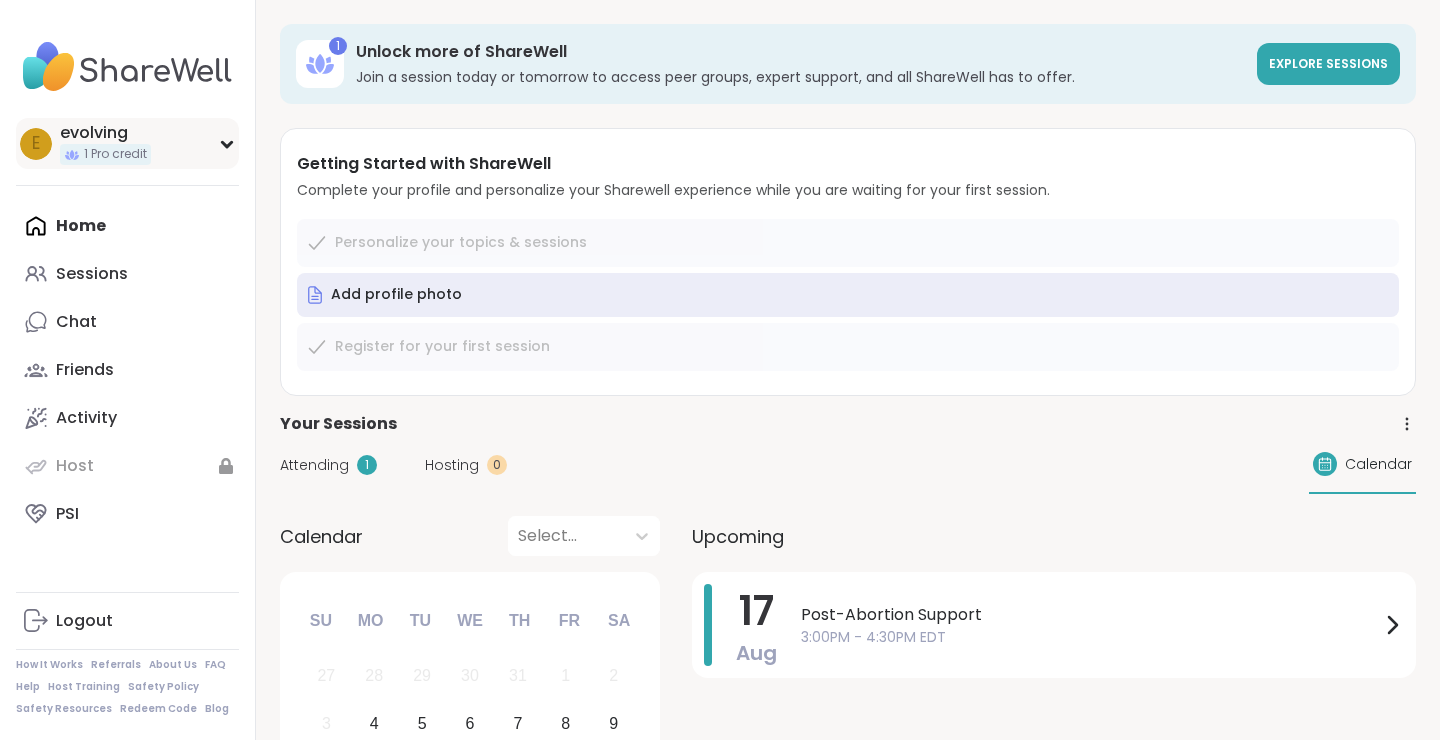 click 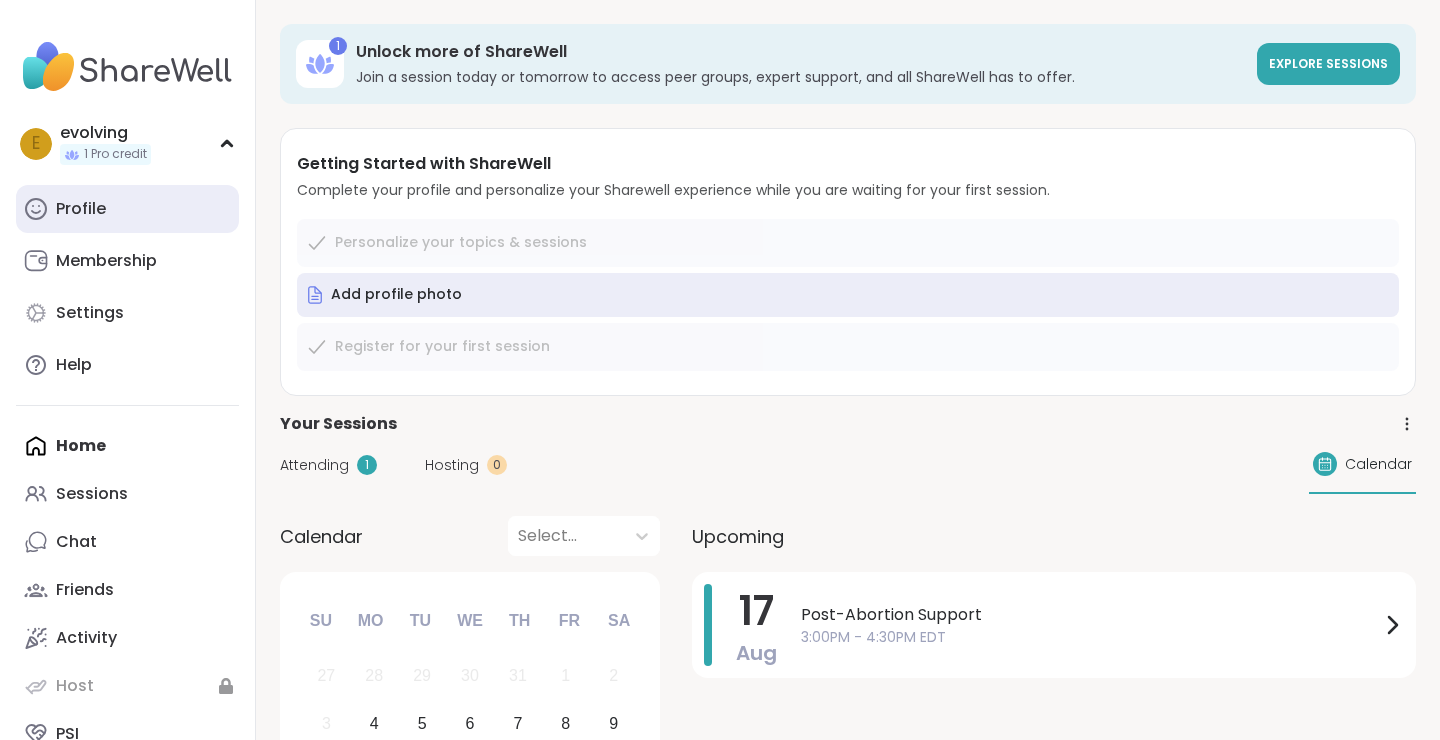 click on "Profile" at bounding box center (127, 209) 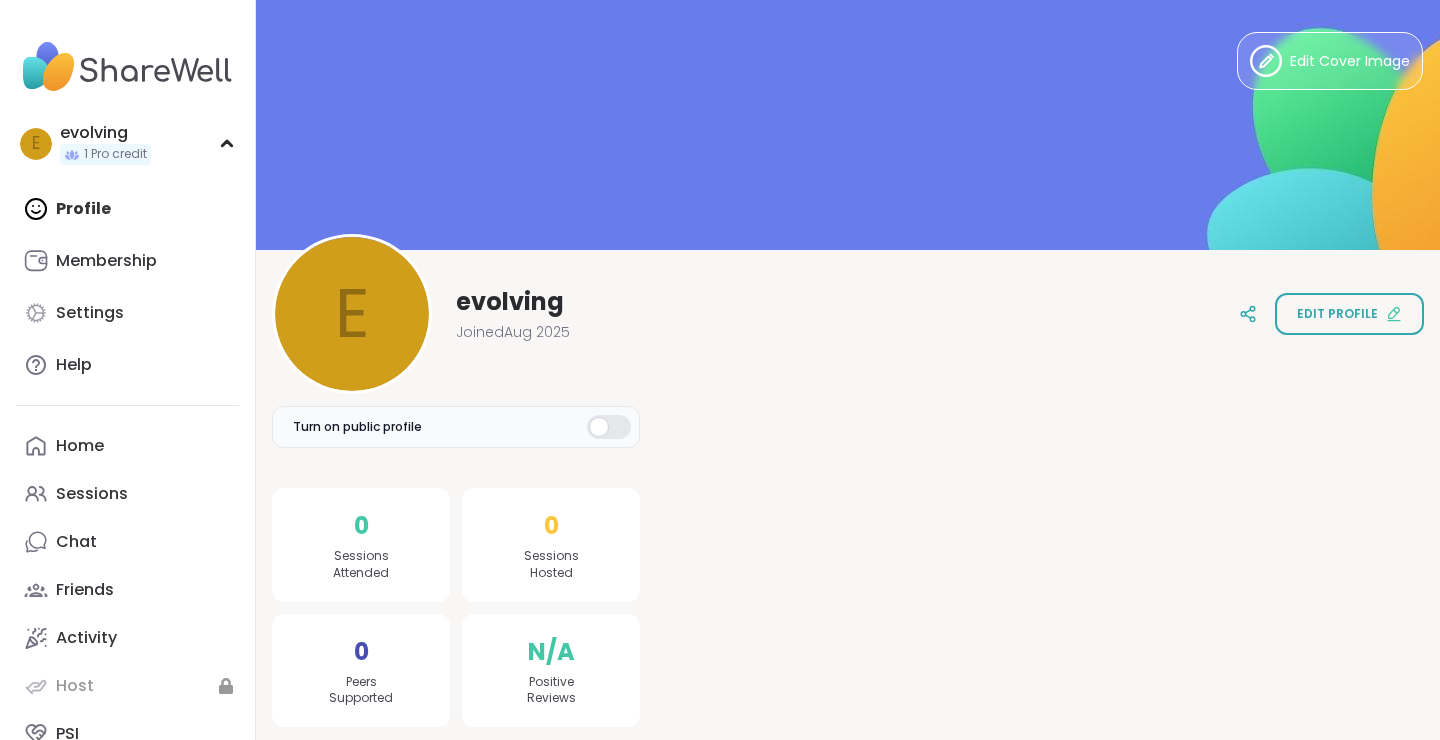 scroll, scrollTop: 0, scrollLeft: 0, axis: both 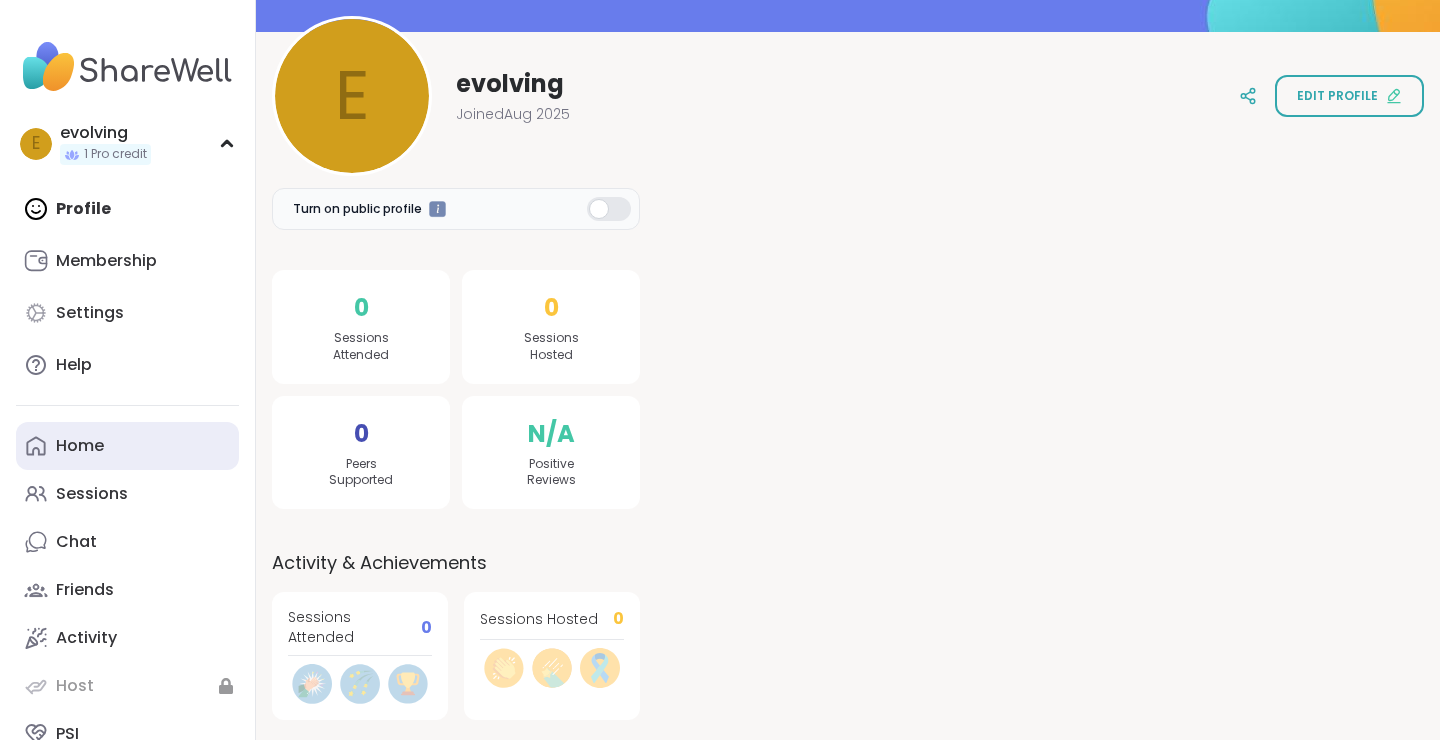 click on "Home" at bounding box center (80, 446) 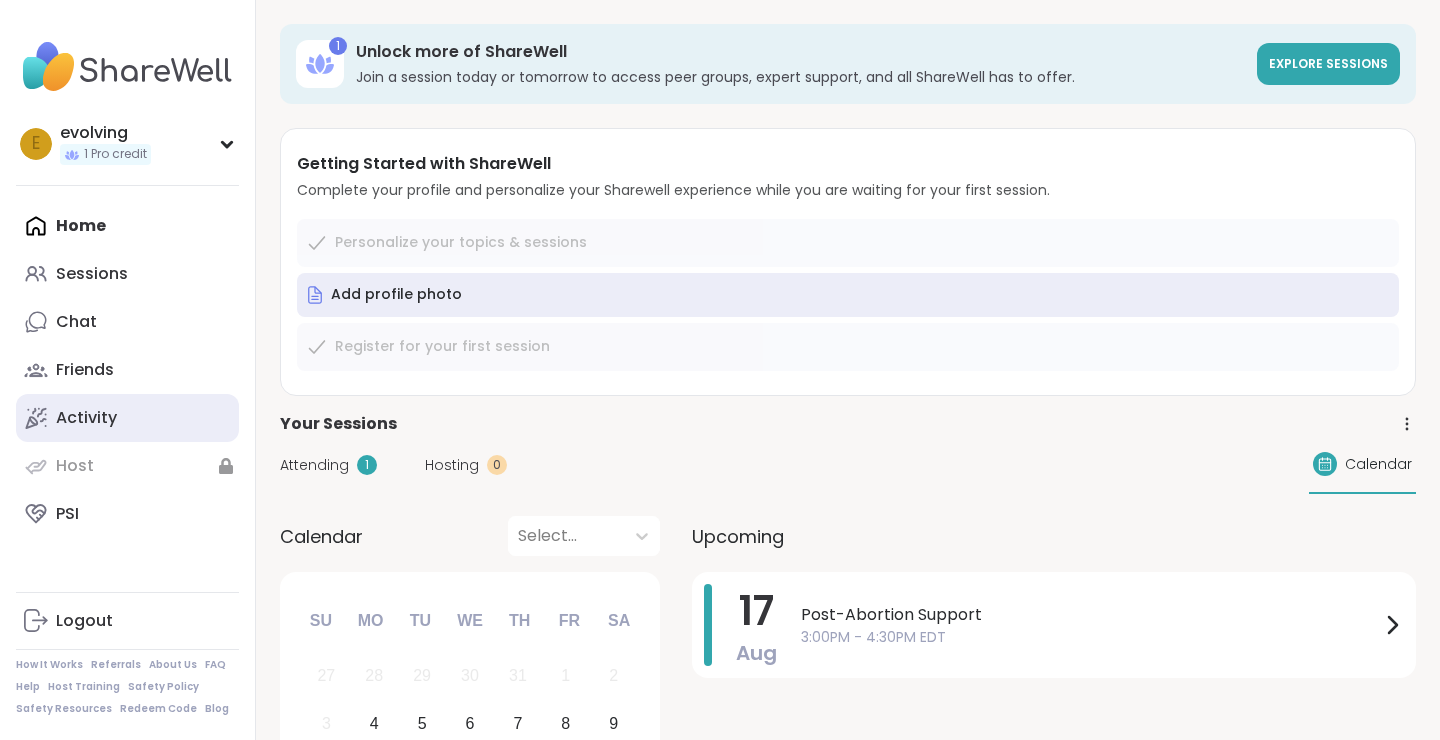 click on "Activity" at bounding box center [127, 418] 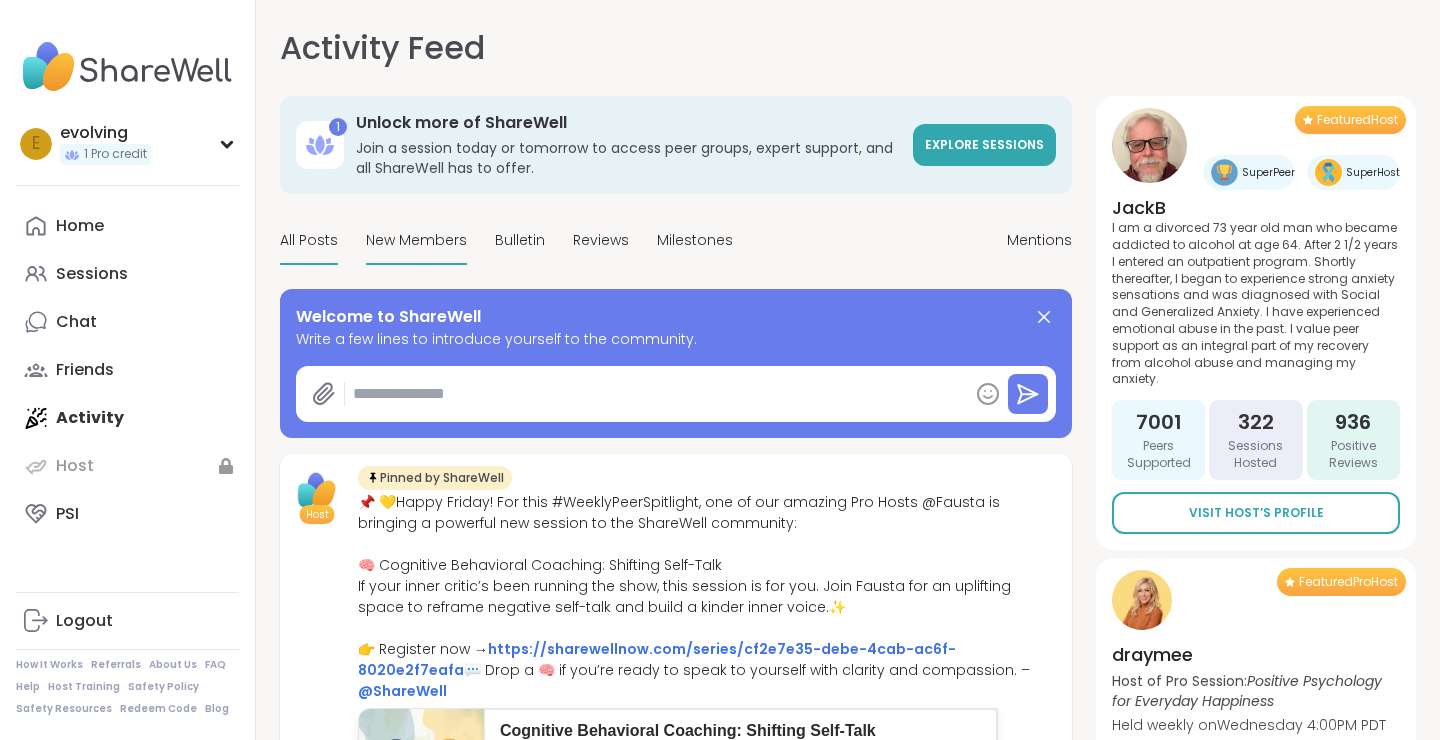 click on "New Members" at bounding box center (416, 240) 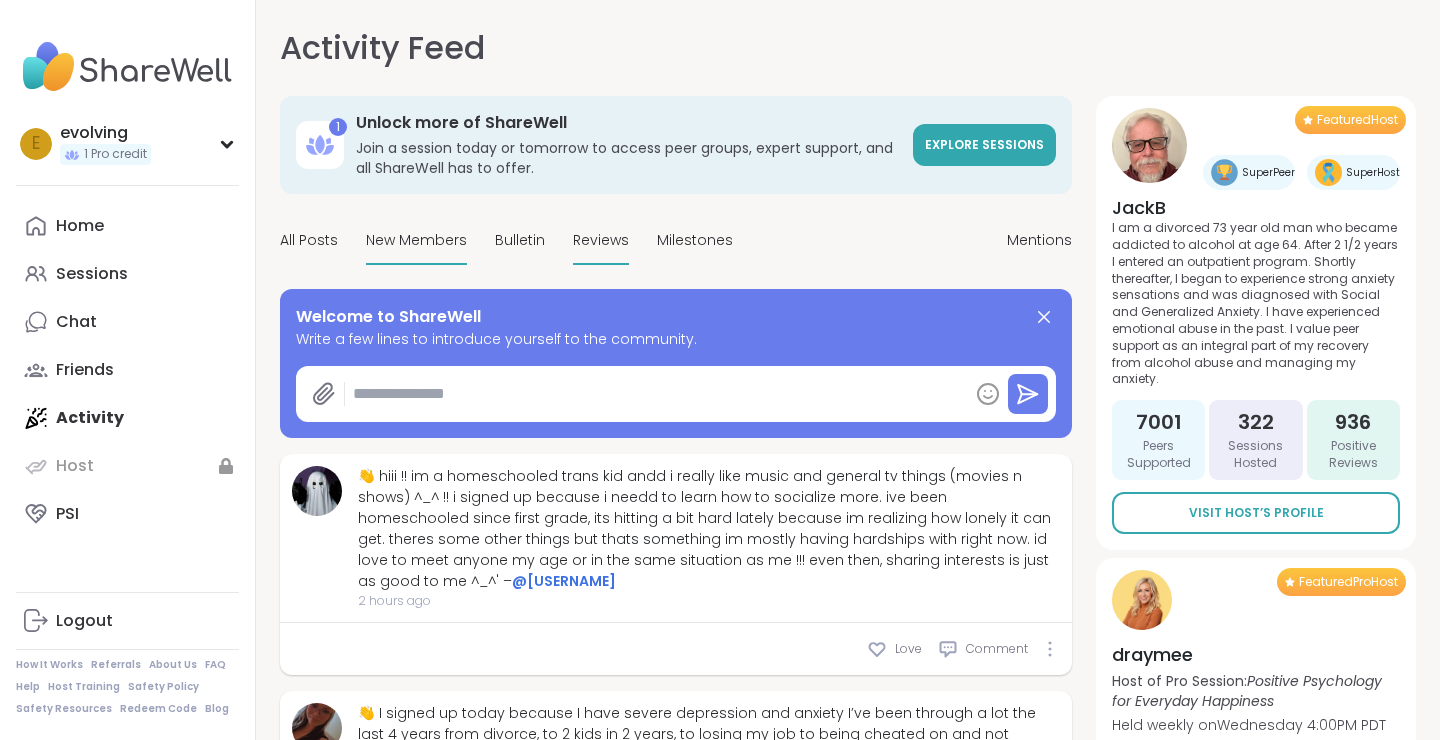 click on "Reviews" at bounding box center (601, 240) 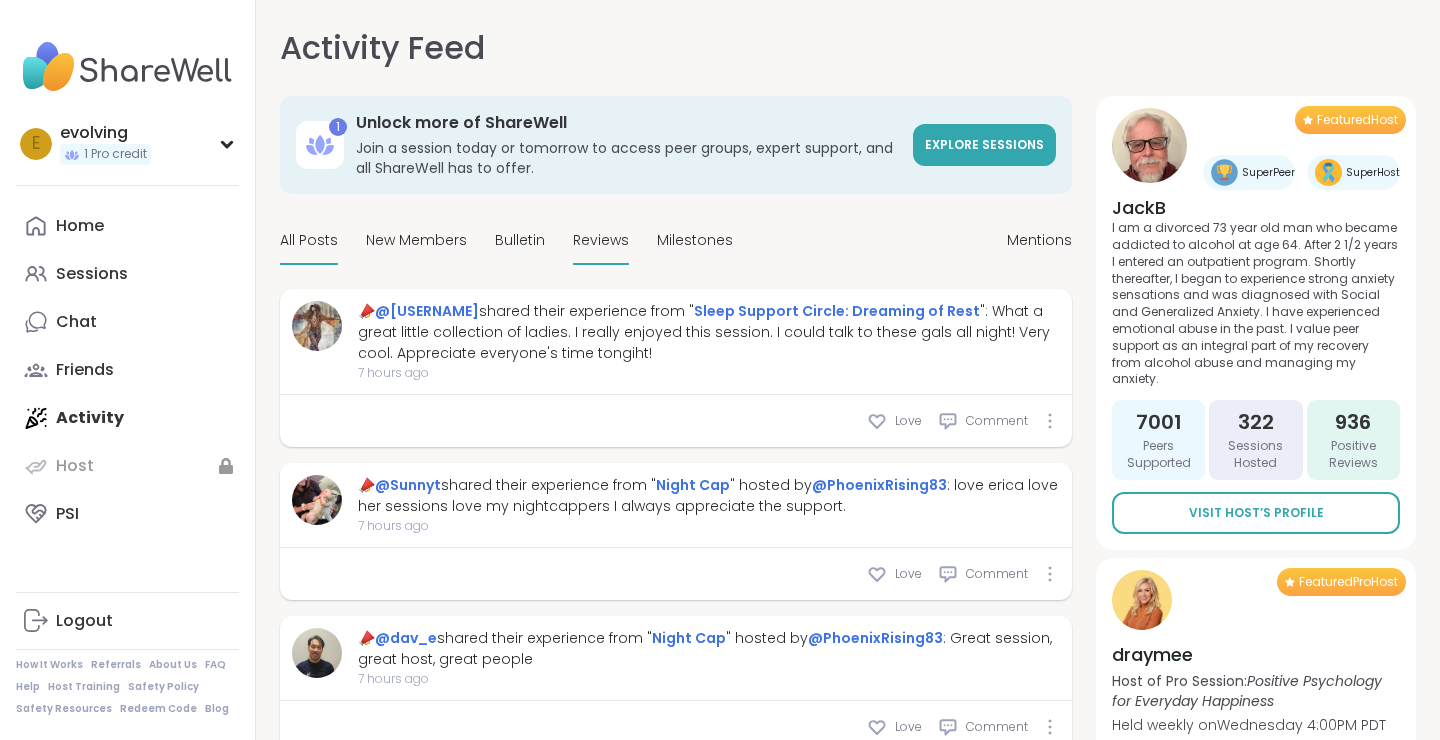 click on "All Posts" at bounding box center (309, 240) 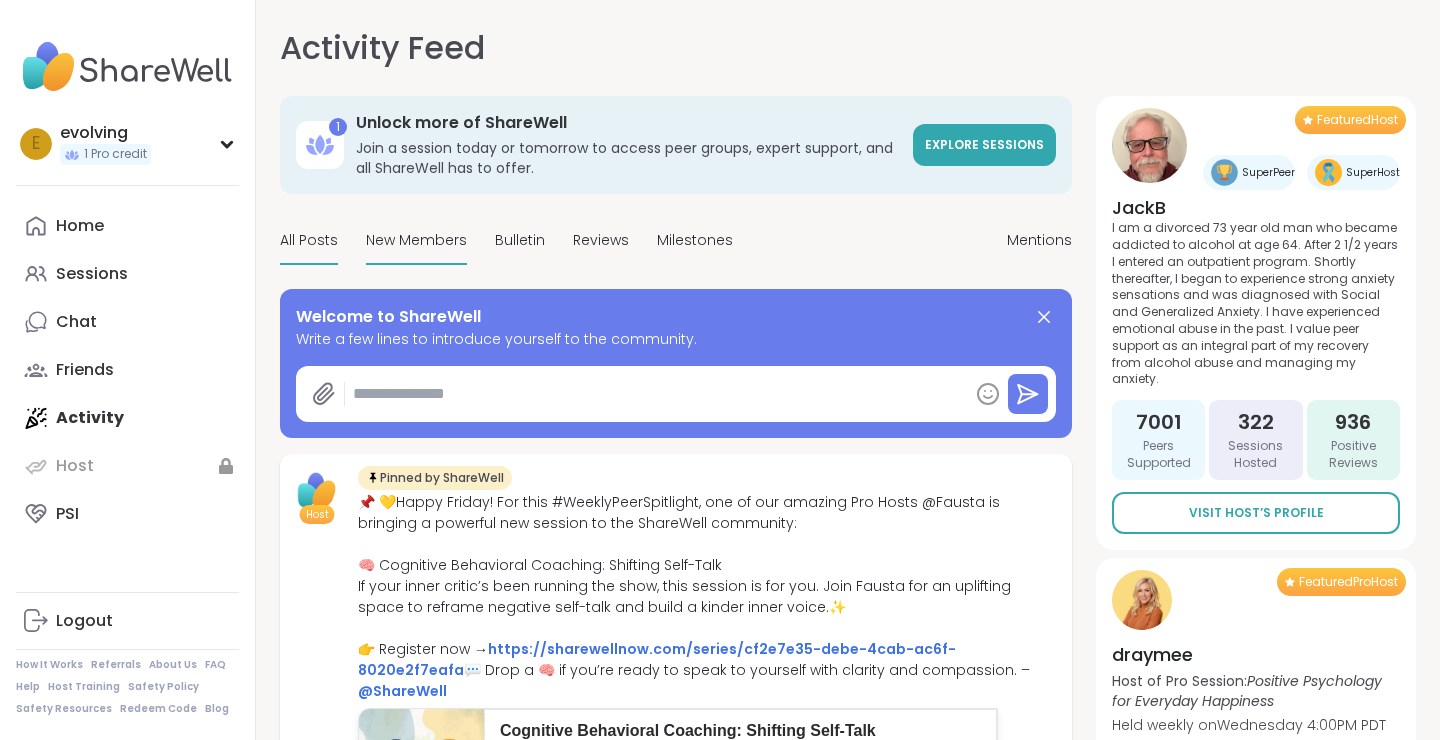 click on "New Members" at bounding box center (416, 240) 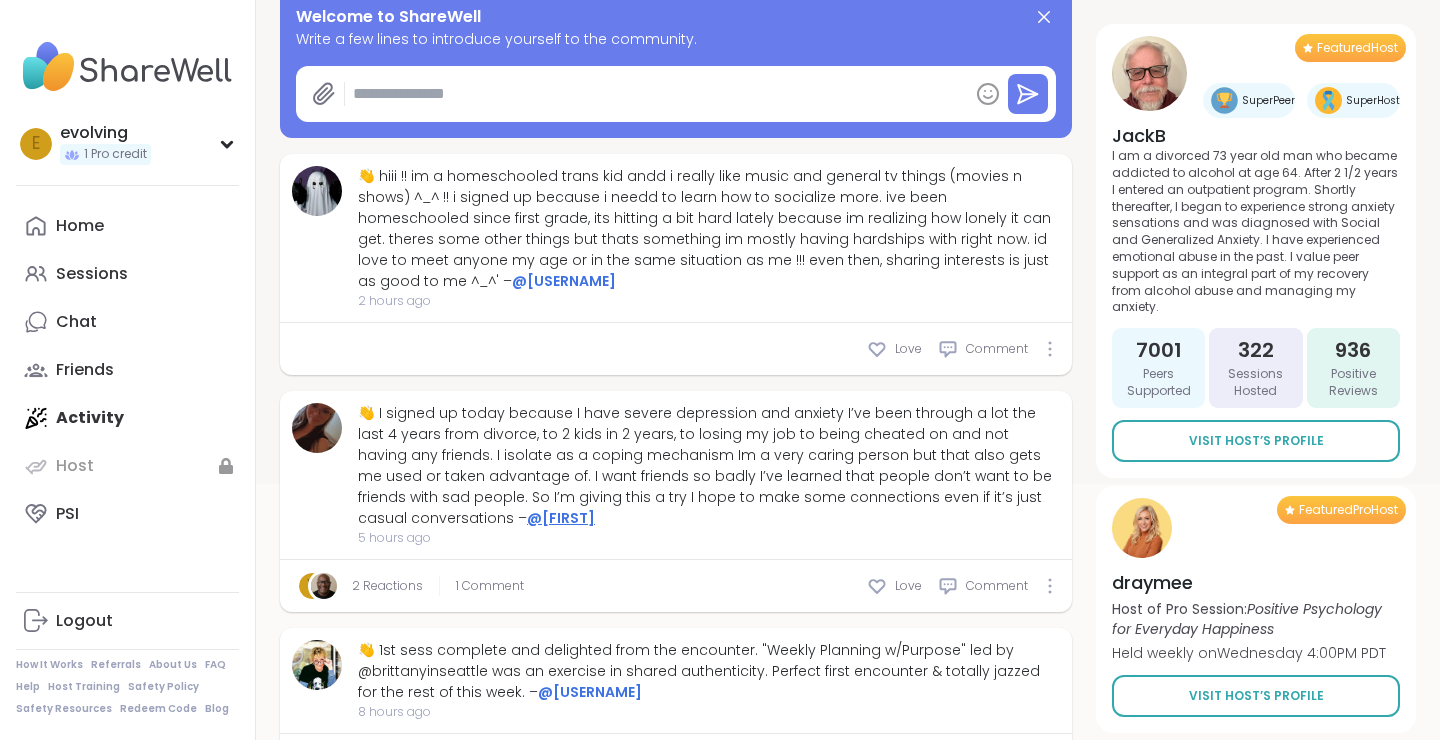 scroll, scrollTop: 332, scrollLeft: 0, axis: vertical 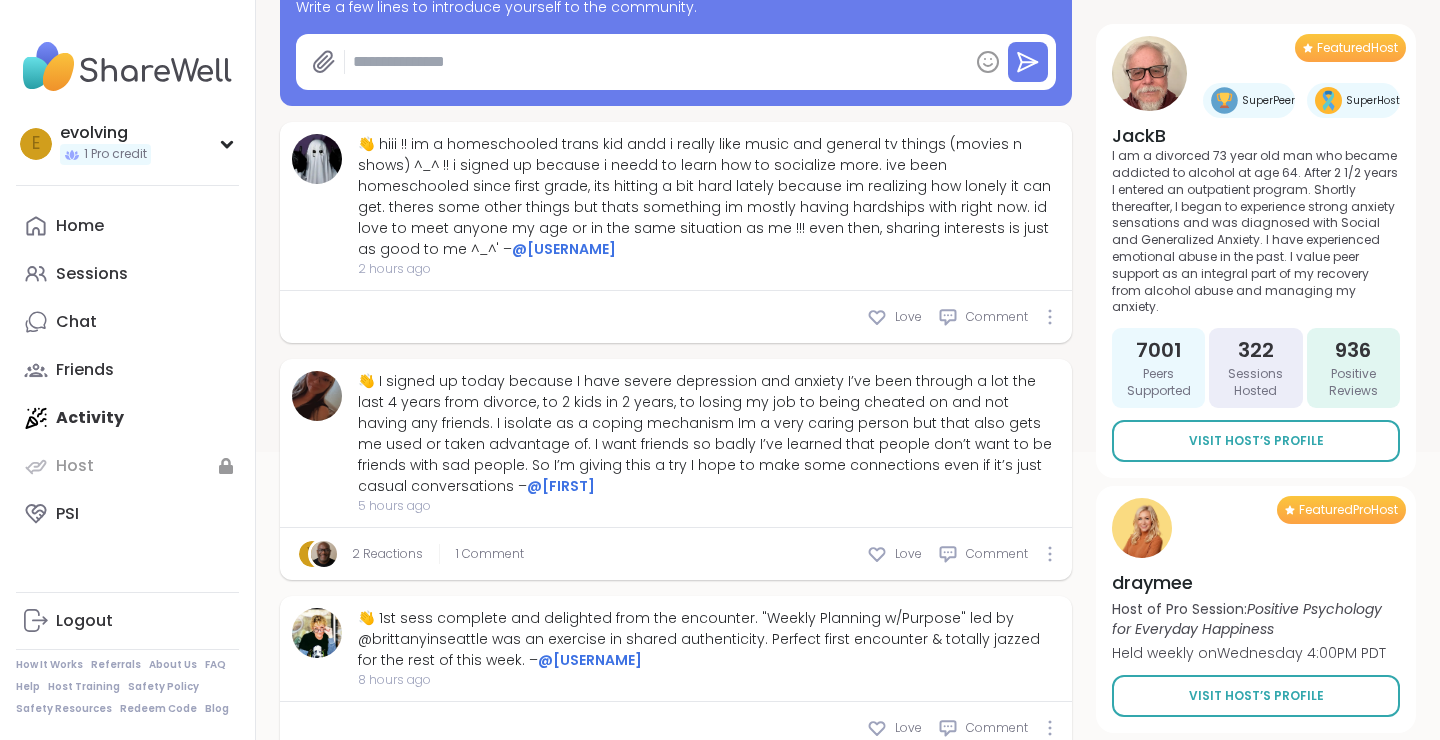 type on "*" 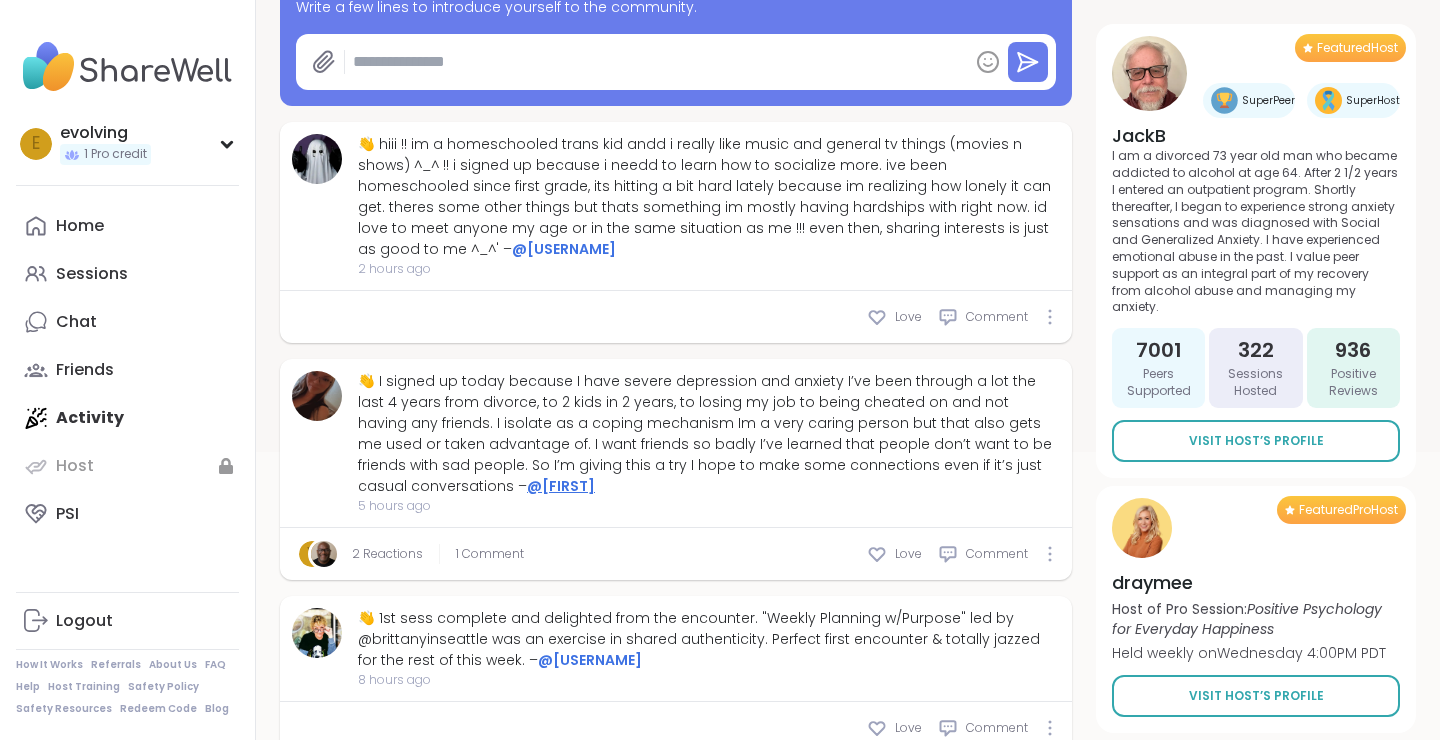 click on "@Feliciaxoxo" at bounding box center (561, 486) 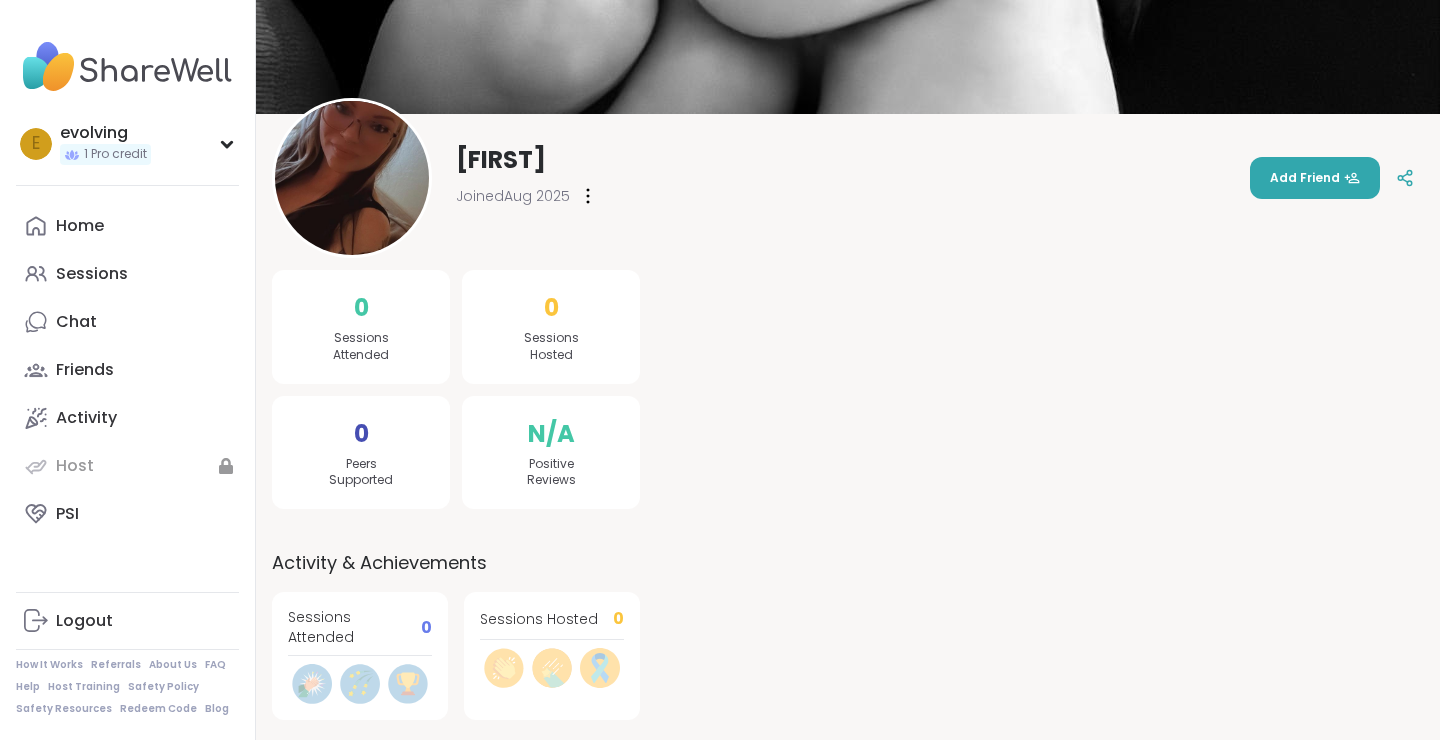scroll, scrollTop: 136, scrollLeft: 0, axis: vertical 